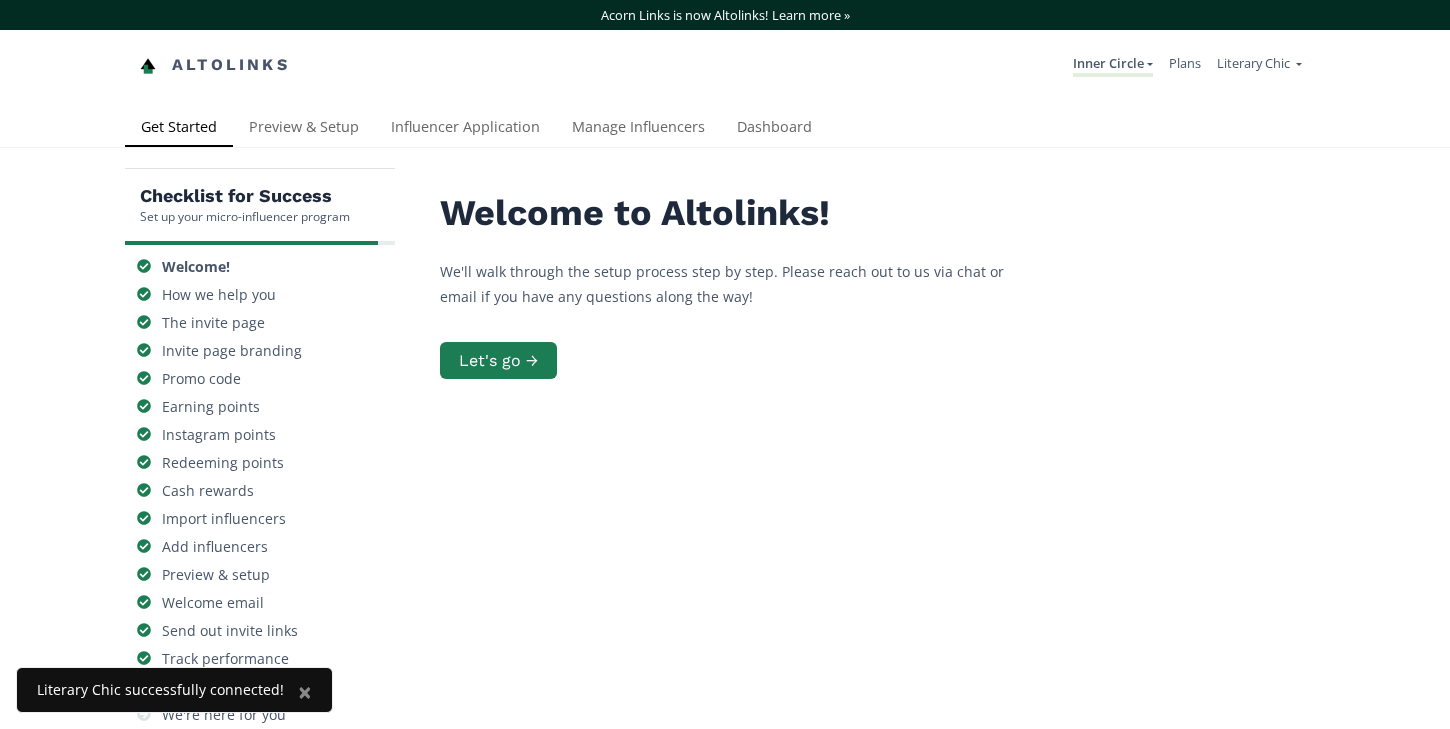 scroll, scrollTop: 0, scrollLeft: 0, axis: both 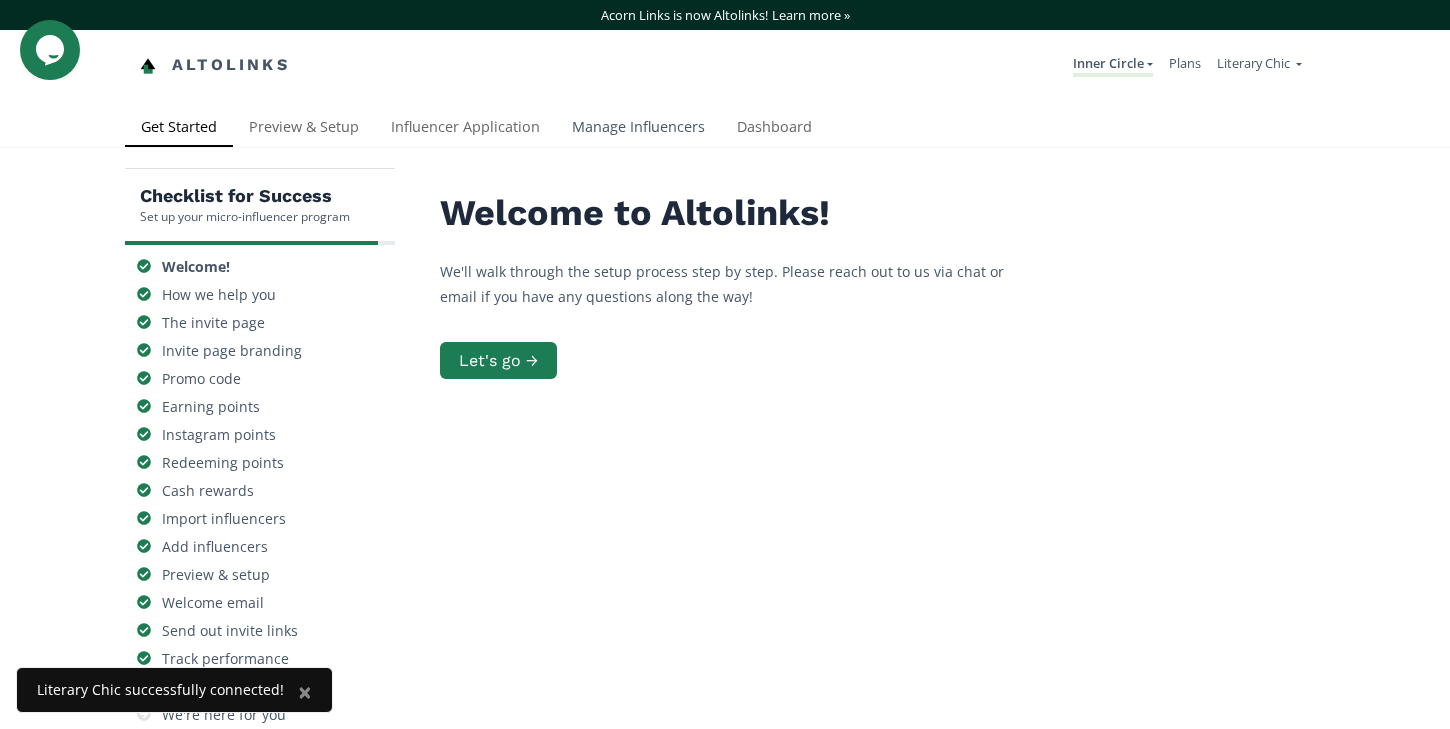 click on "Manage Influencers" at bounding box center (638, 129) 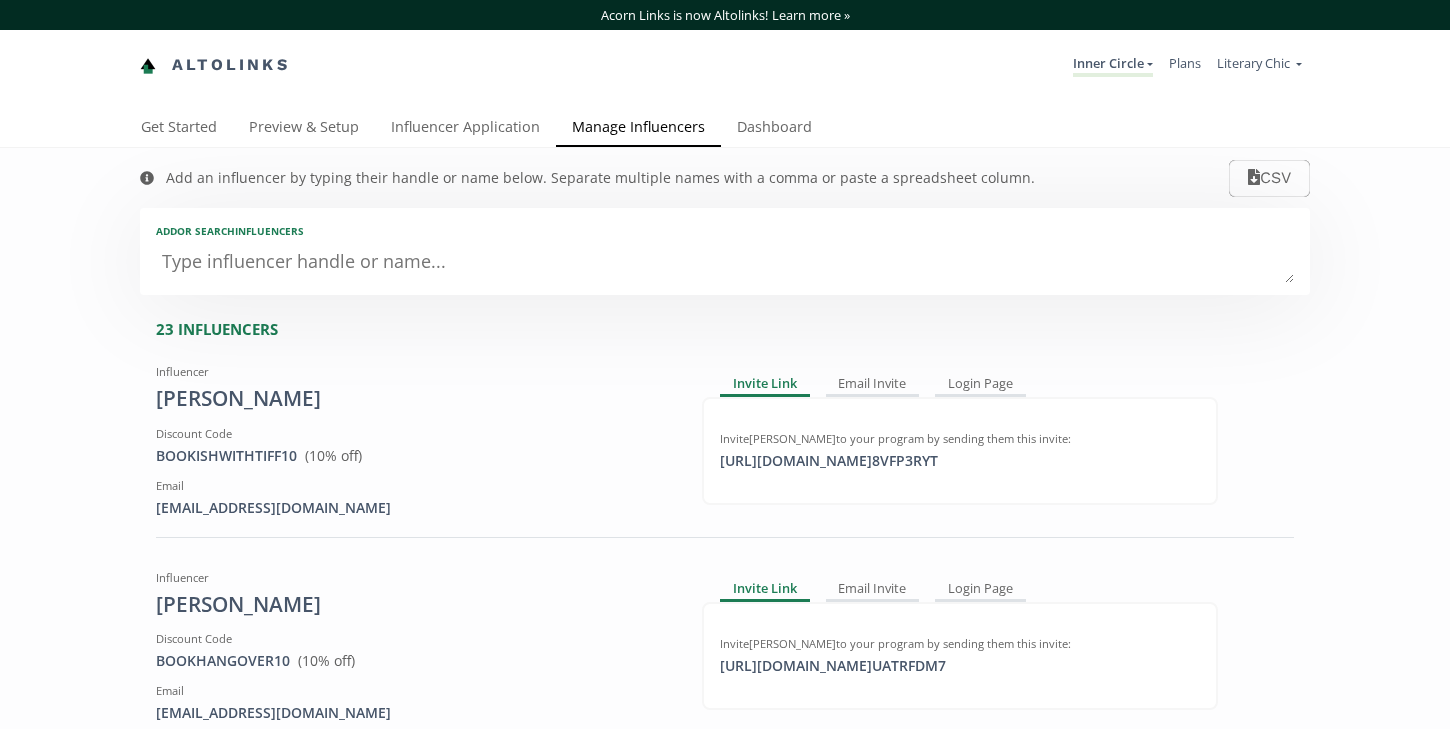 scroll, scrollTop: 0, scrollLeft: 0, axis: both 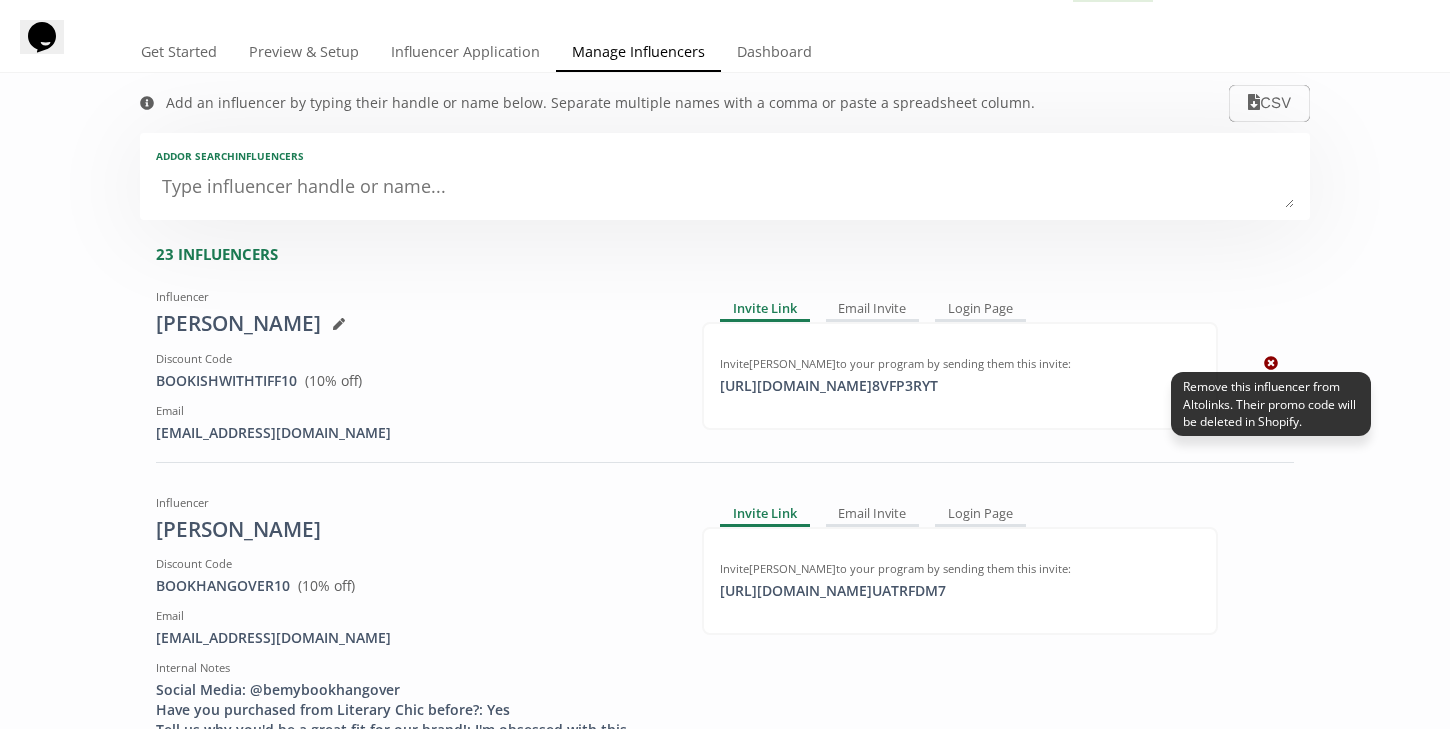 click 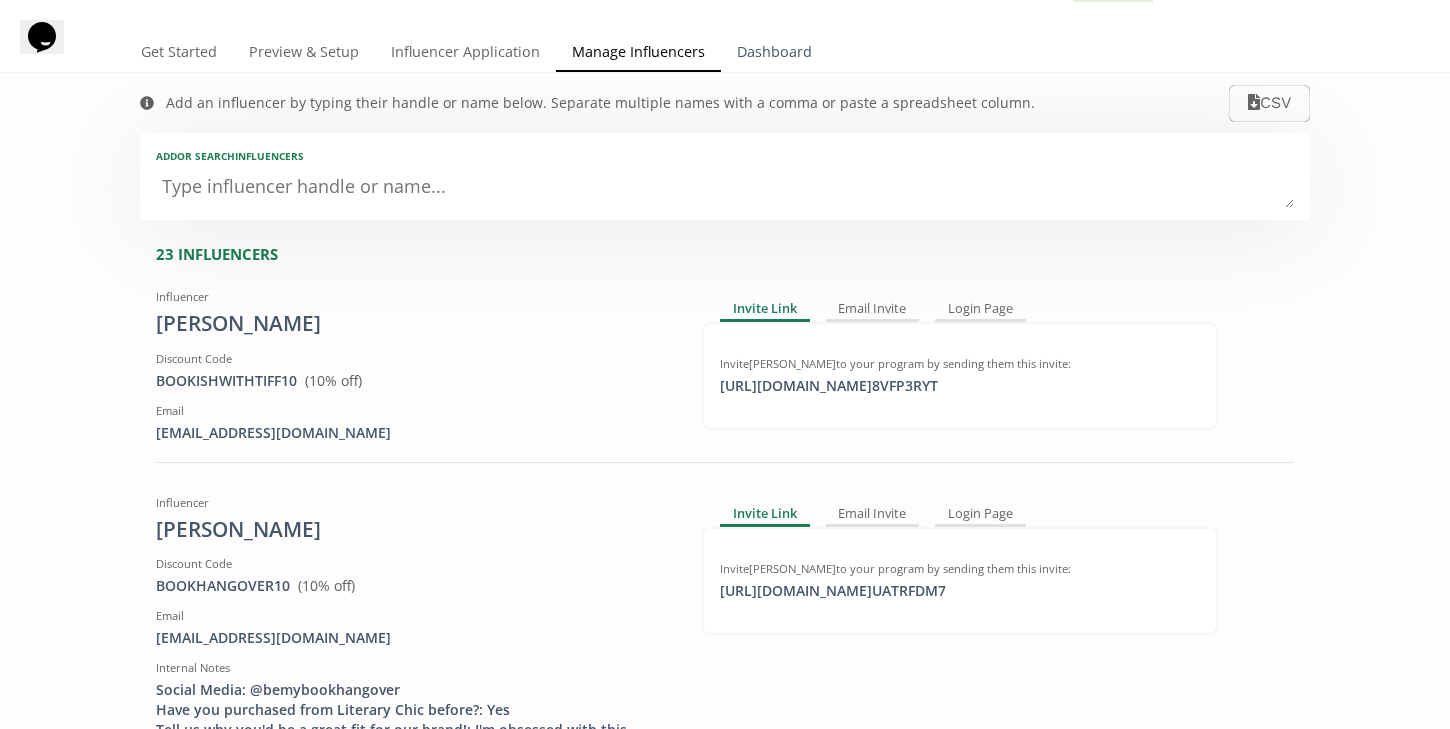 click on "Dashboard" at bounding box center (774, 54) 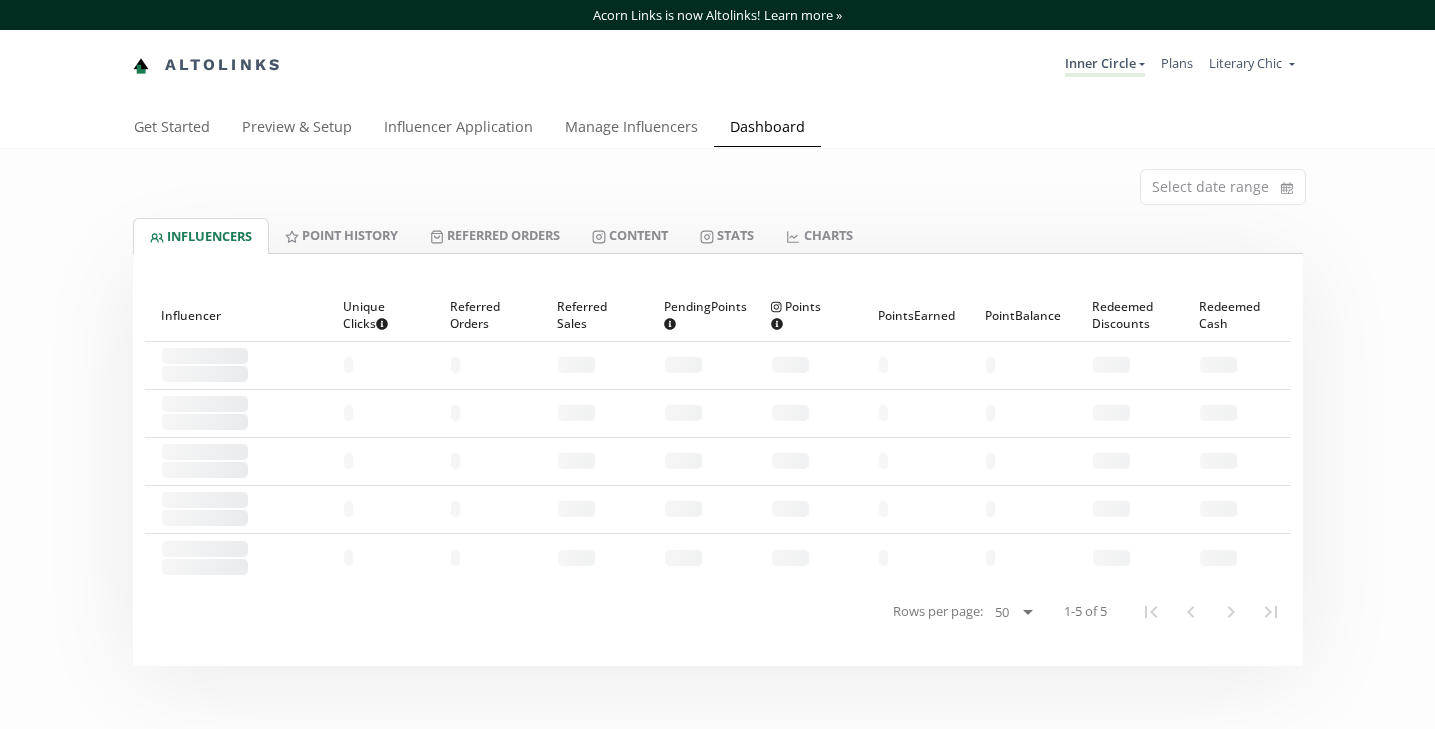 scroll, scrollTop: 0, scrollLeft: 0, axis: both 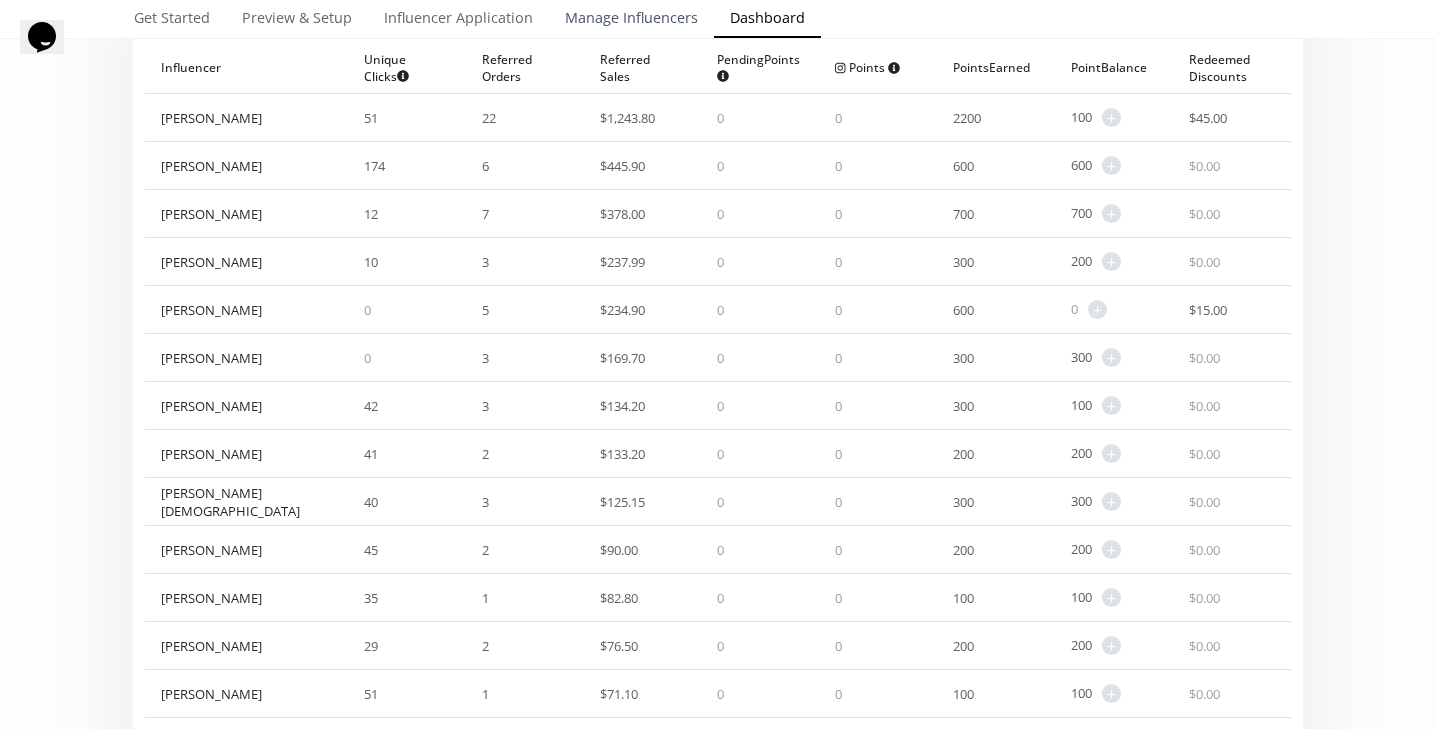 click on "Manage Influencers" at bounding box center [631, 20] 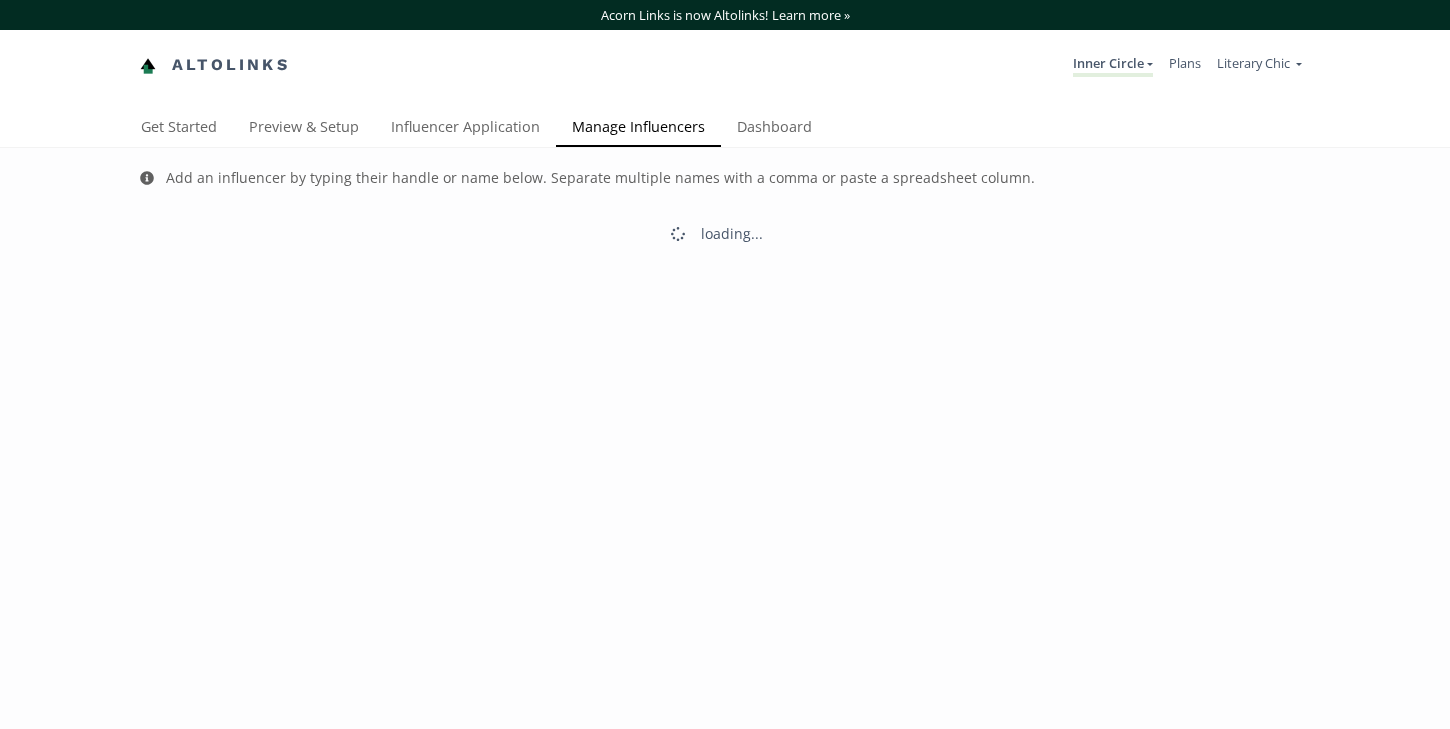 scroll, scrollTop: 0, scrollLeft: 0, axis: both 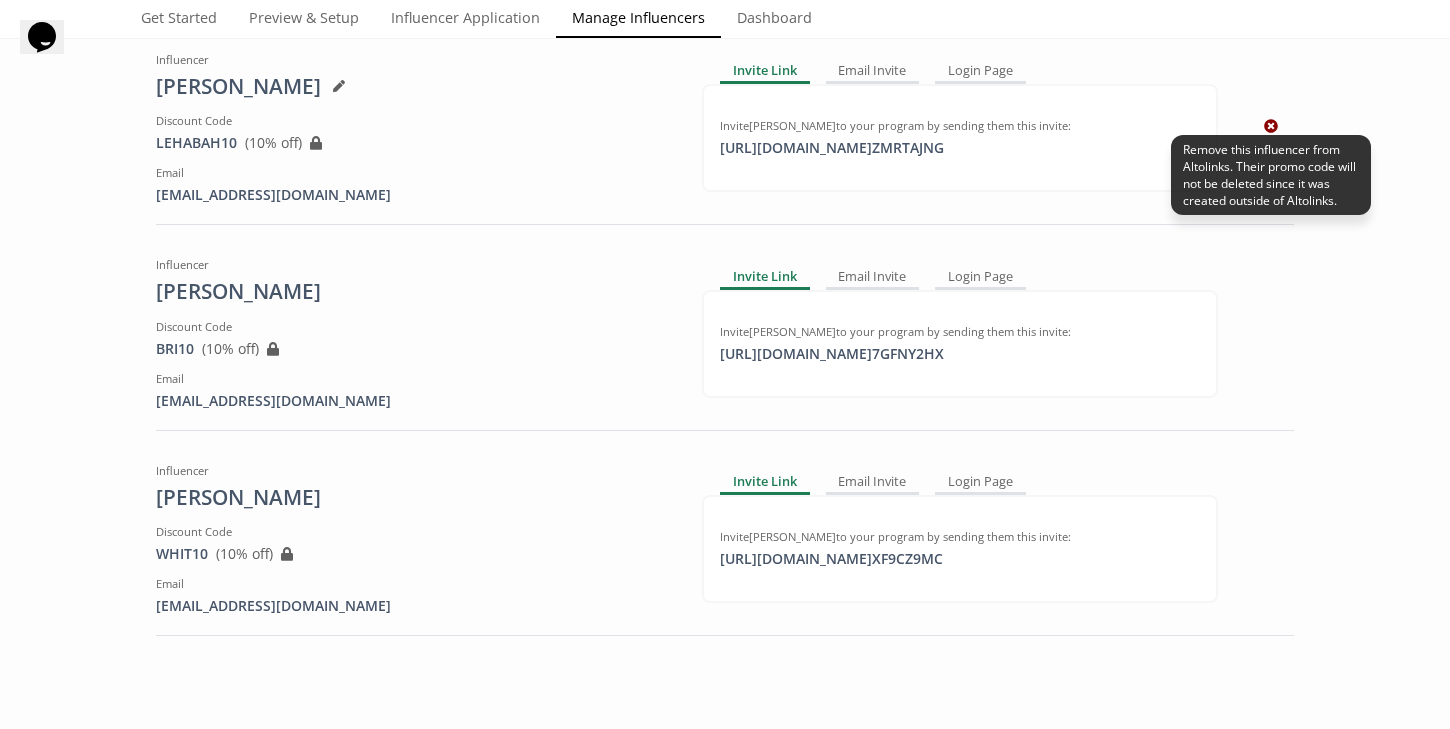 click 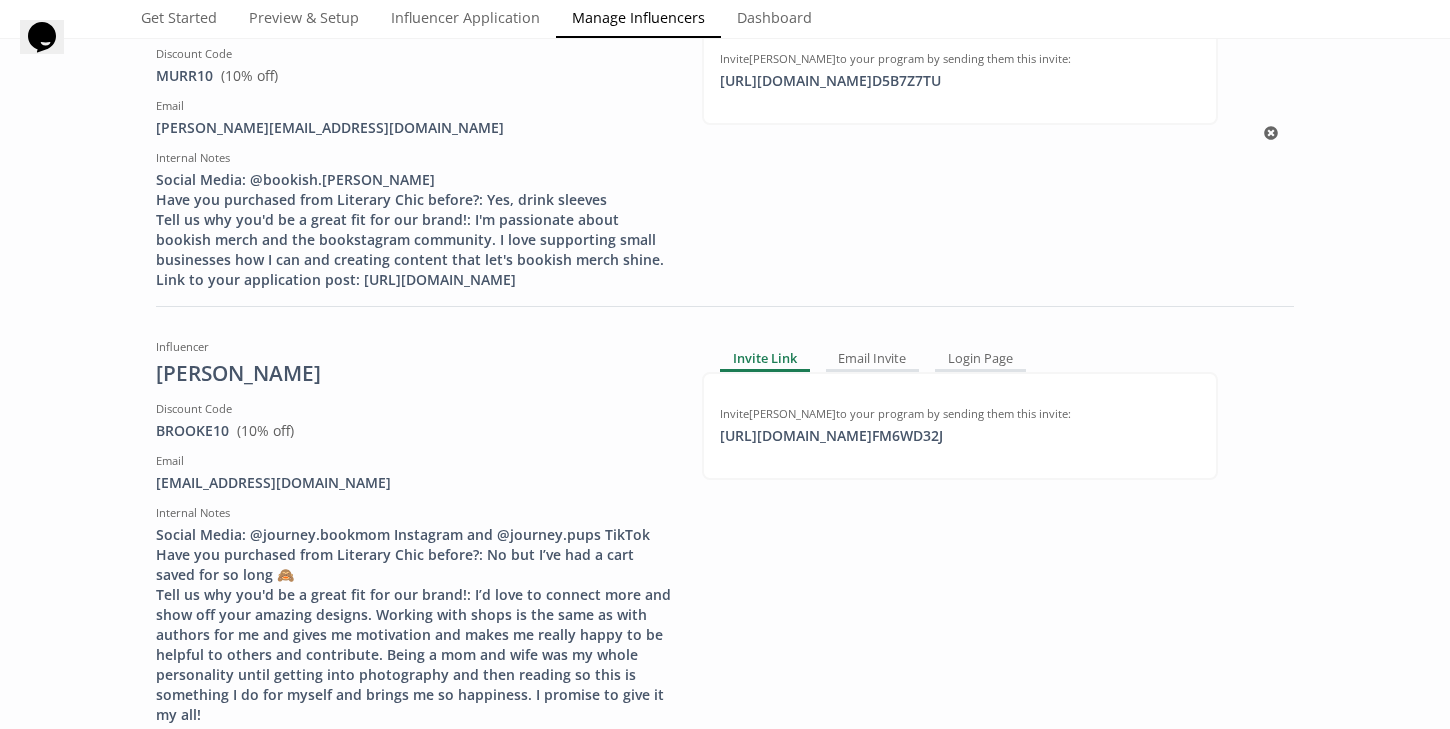 scroll, scrollTop: 0, scrollLeft: 0, axis: both 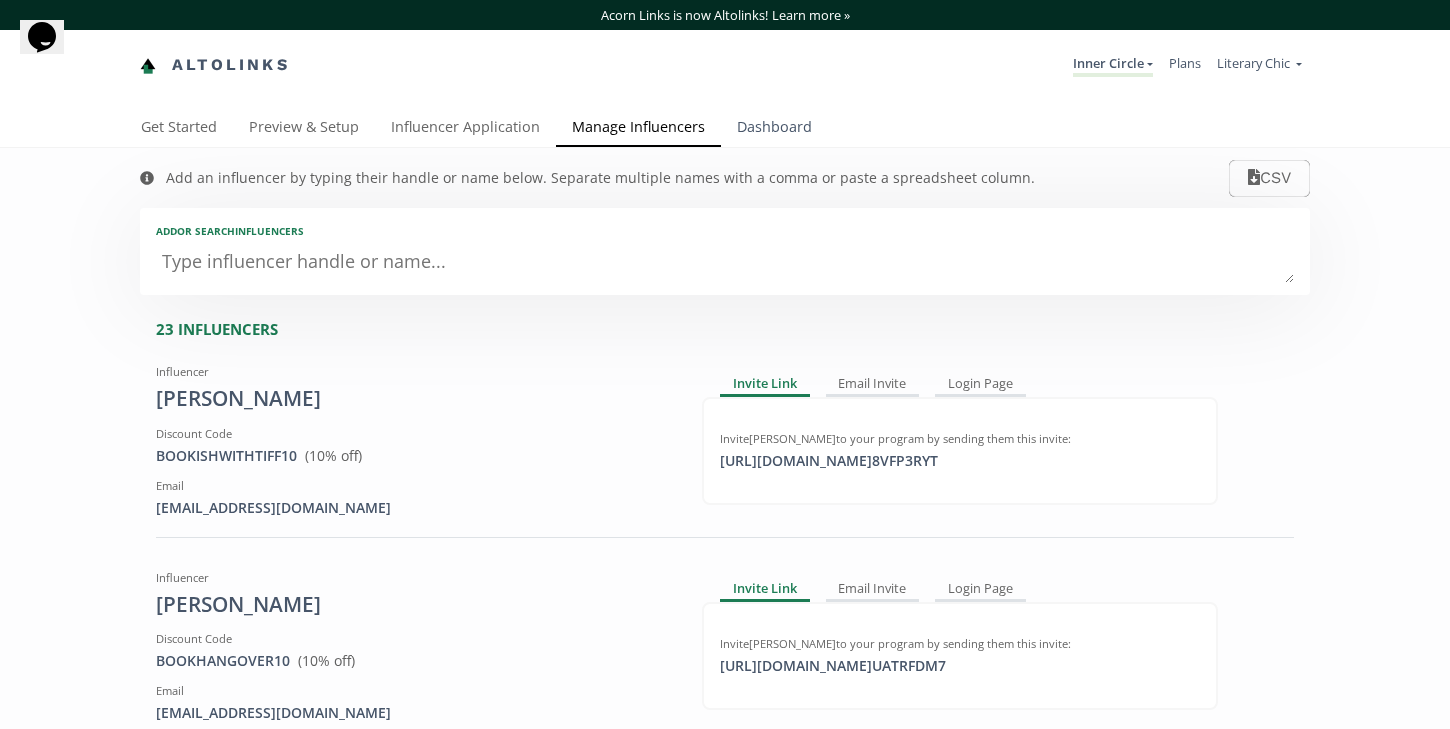 click on "Dashboard" at bounding box center [774, 129] 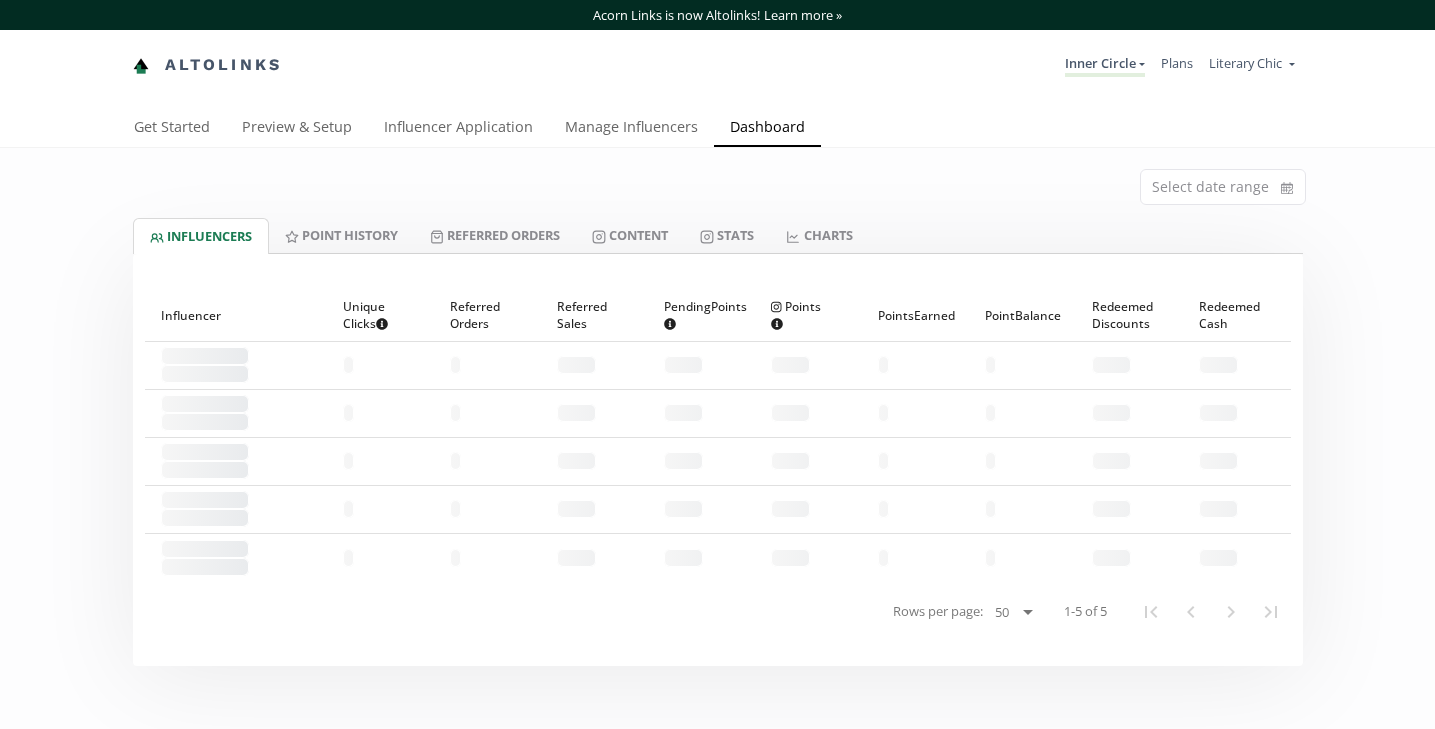 scroll, scrollTop: 0, scrollLeft: 0, axis: both 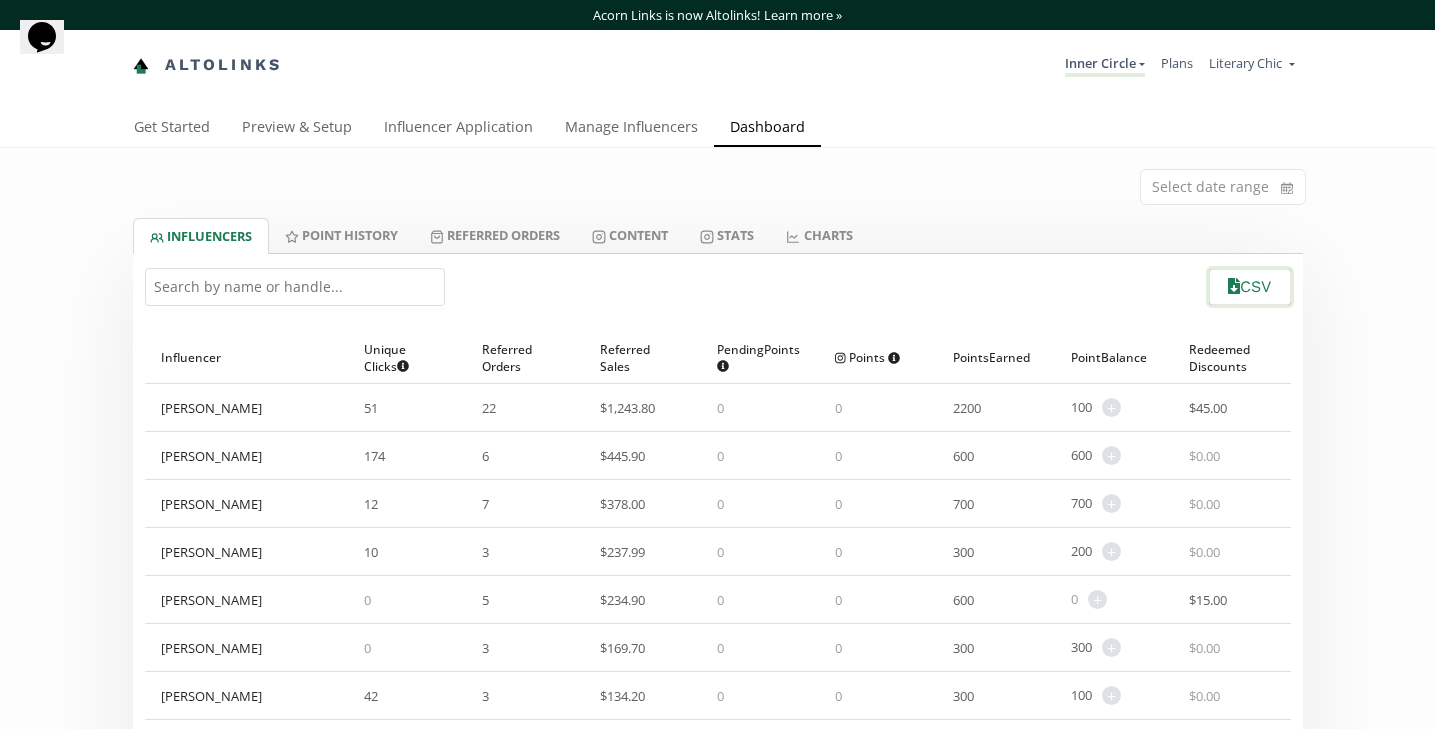 click on "CSV" at bounding box center (1249, 287) 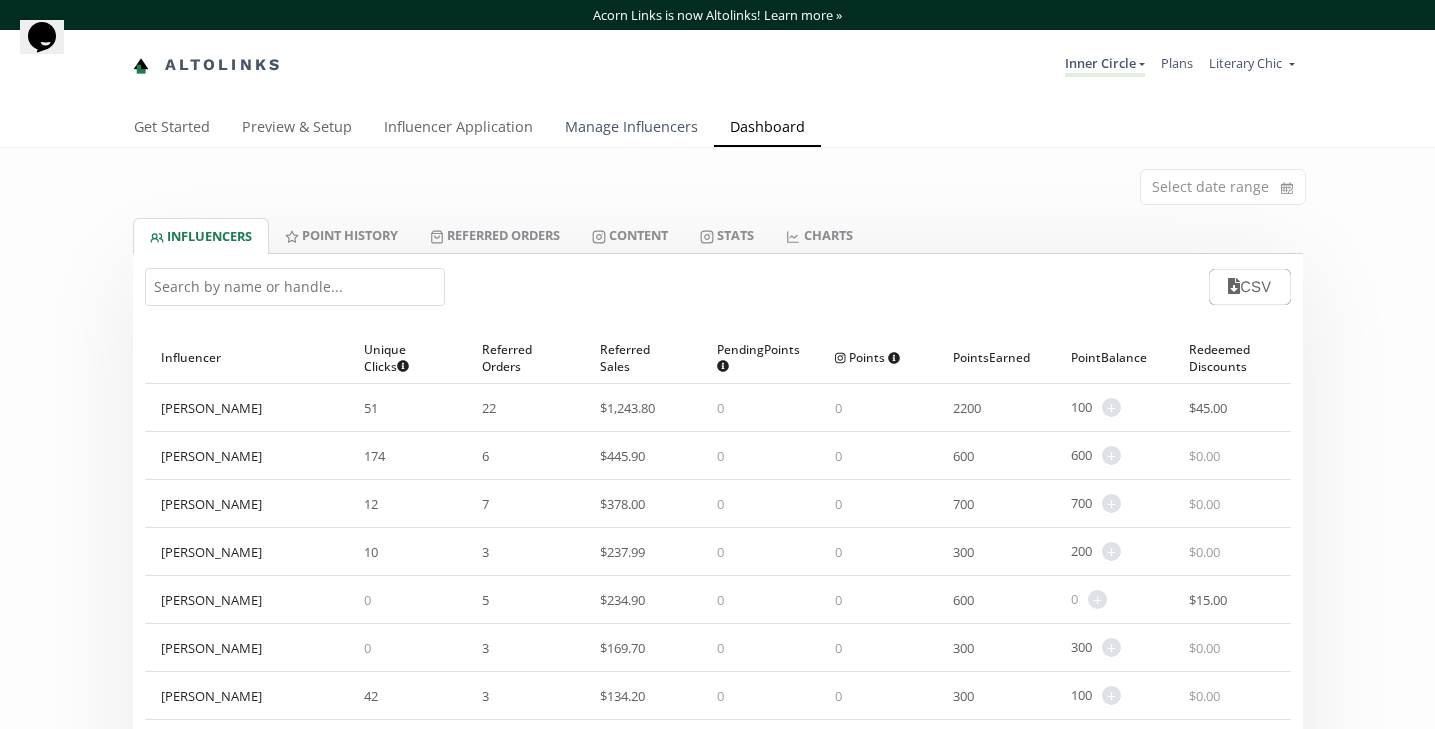 click on "Manage Influencers" at bounding box center [631, 129] 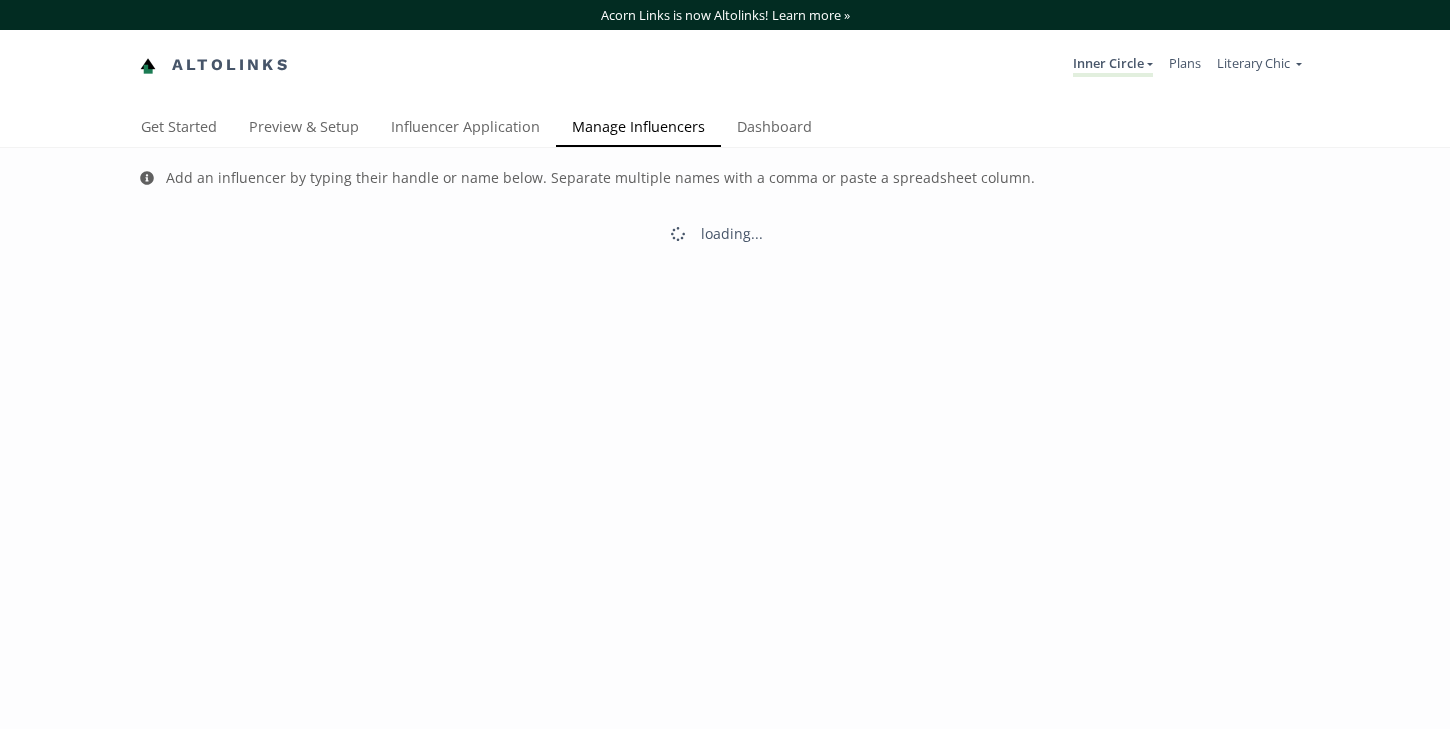 scroll, scrollTop: 0, scrollLeft: 0, axis: both 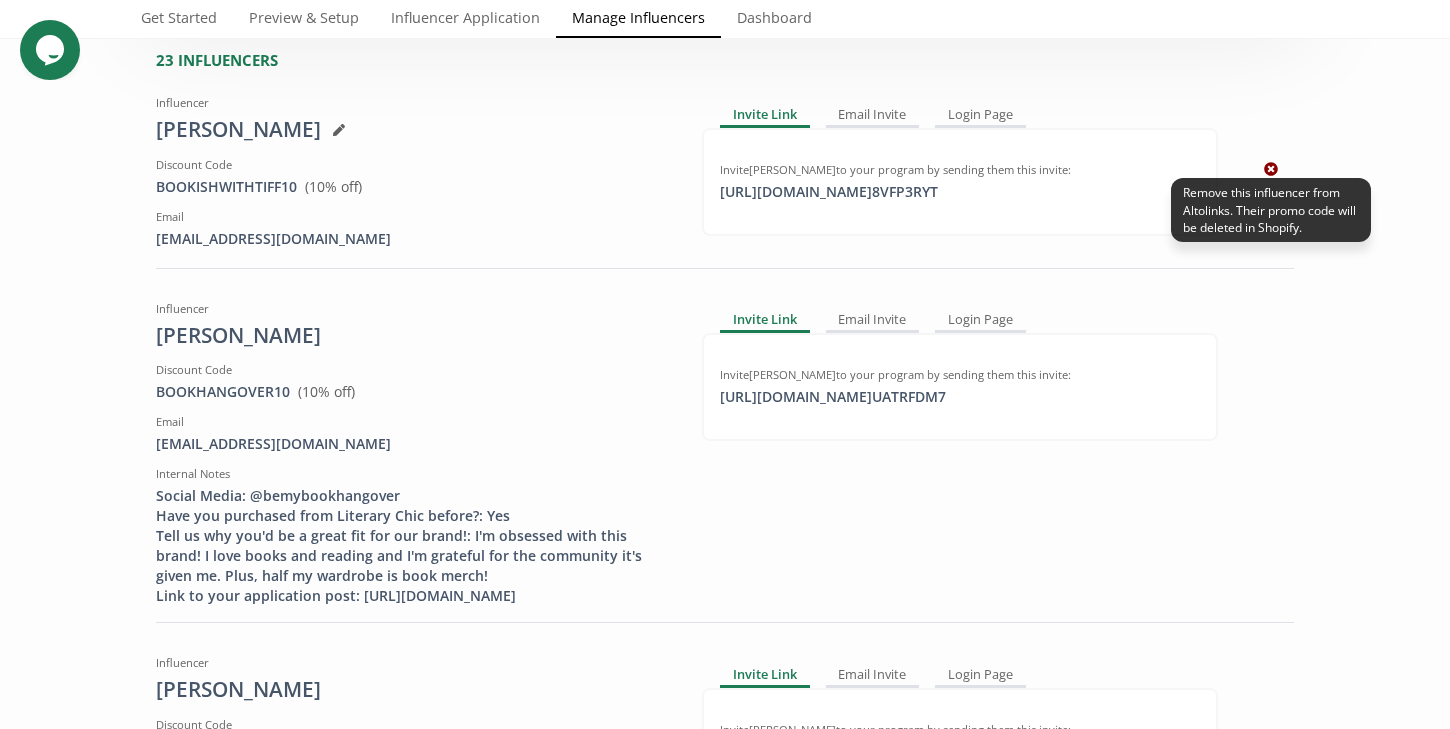 click 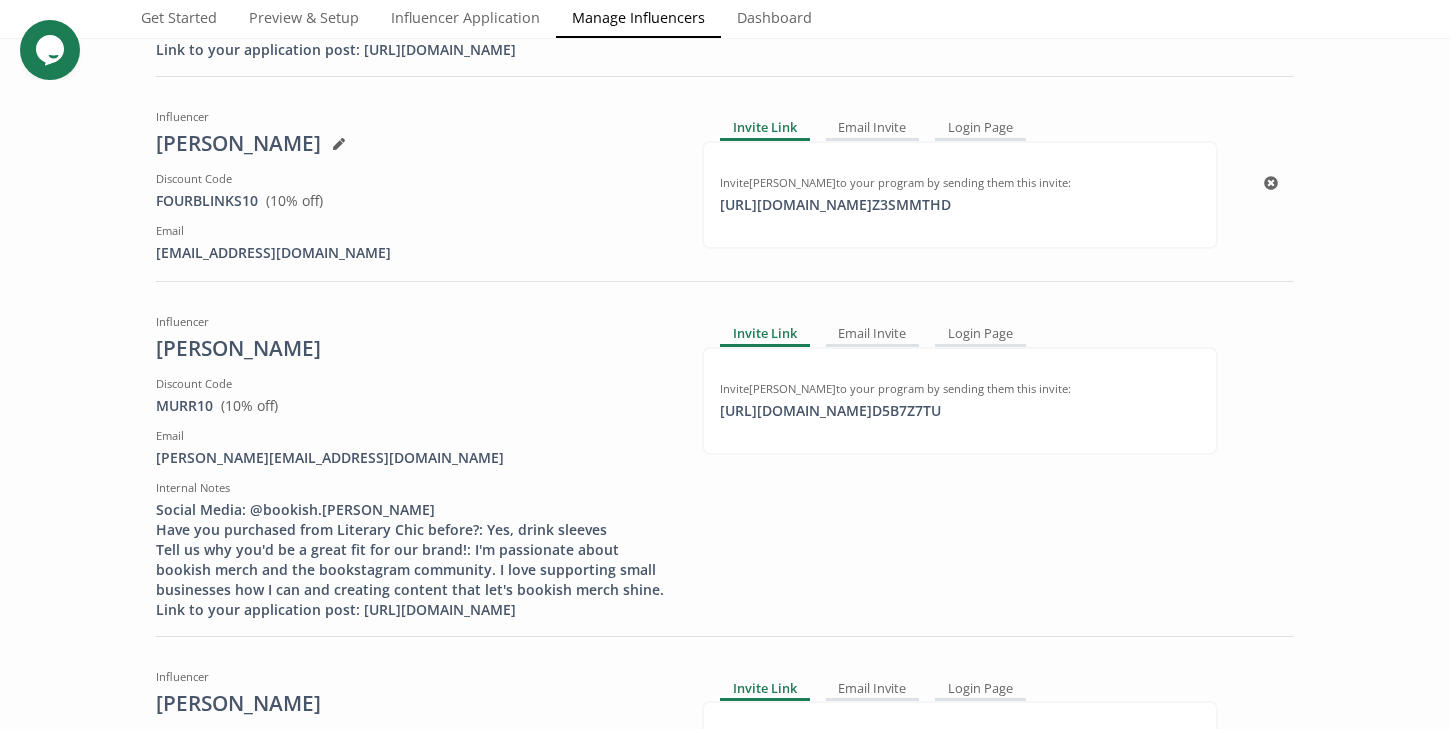 scroll, scrollTop: 622, scrollLeft: 0, axis: vertical 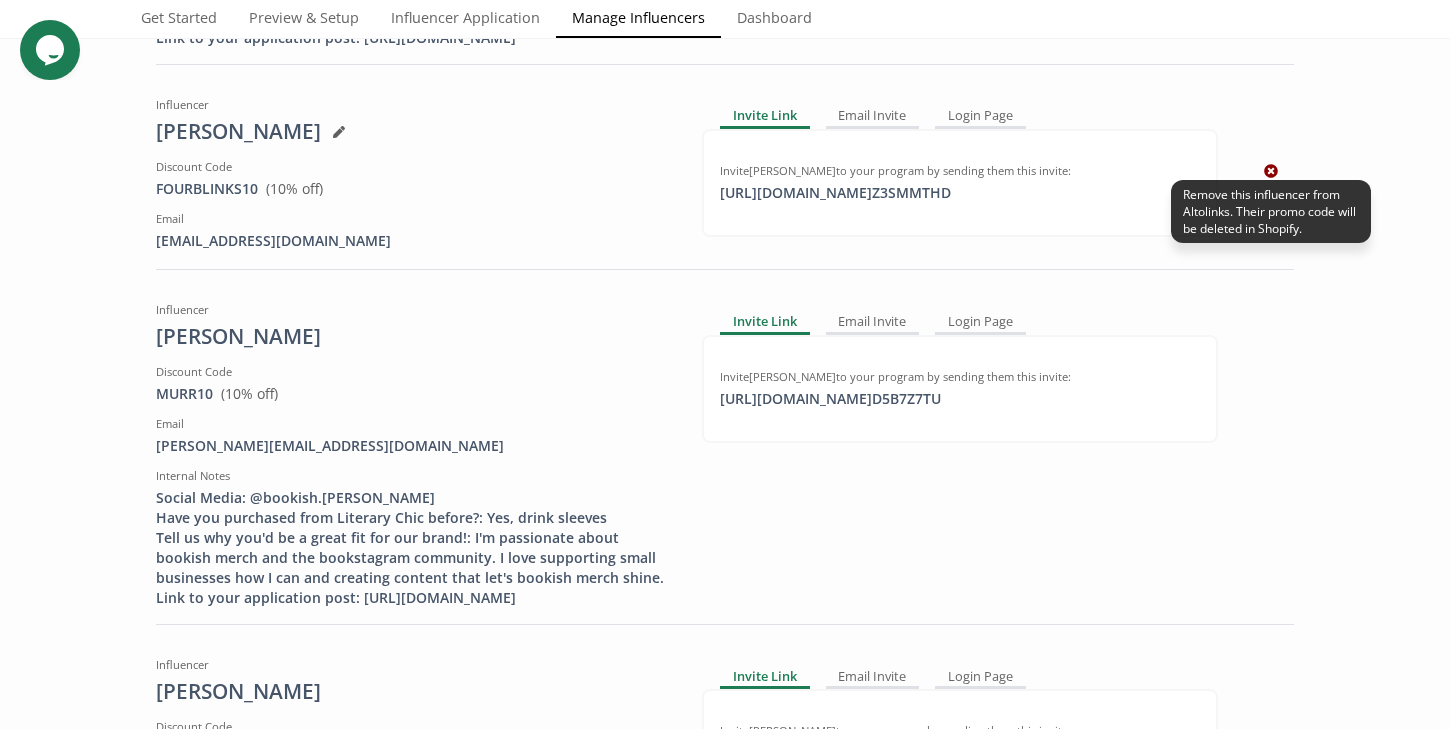 click 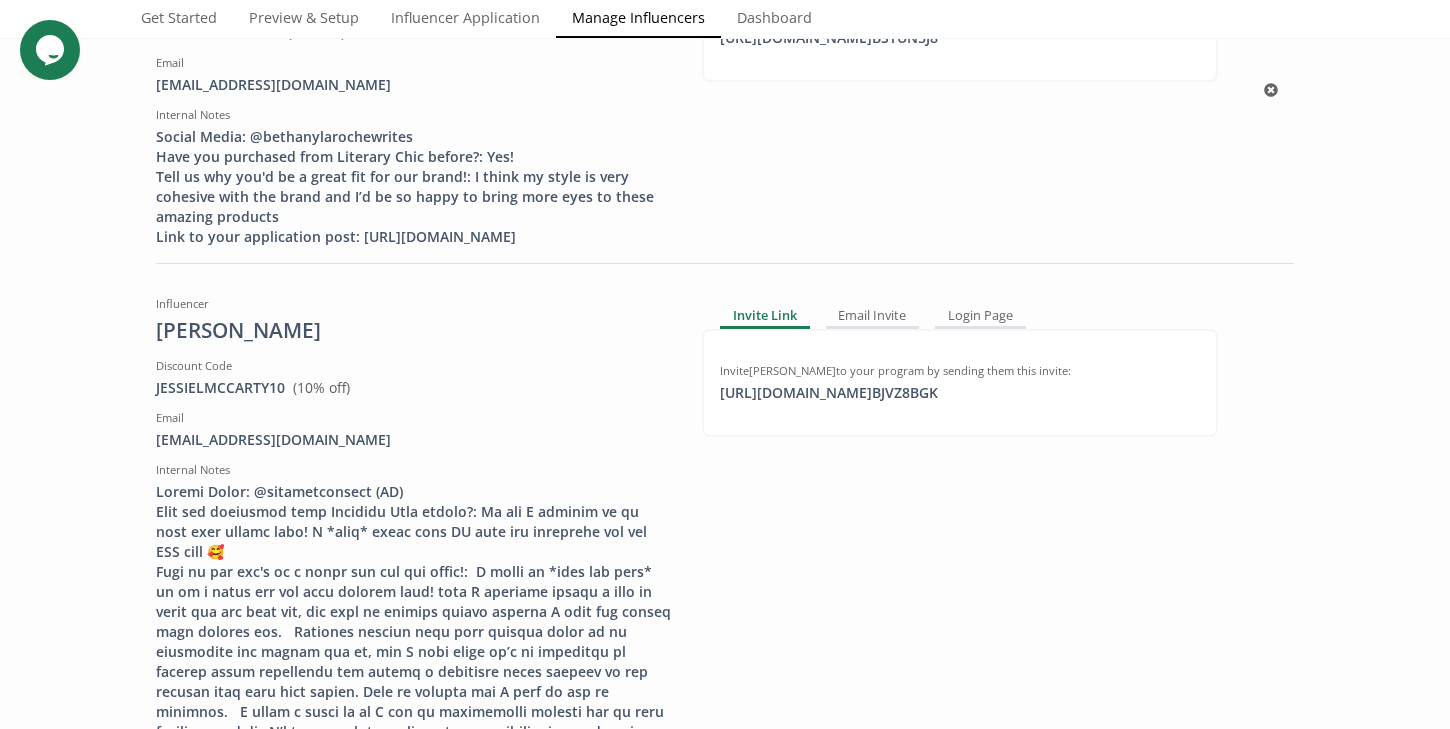 scroll, scrollTop: 3253, scrollLeft: 0, axis: vertical 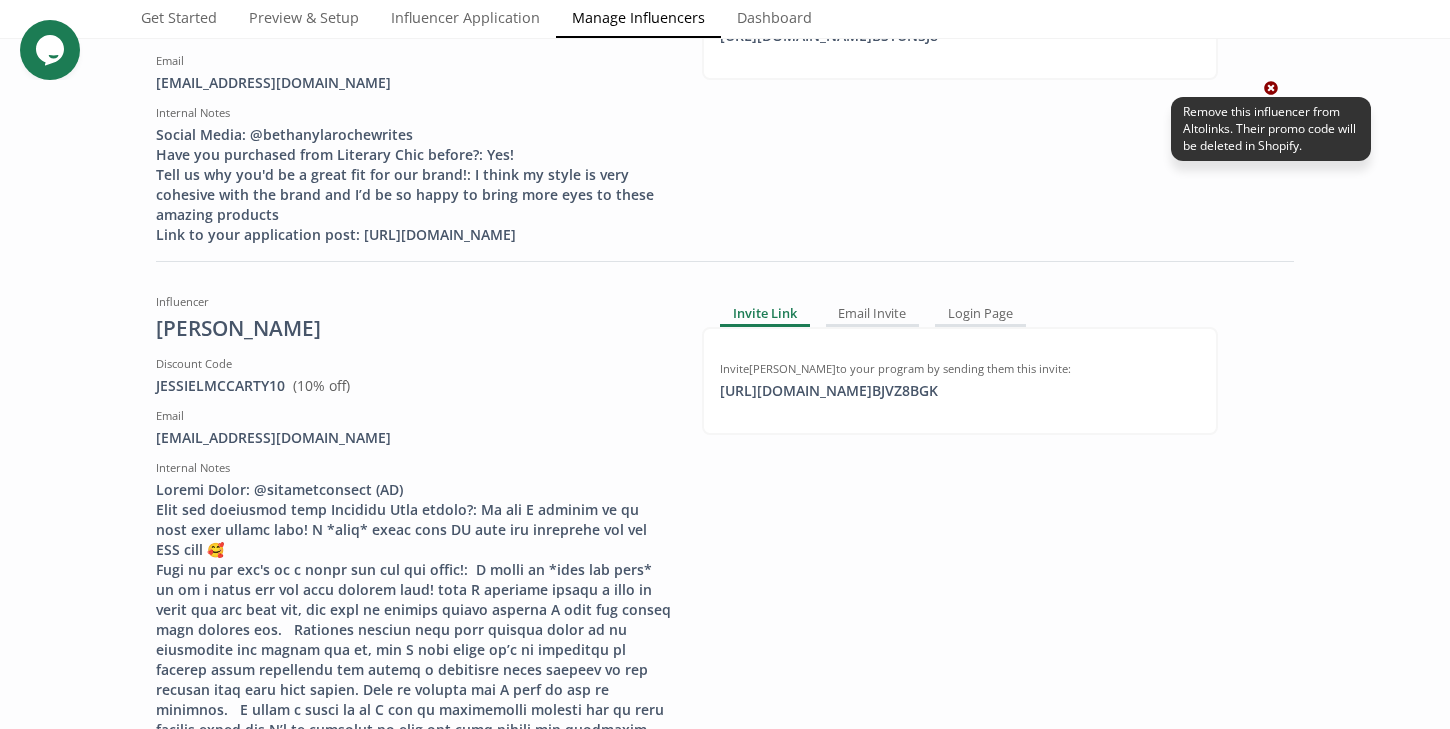 click 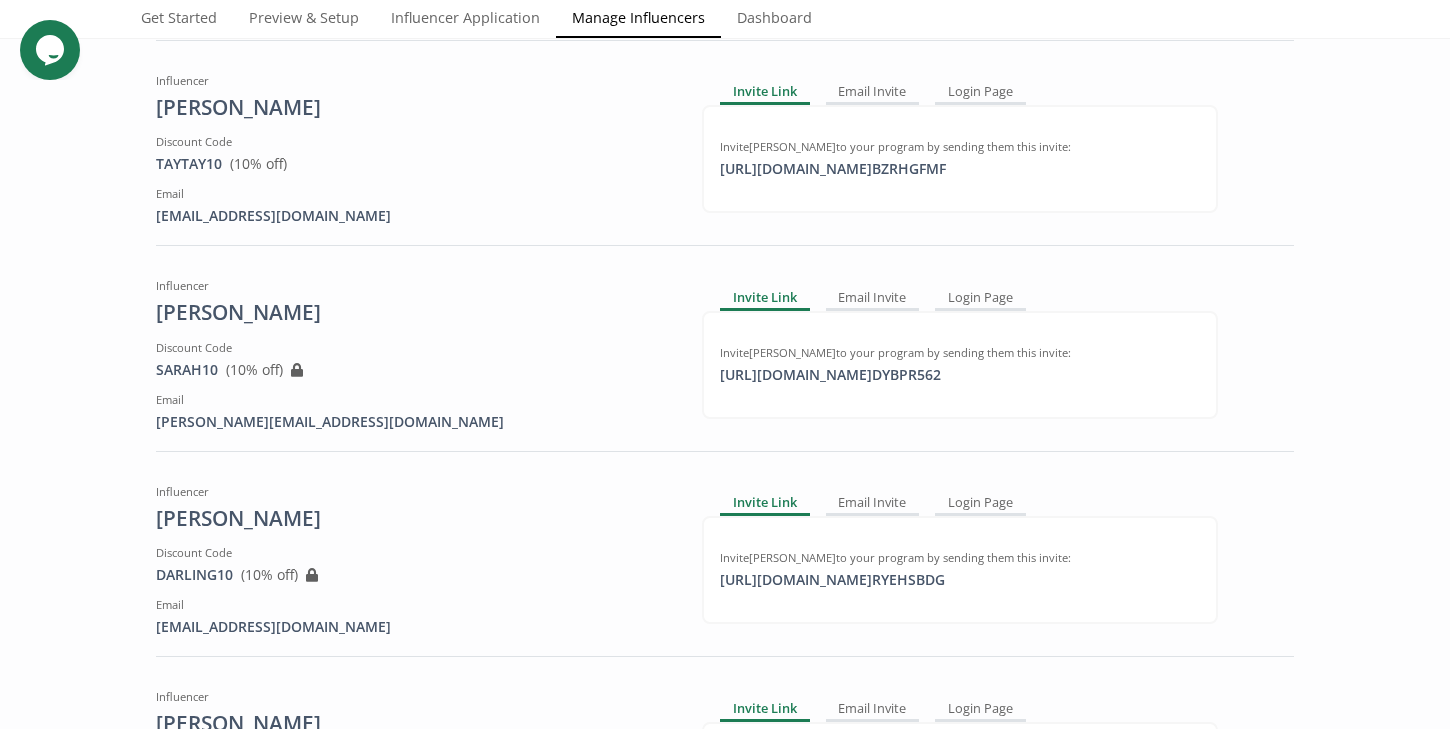 scroll, scrollTop: 4230, scrollLeft: 0, axis: vertical 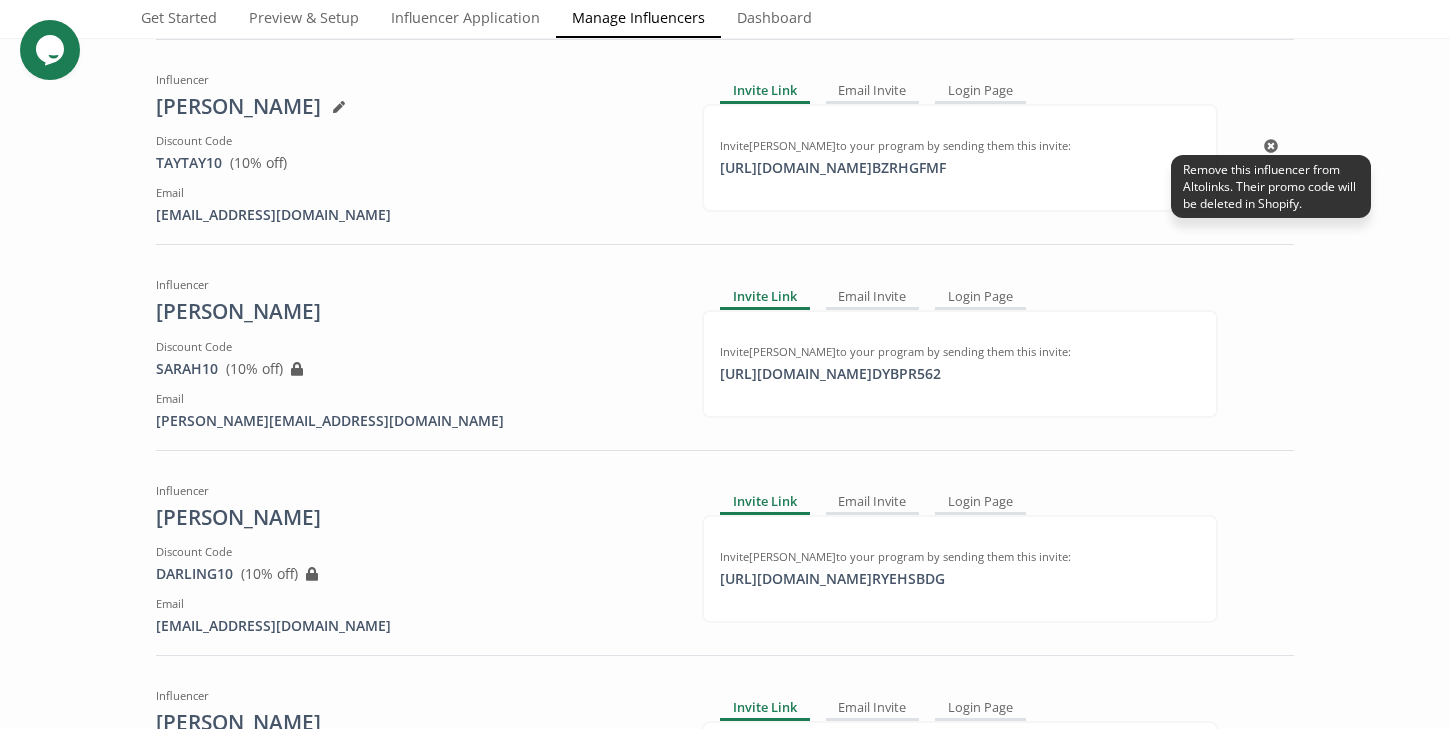 click on "Remove this influencer from Altolinks. Their promo code will be deleted in Shopify." at bounding box center [1271, 186] 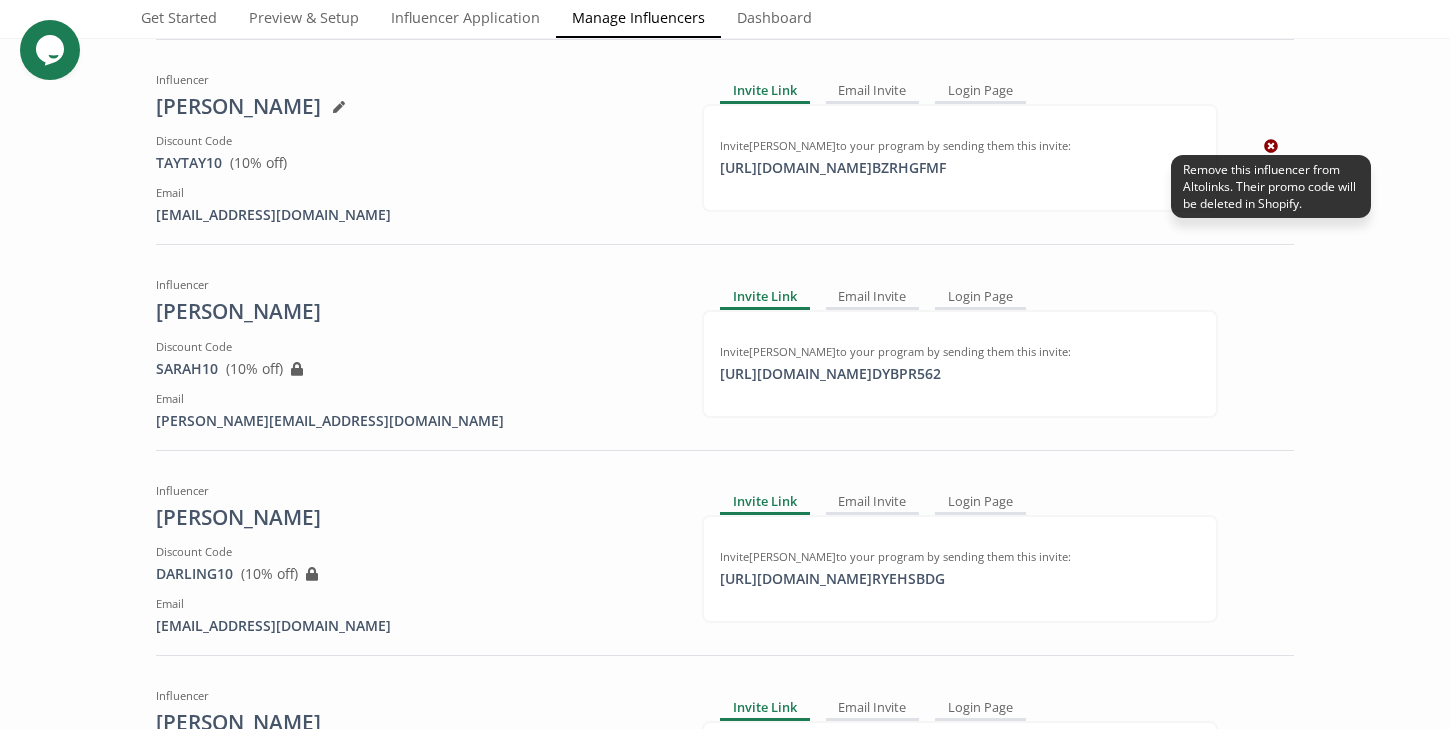click 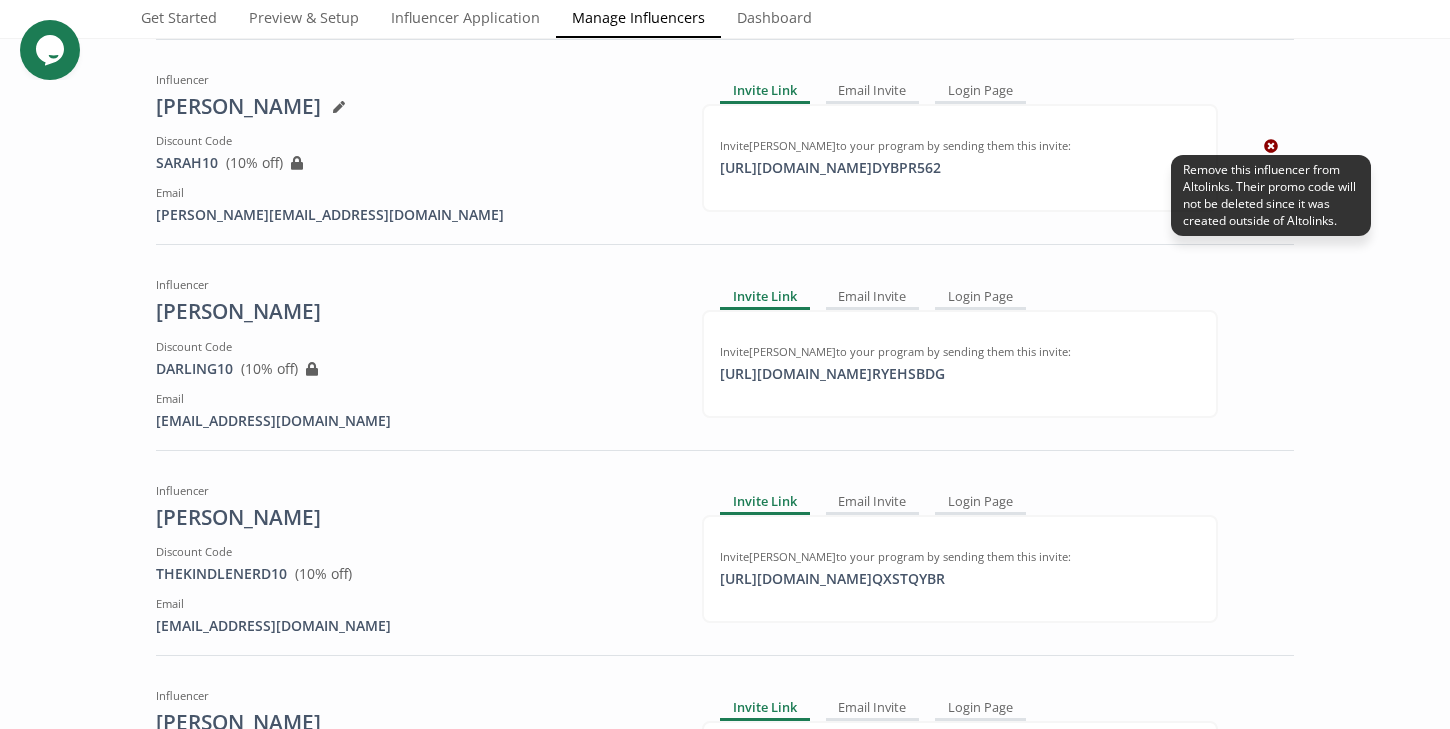 click 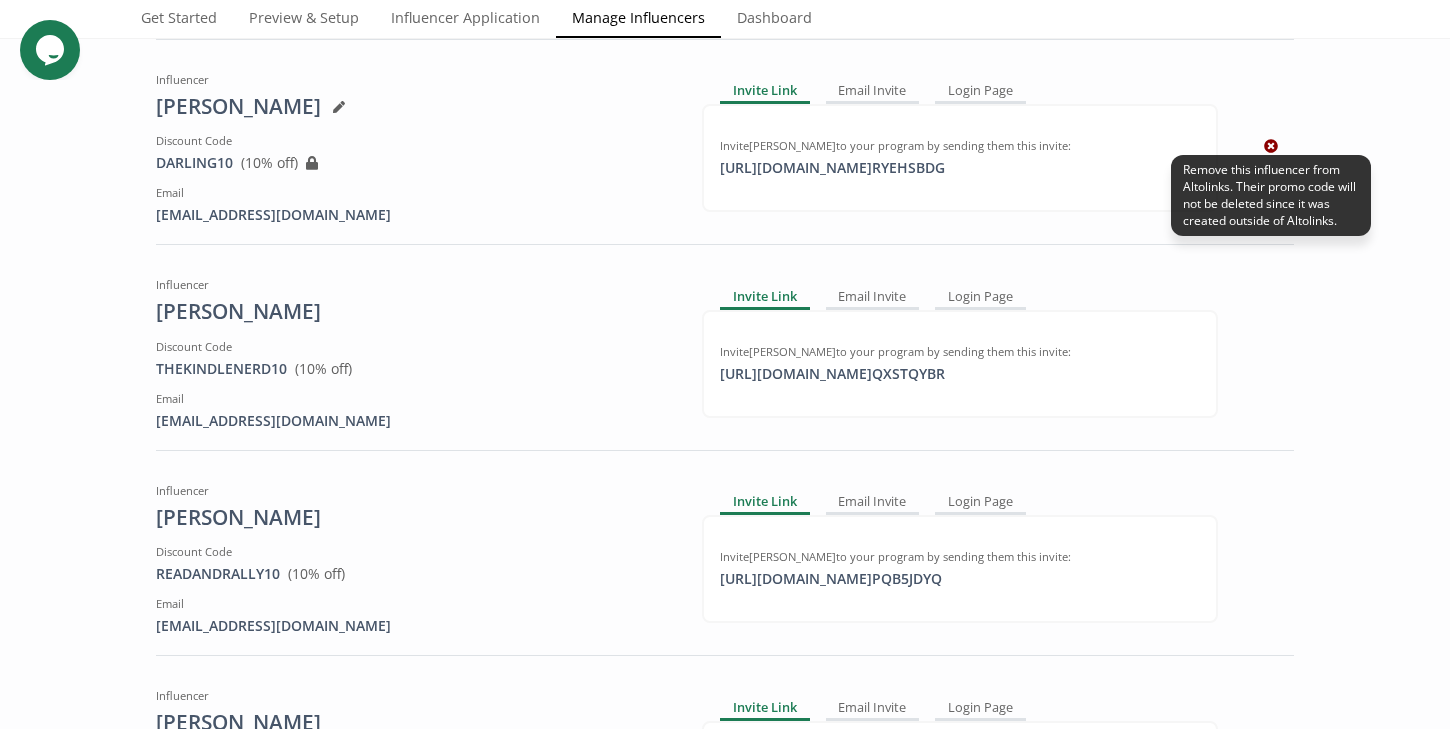 click 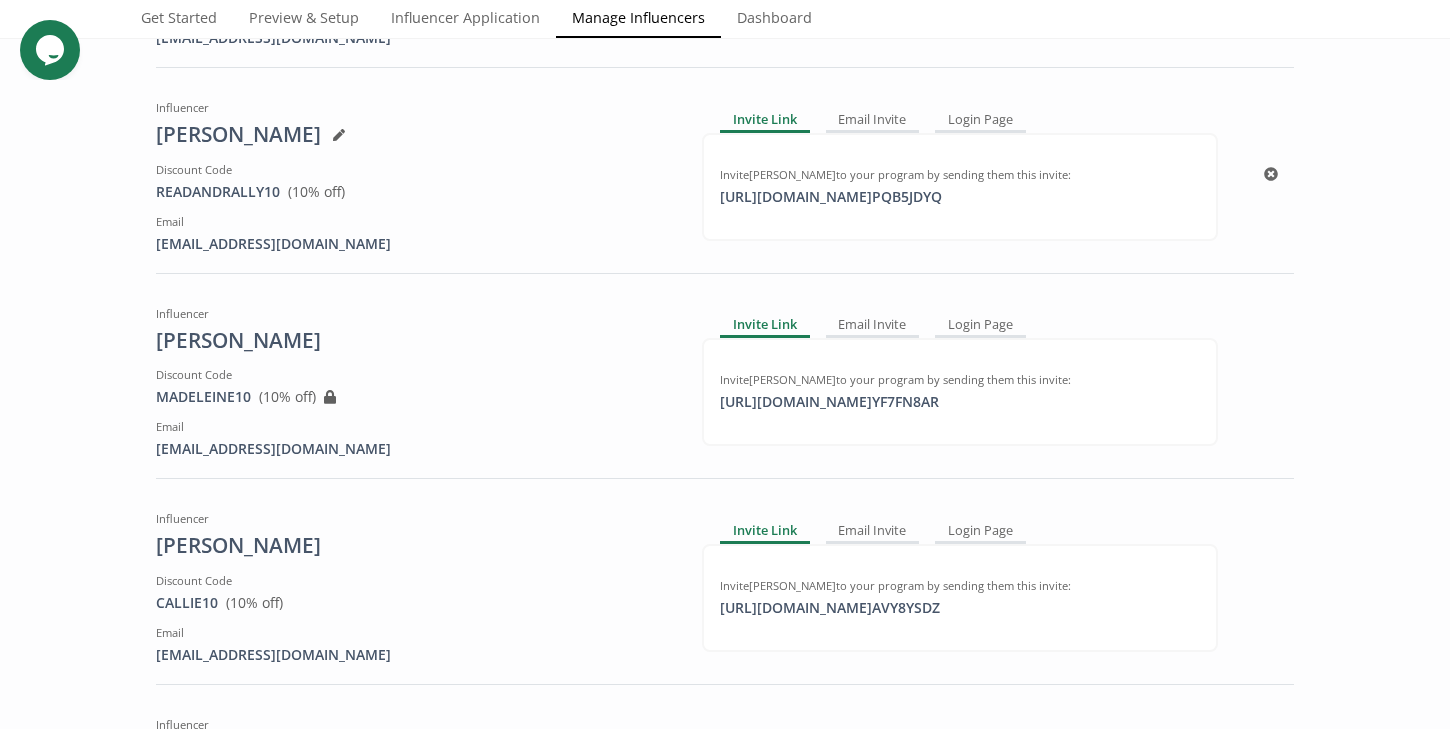 scroll, scrollTop: 4411, scrollLeft: 0, axis: vertical 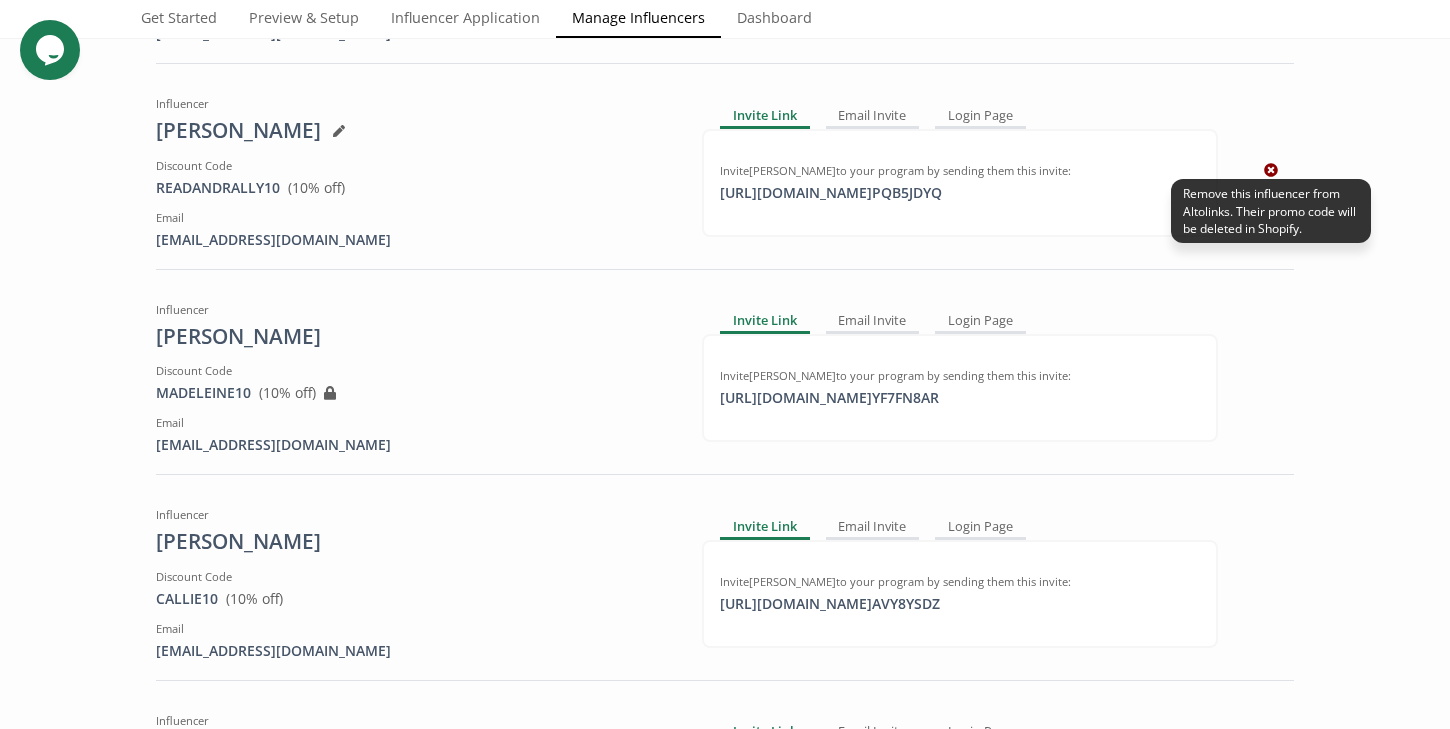 click 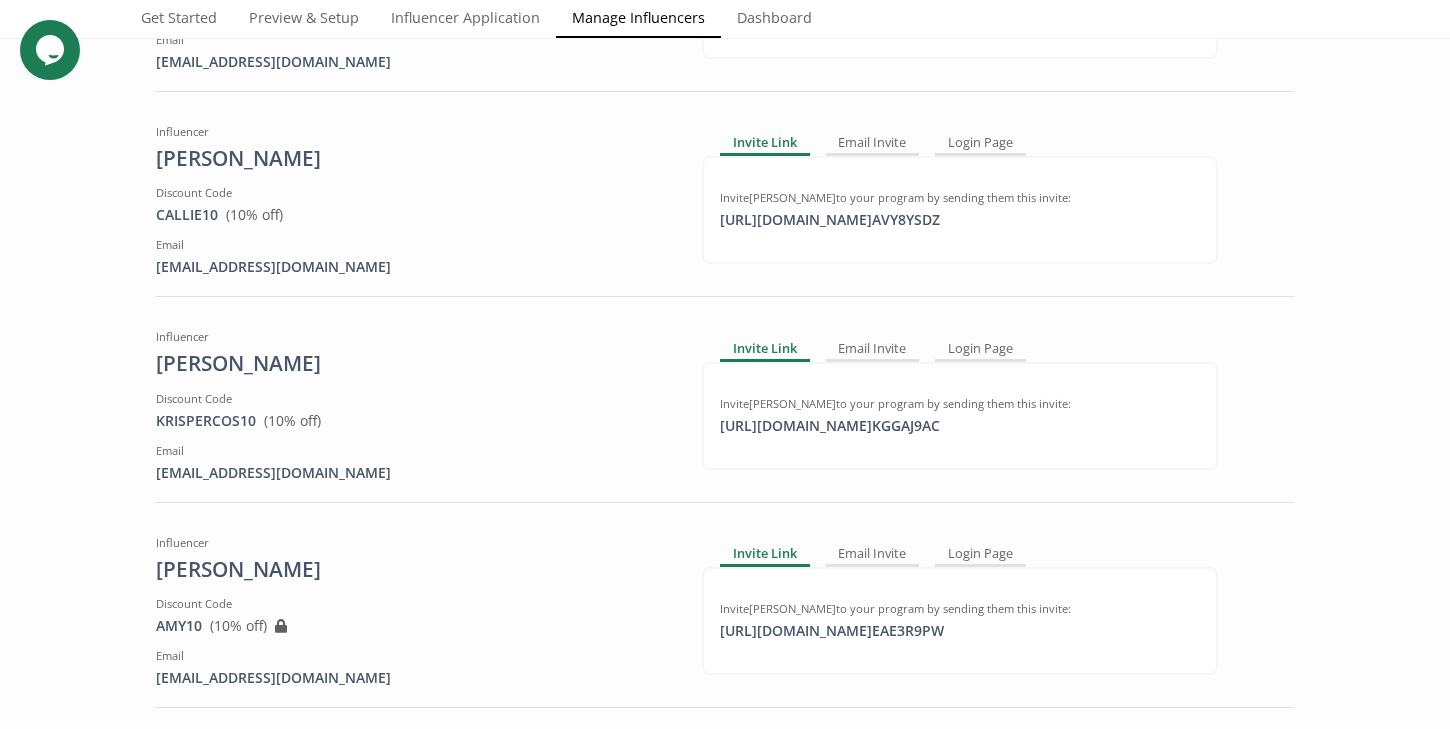 scroll, scrollTop: 4593, scrollLeft: 0, axis: vertical 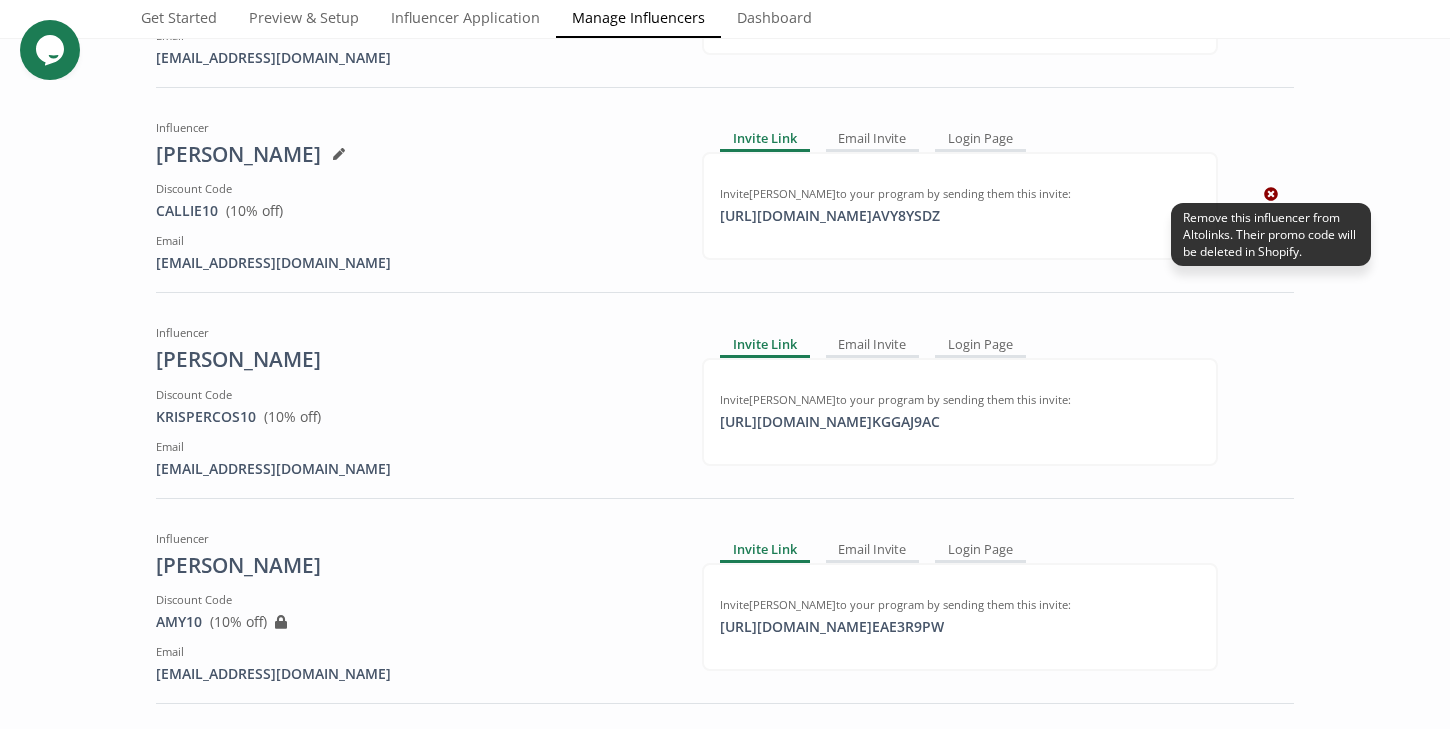 click 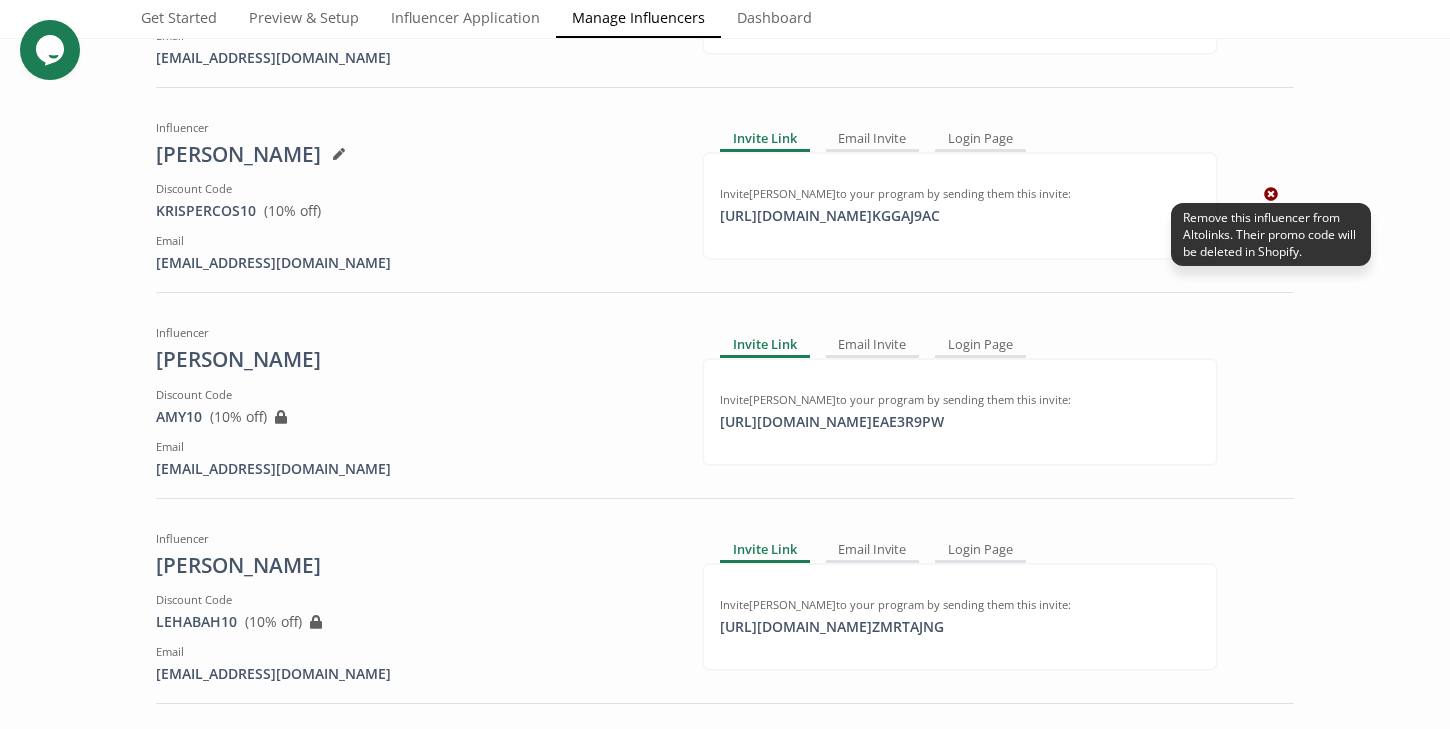 click 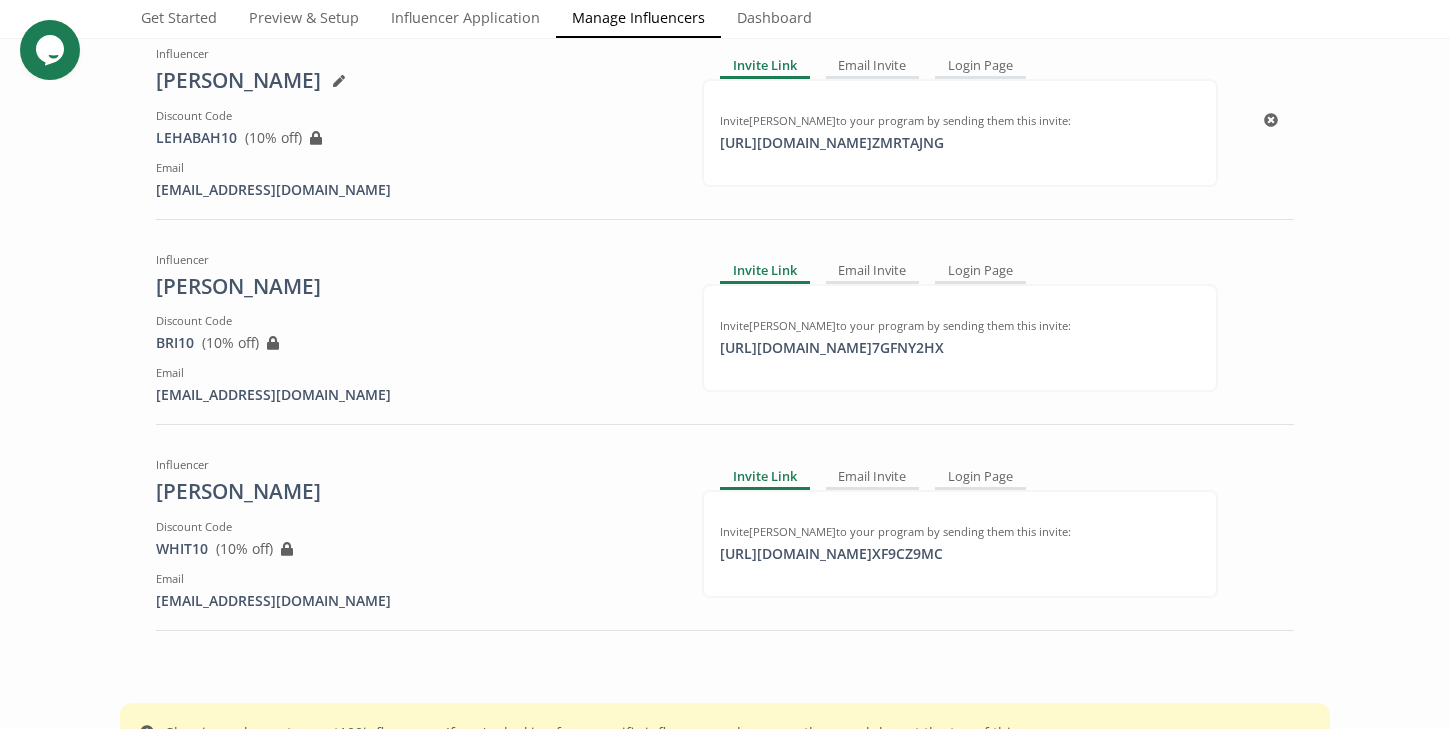 scroll, scrollTop: 4874, scrollLeft: 0, axis: vertical 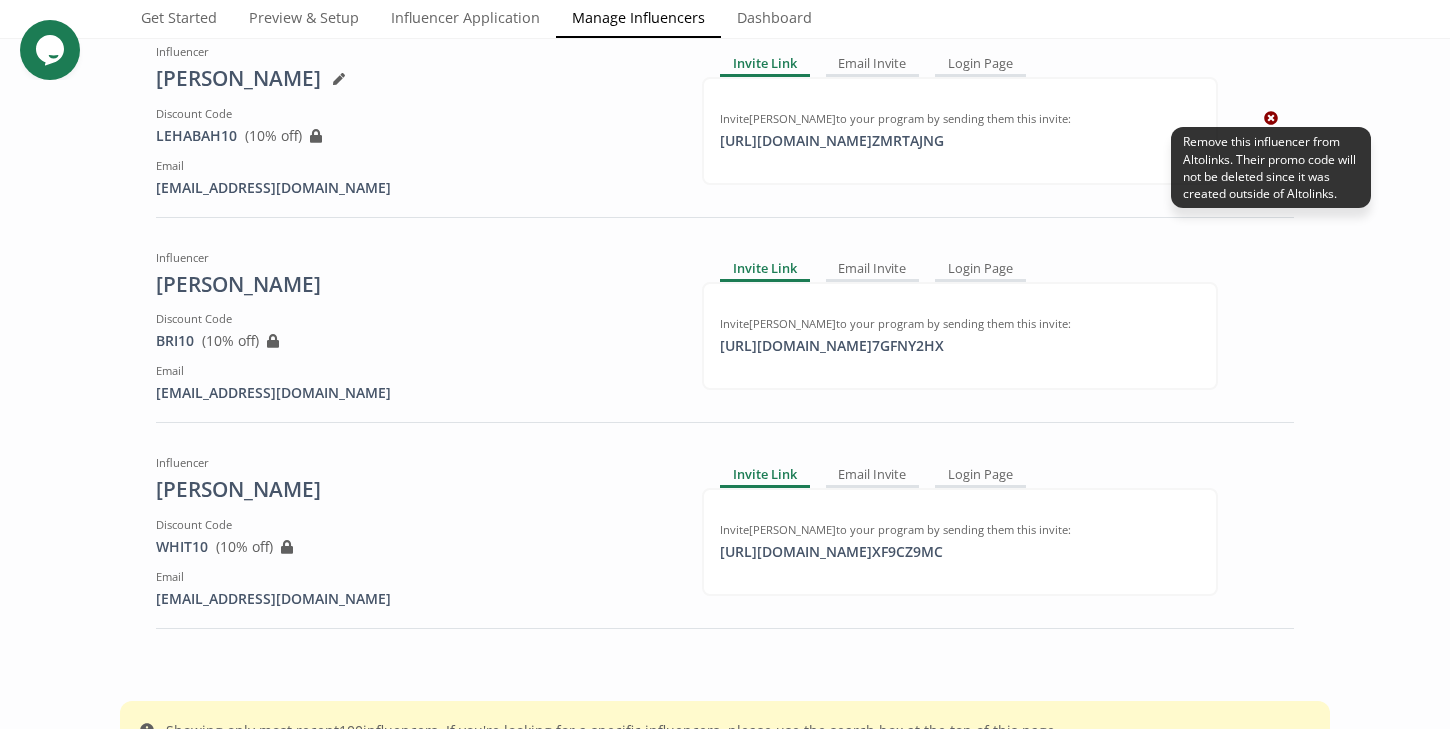 click 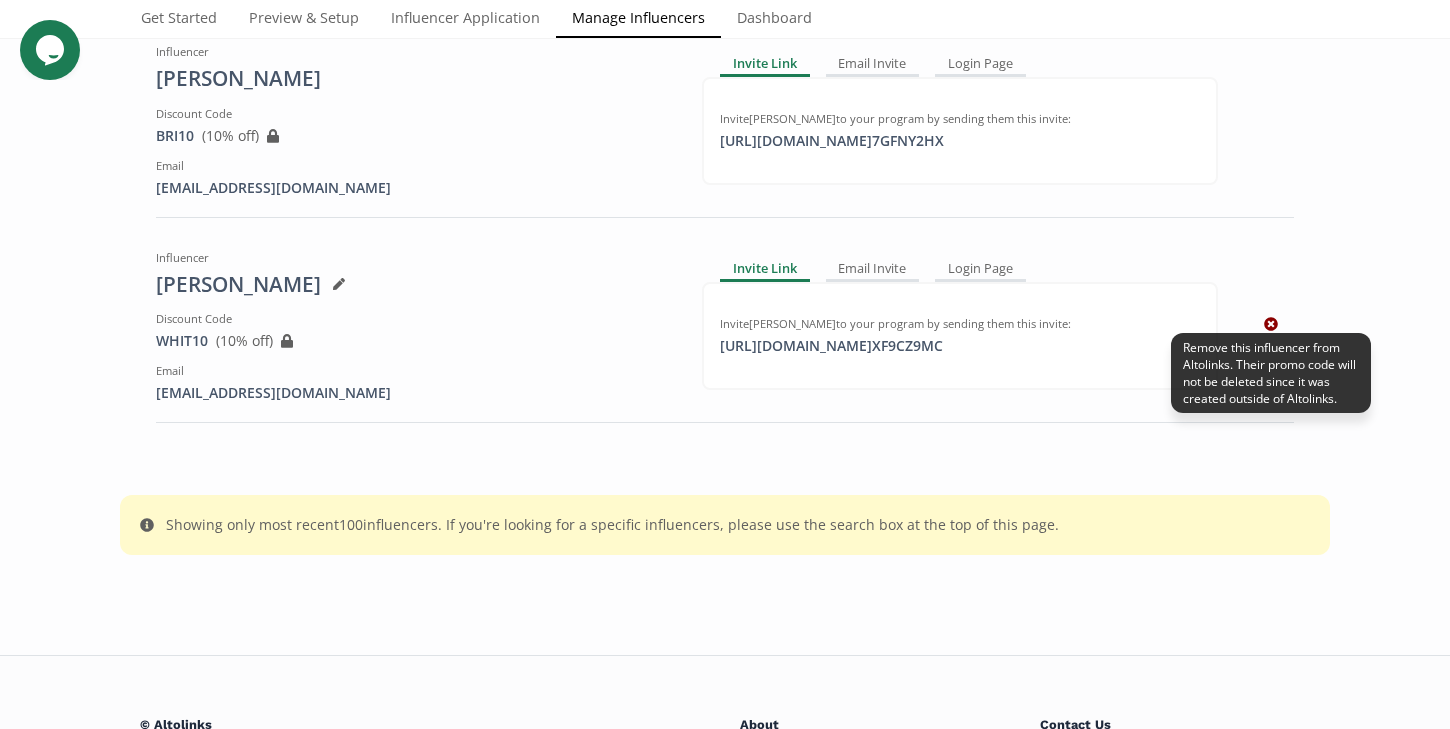 click 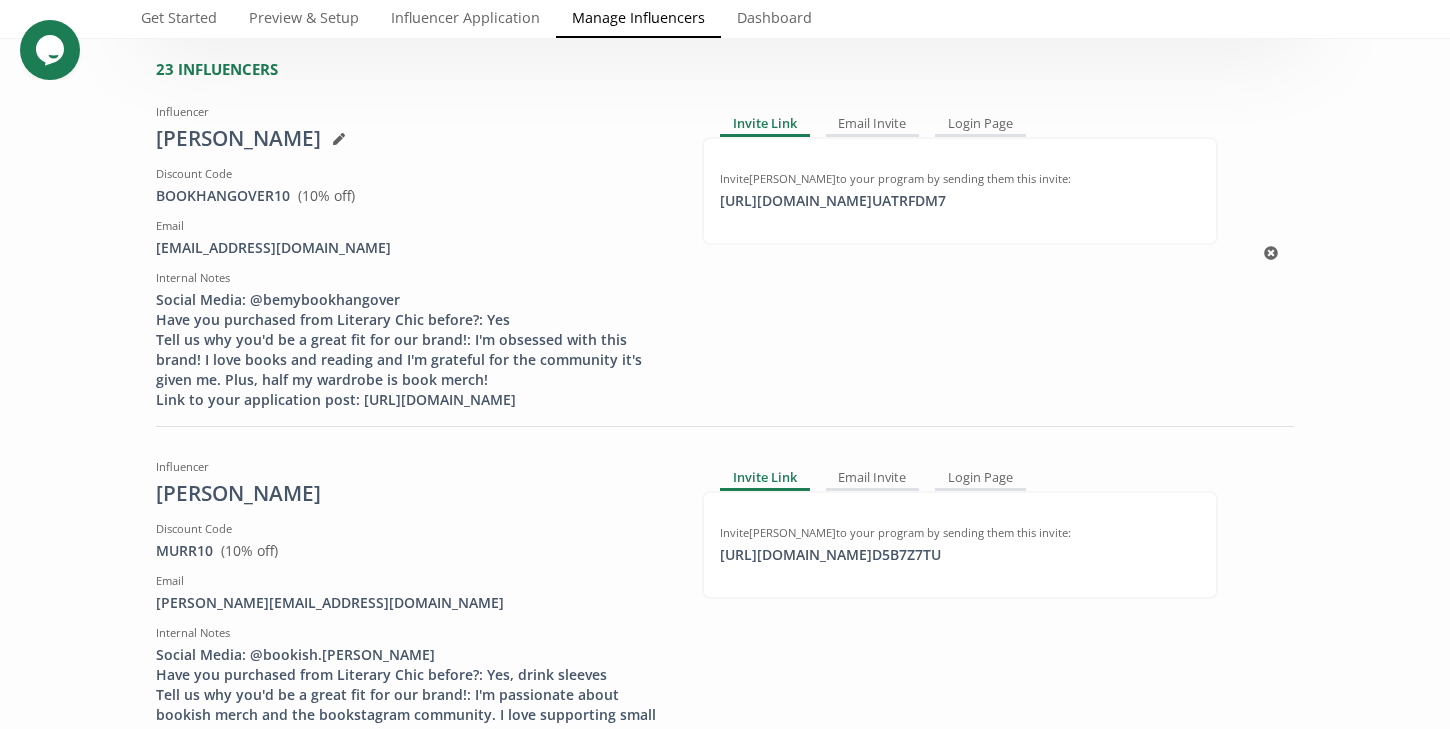 scroll, scrollTop: 0, scrollLeft: 0, axis: both 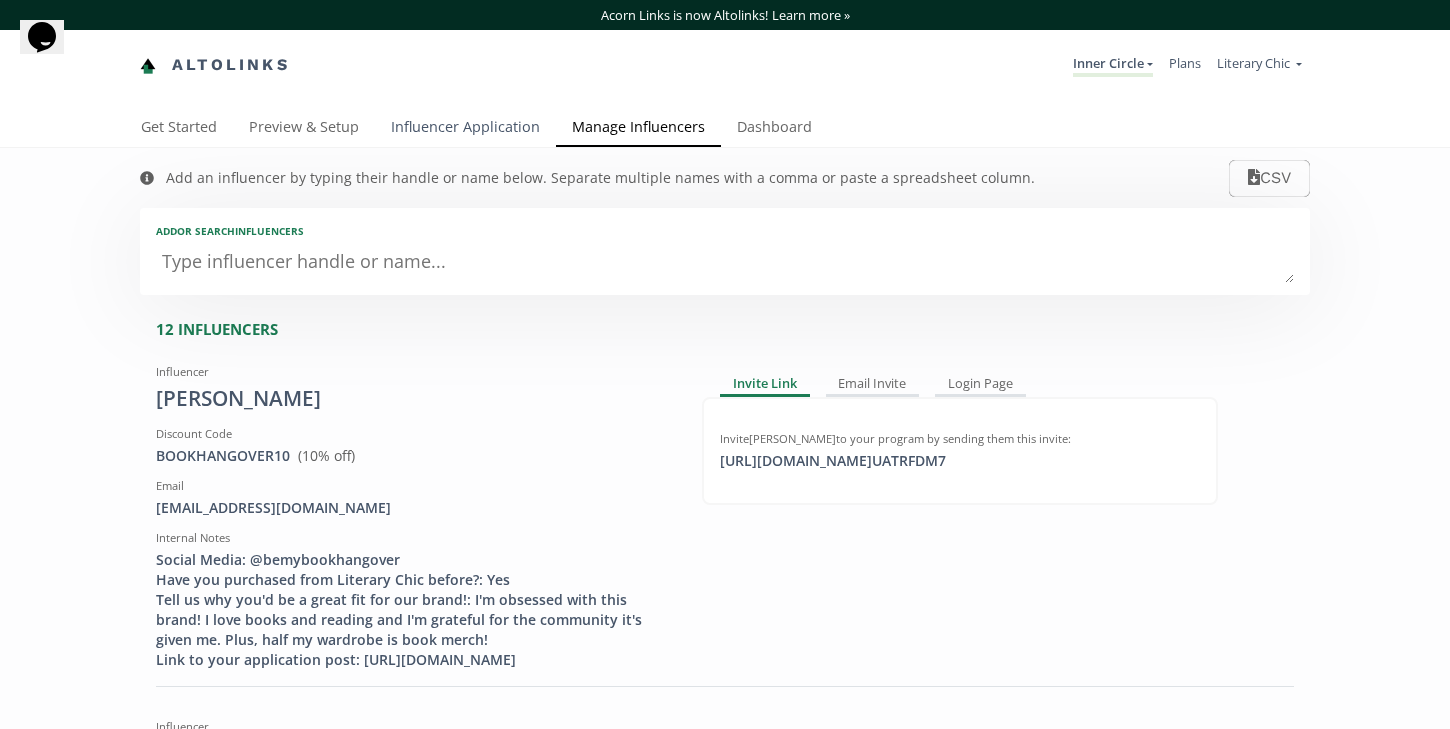 click on "Influencer Application" at bounding box center [465, 129] 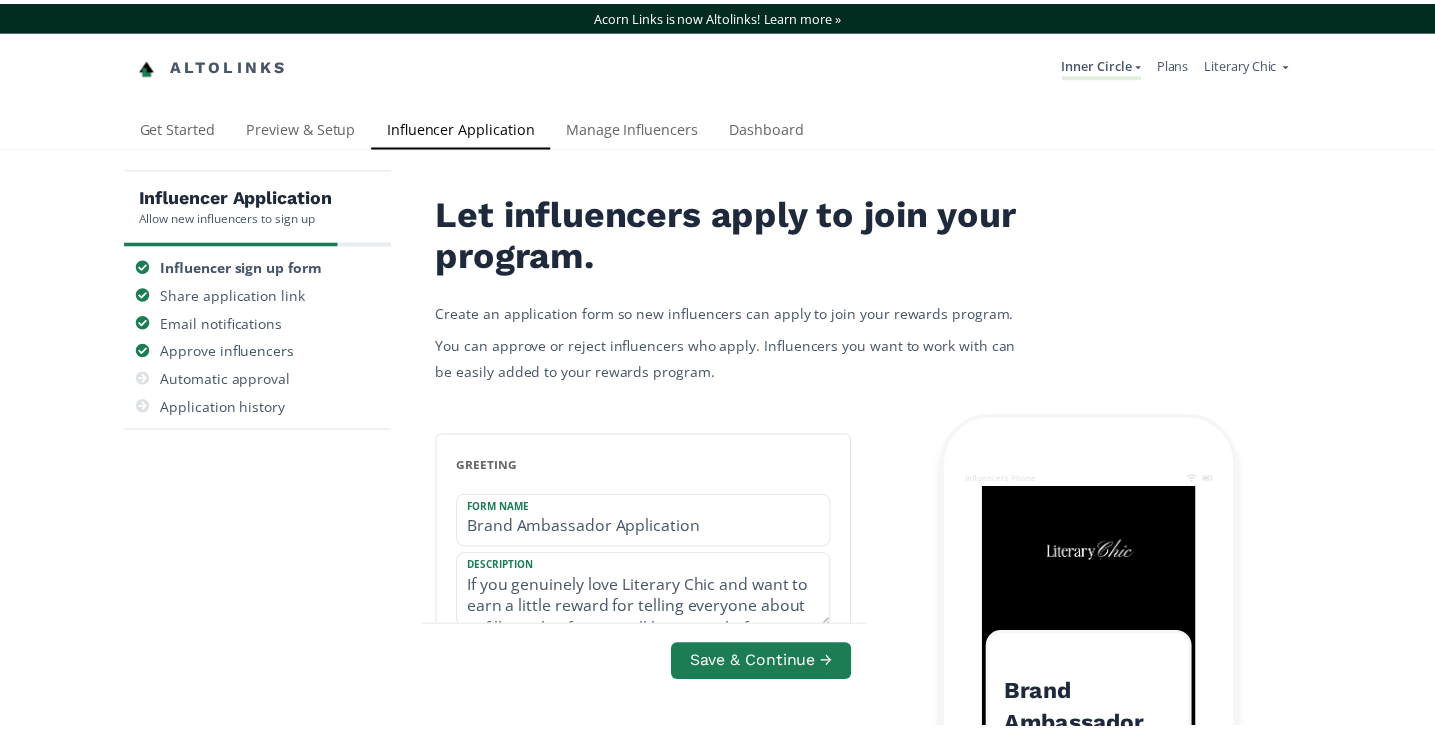 scroll, scrollTop: 0, scrollLeft: 0, axis: both 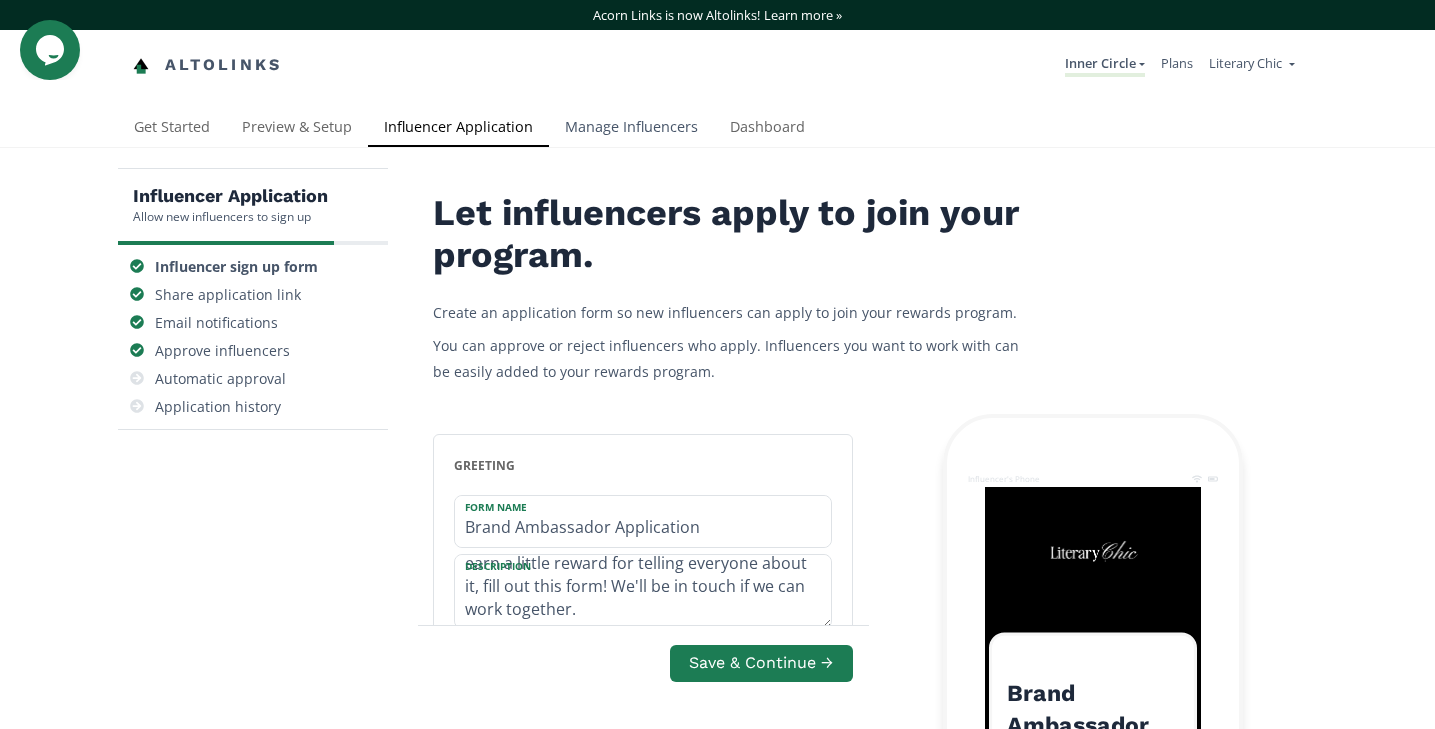 click on "Manage Influencers" at bounding box center (631, 129) 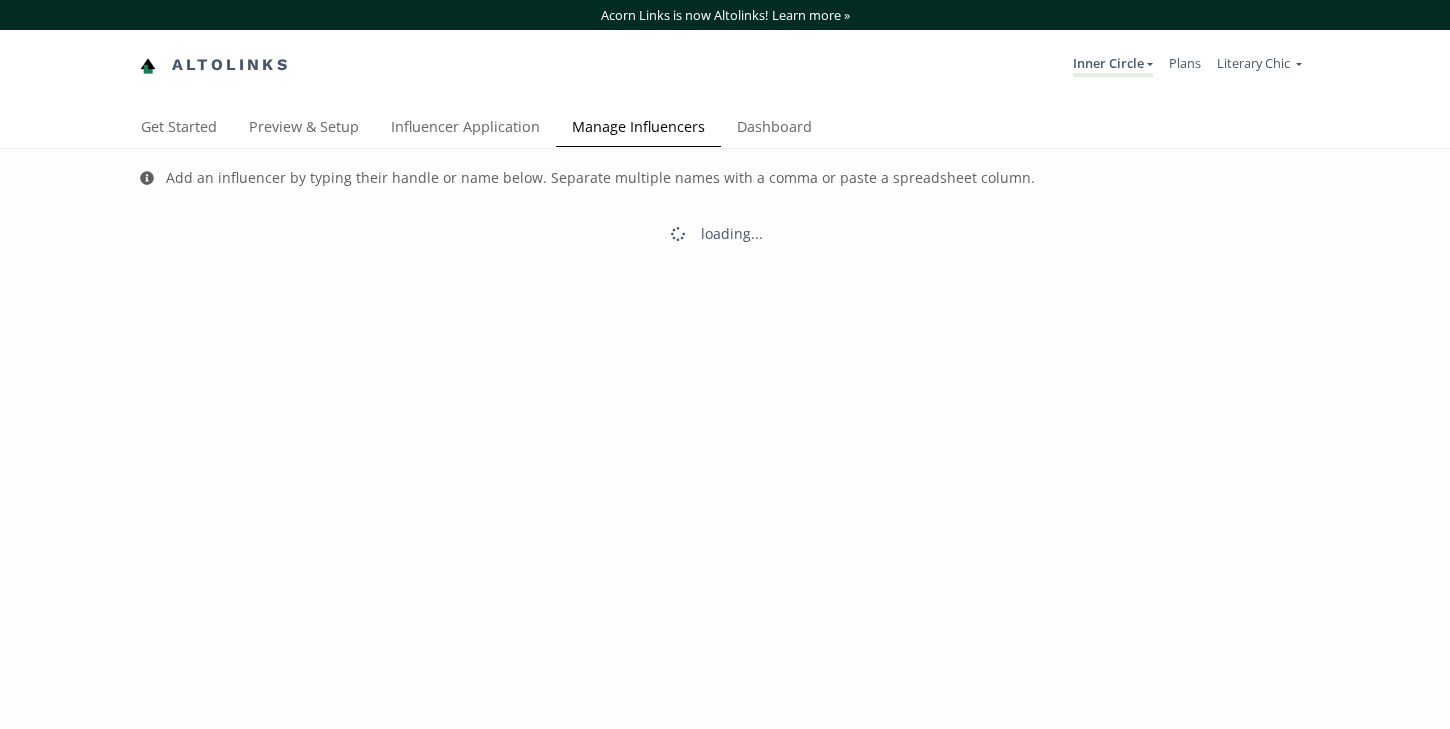 scroll, scrollTop: 0, scrollLeft: 0, axis: both 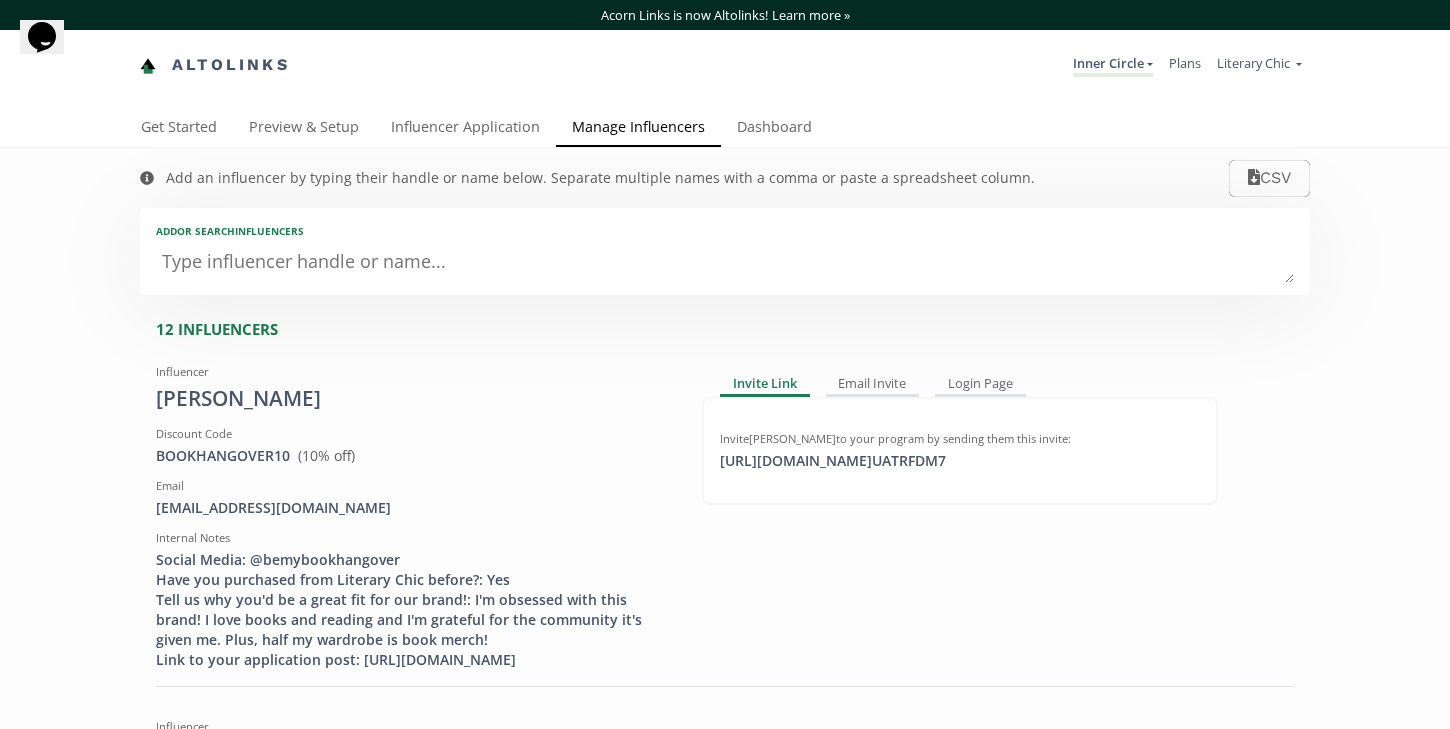 click at bounding box center (725, 263) 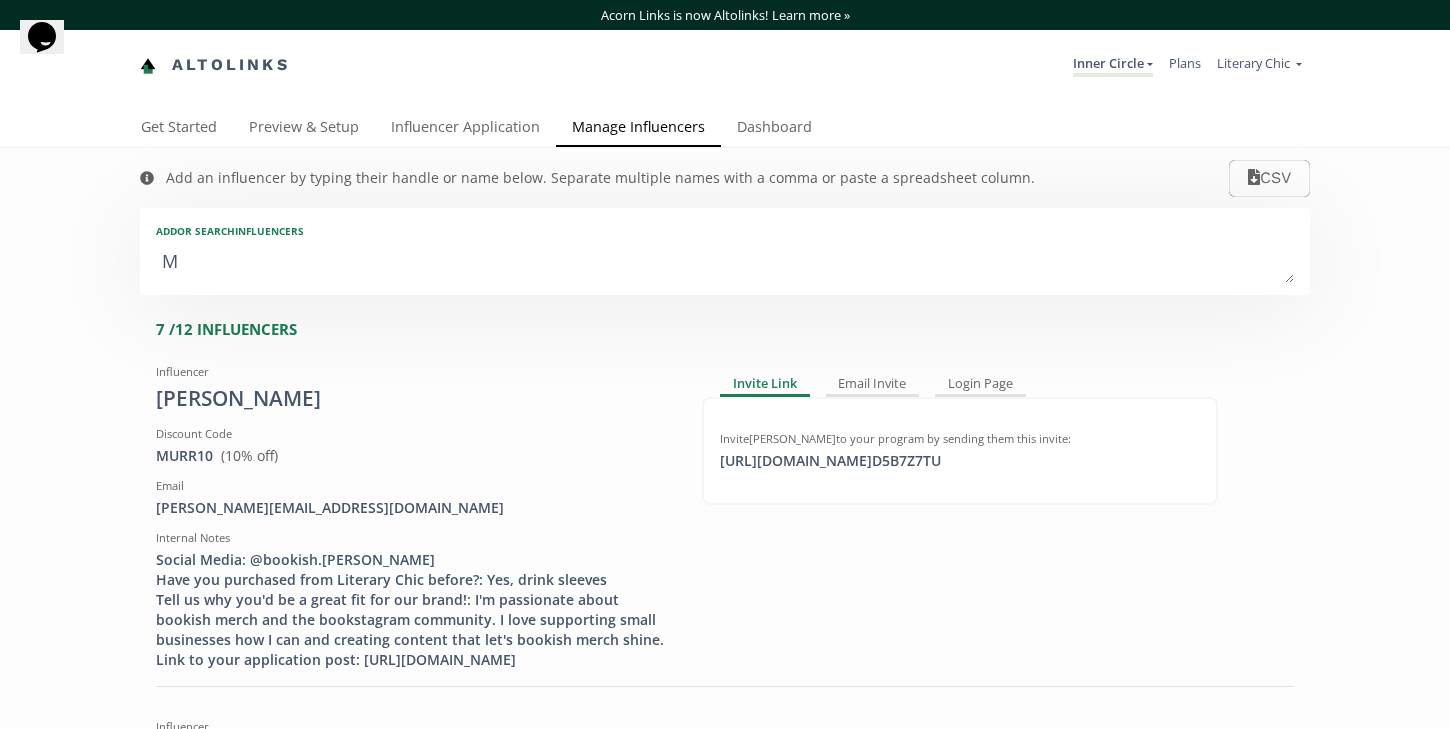 type on "Me" 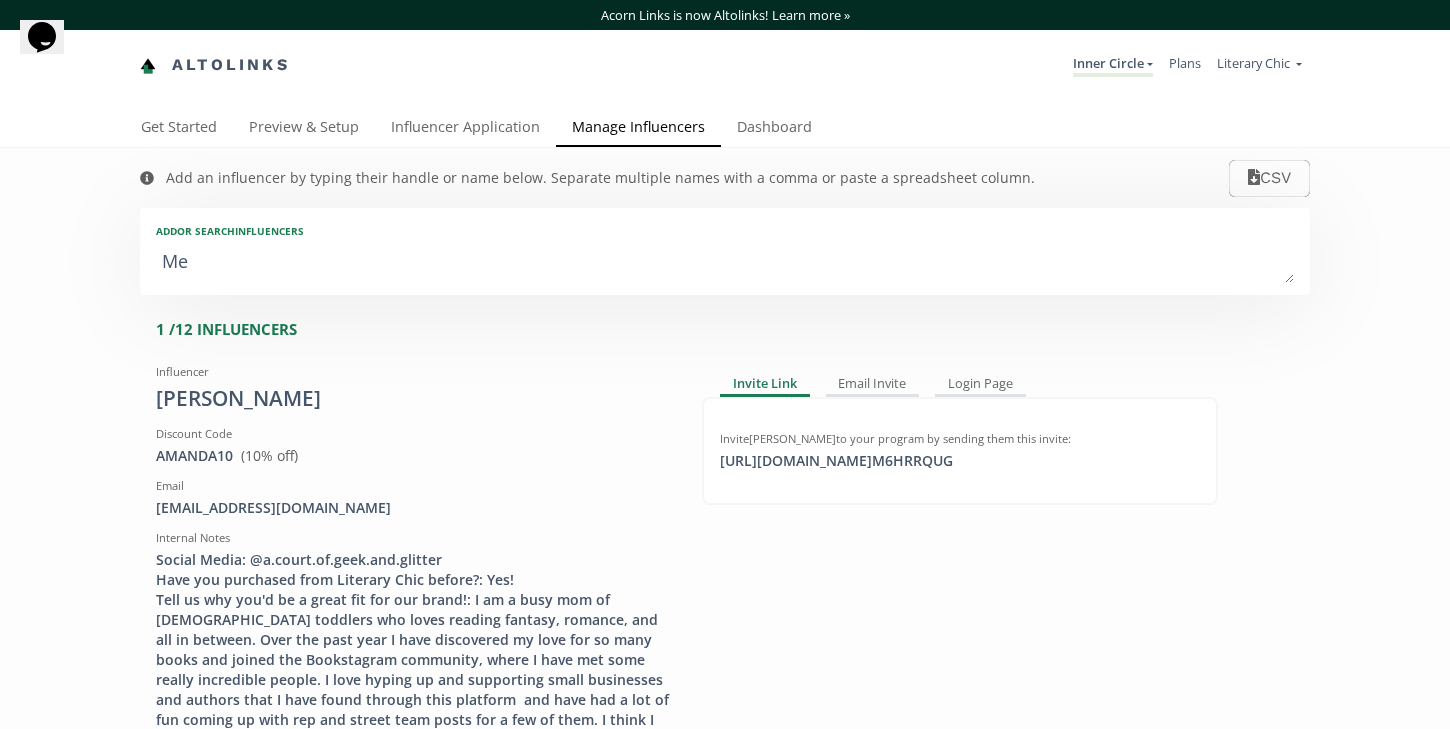 type on "Meg" 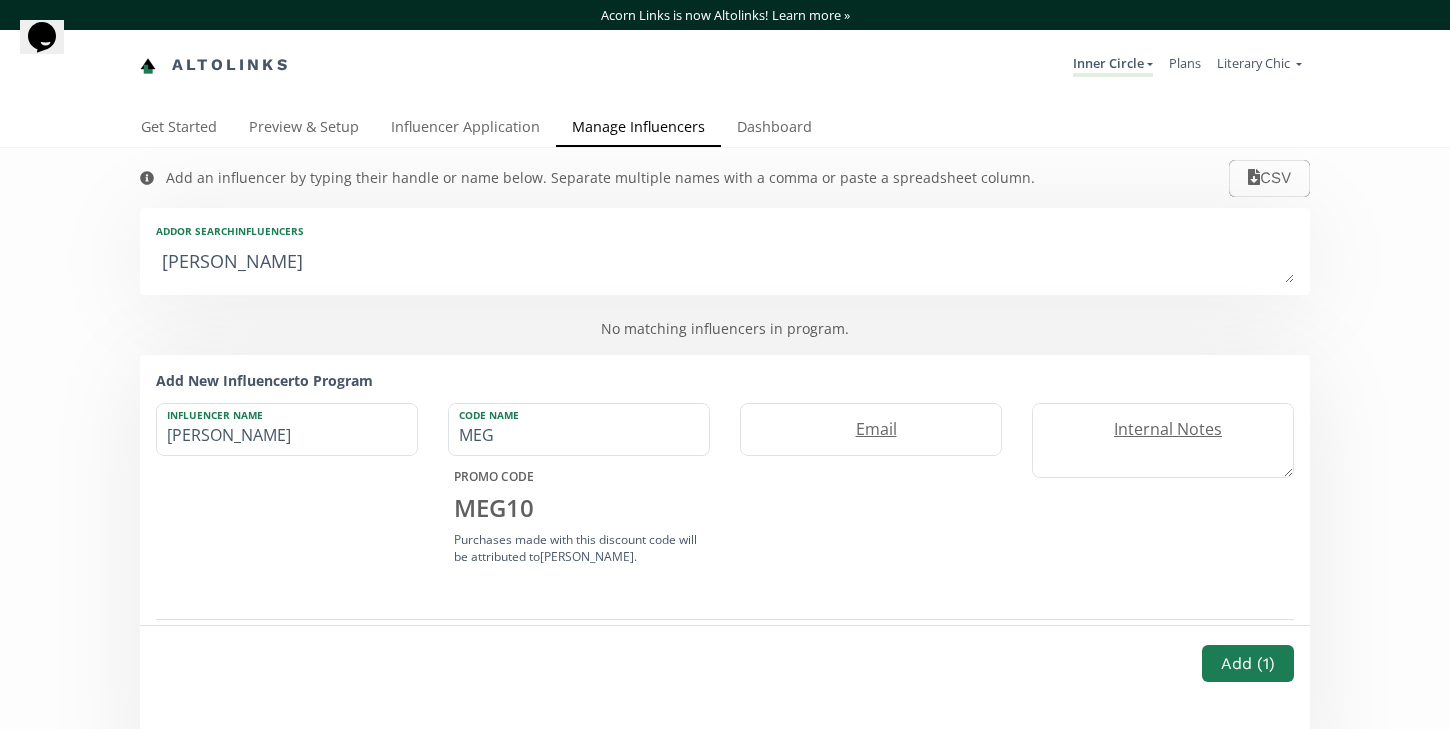 type on "Mega" 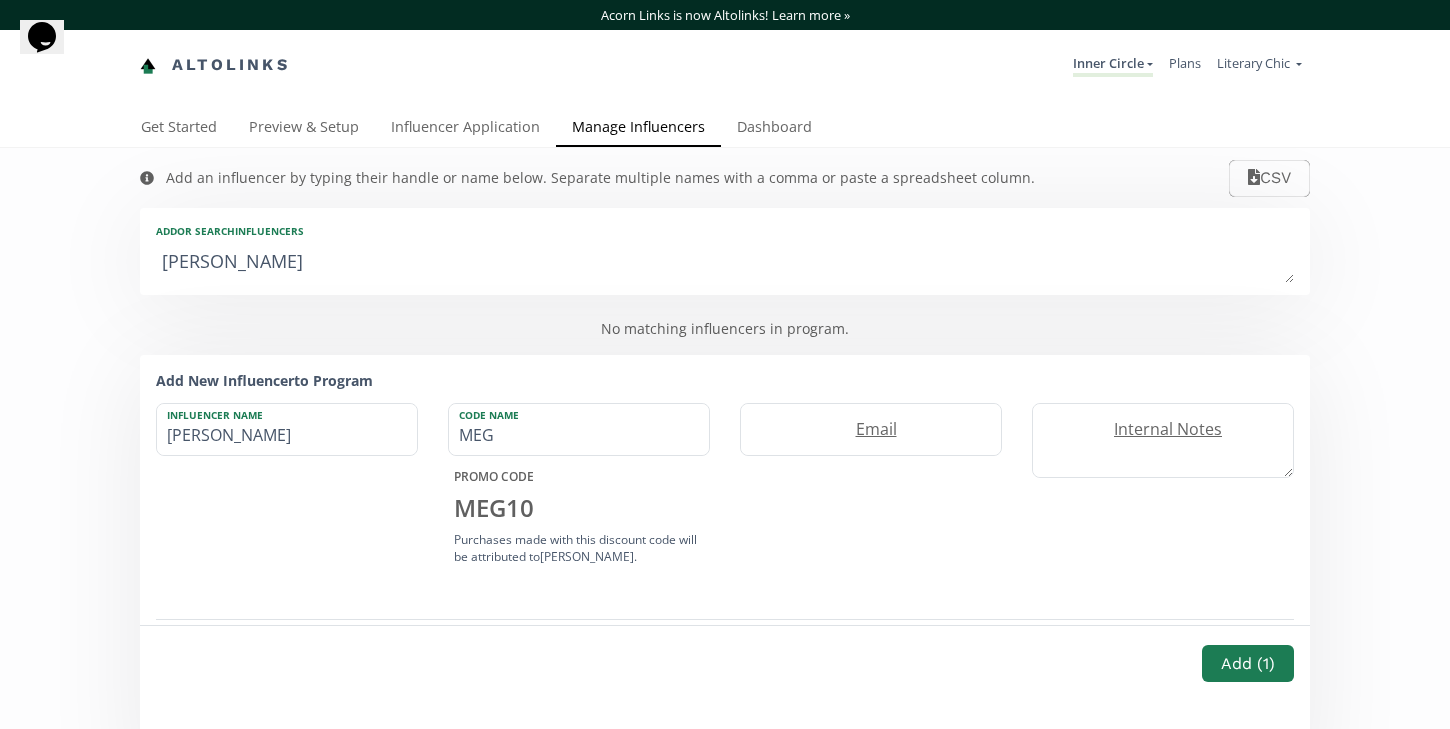 type on "Mega" 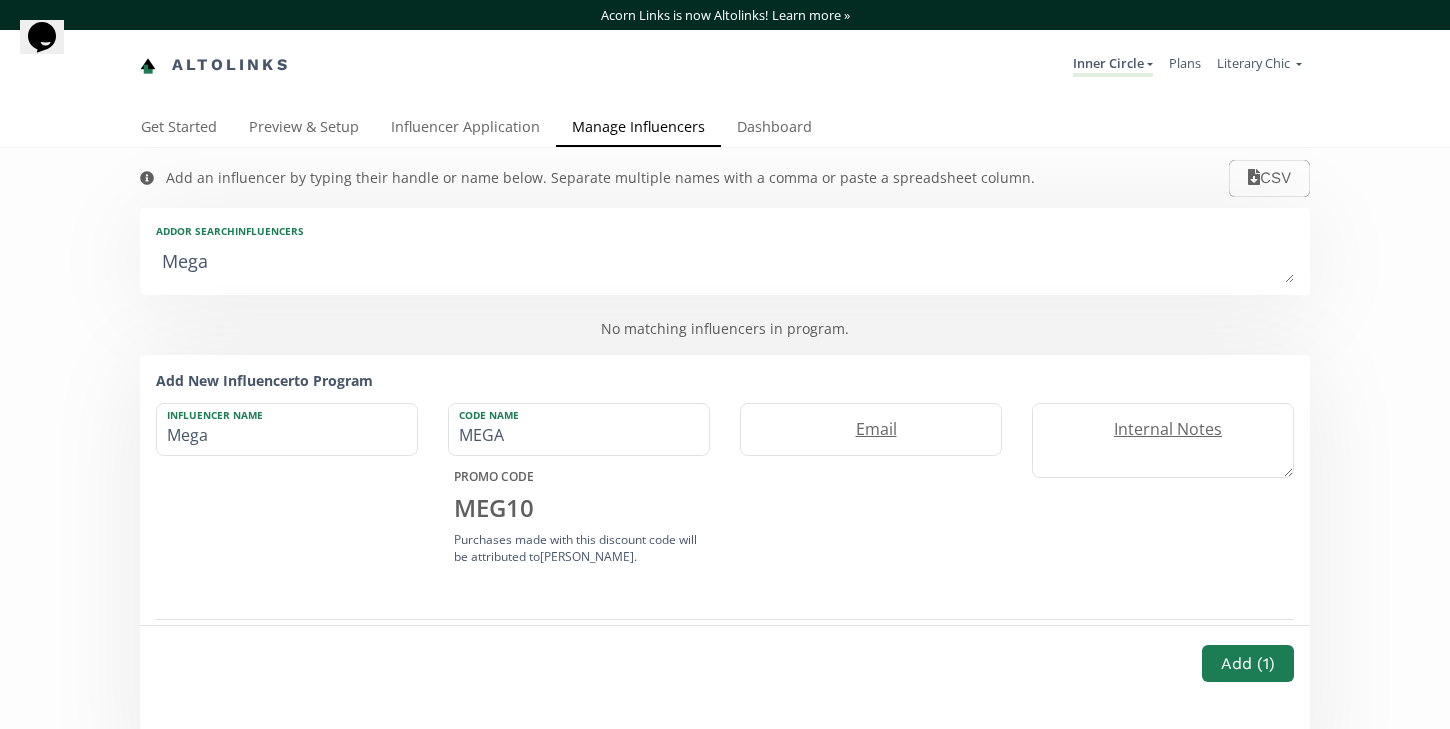 type on "Megan" 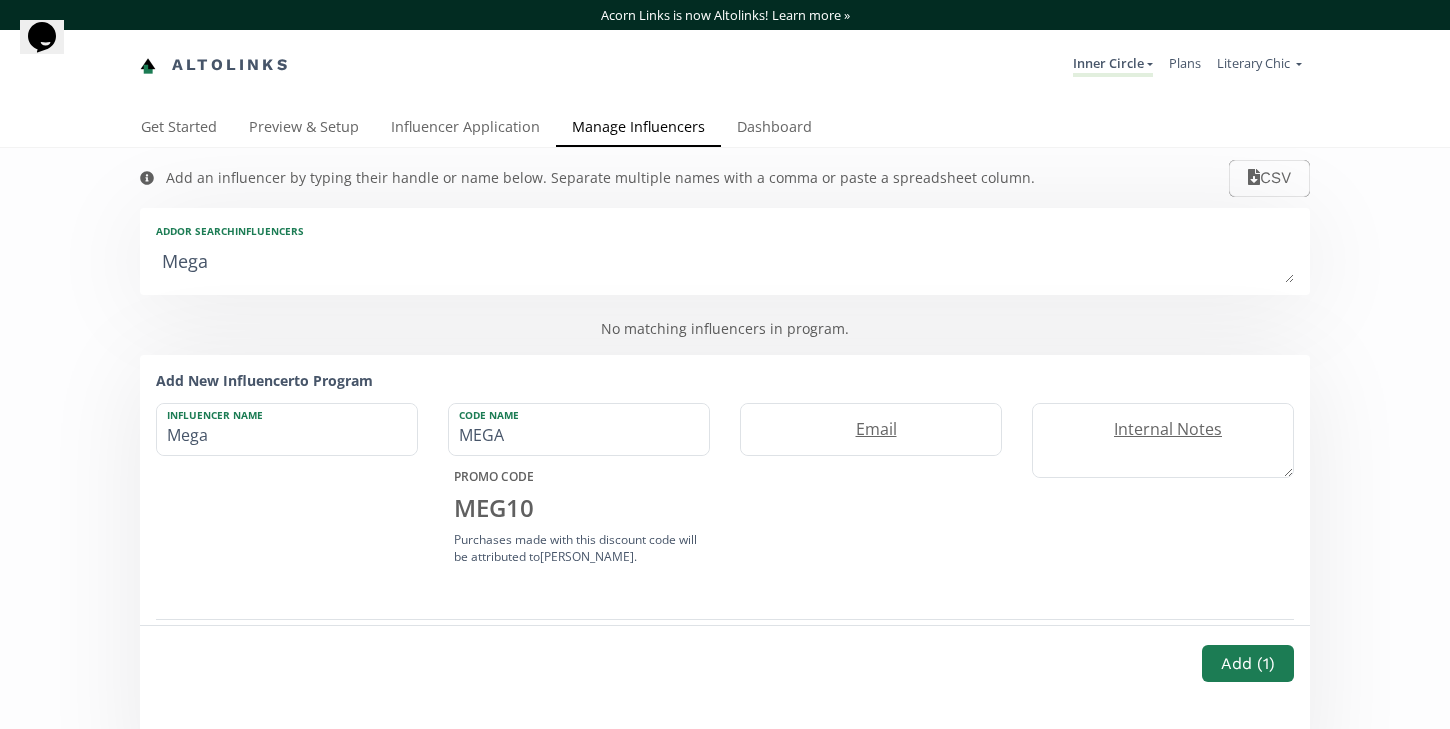 type on "Megan" 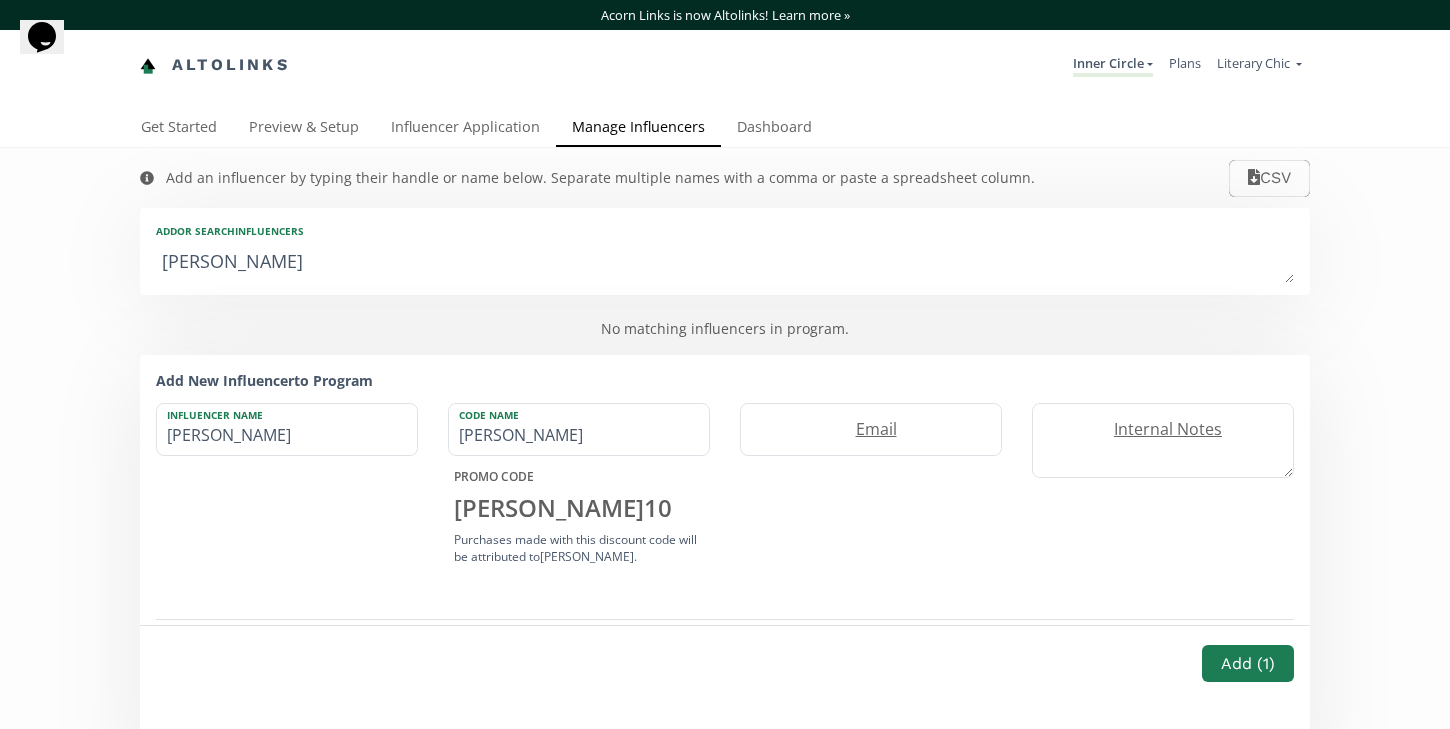 type on "Megan H" 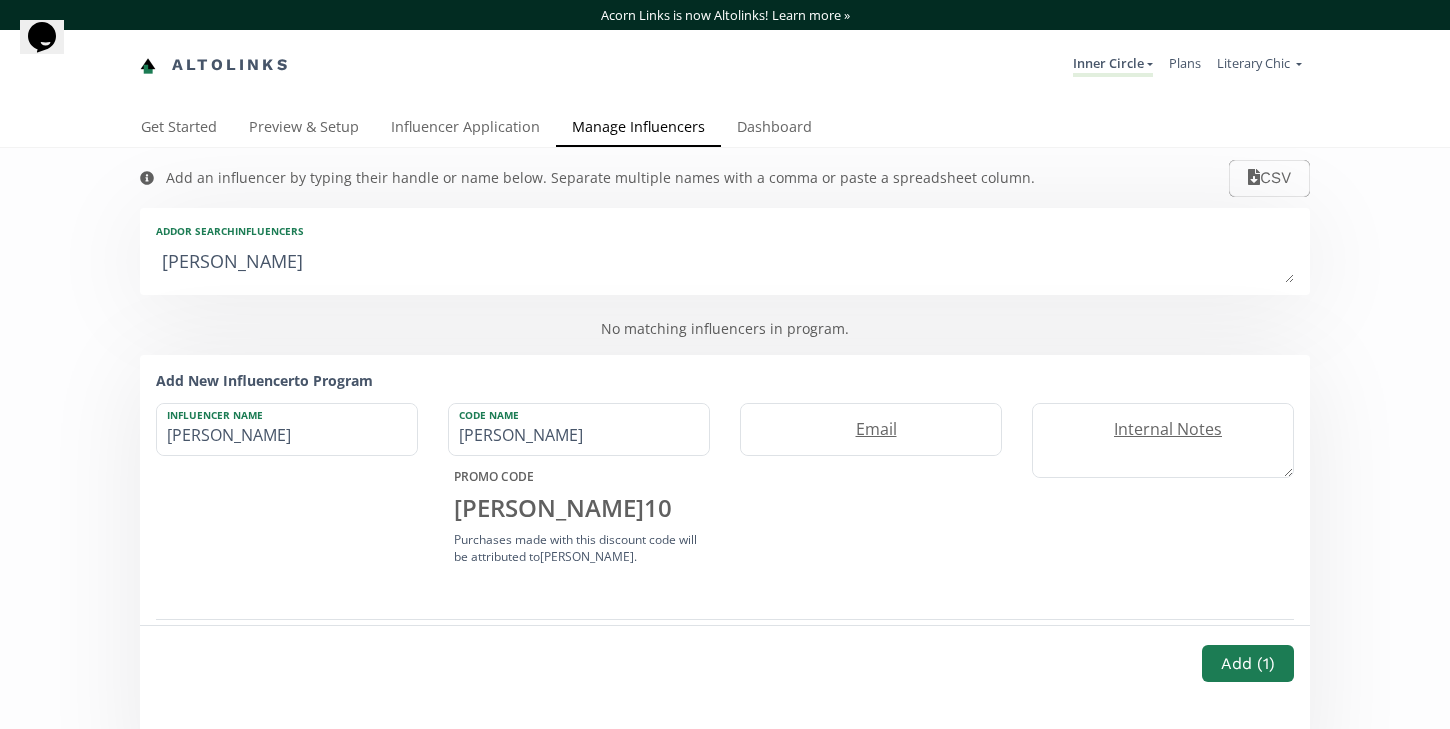 type on "Megan H" 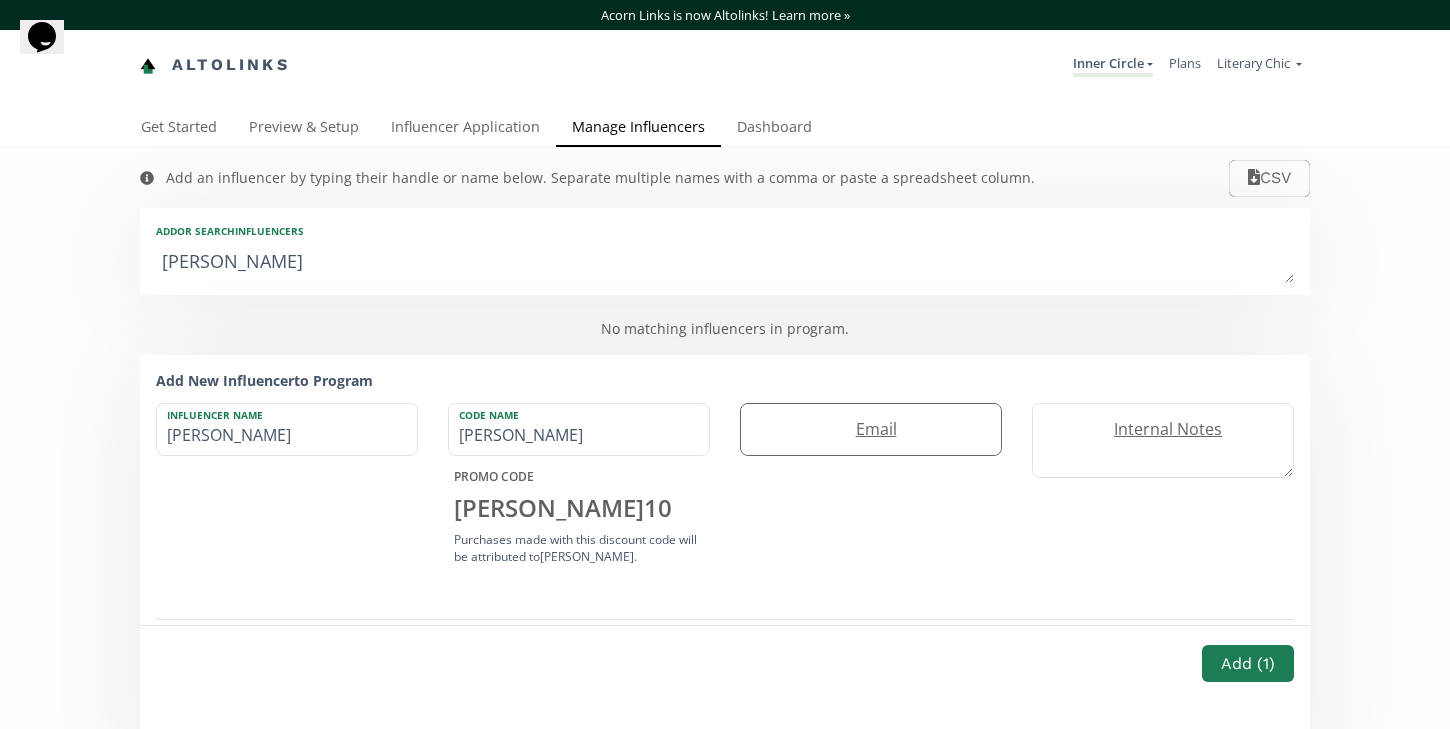 type on "[PERSON_NAME]" 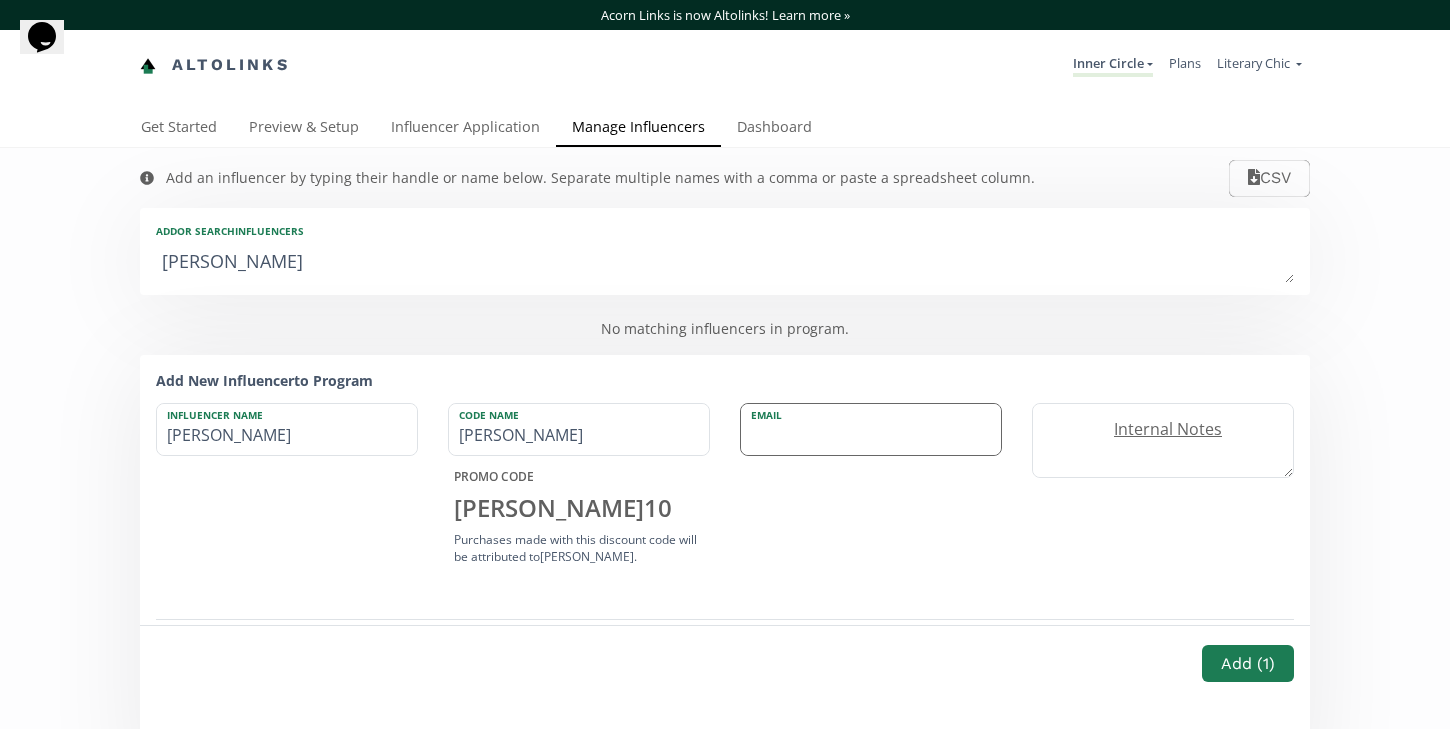 paste on "[EMAIL_ADDRESS][DOMAIN_NAME]" 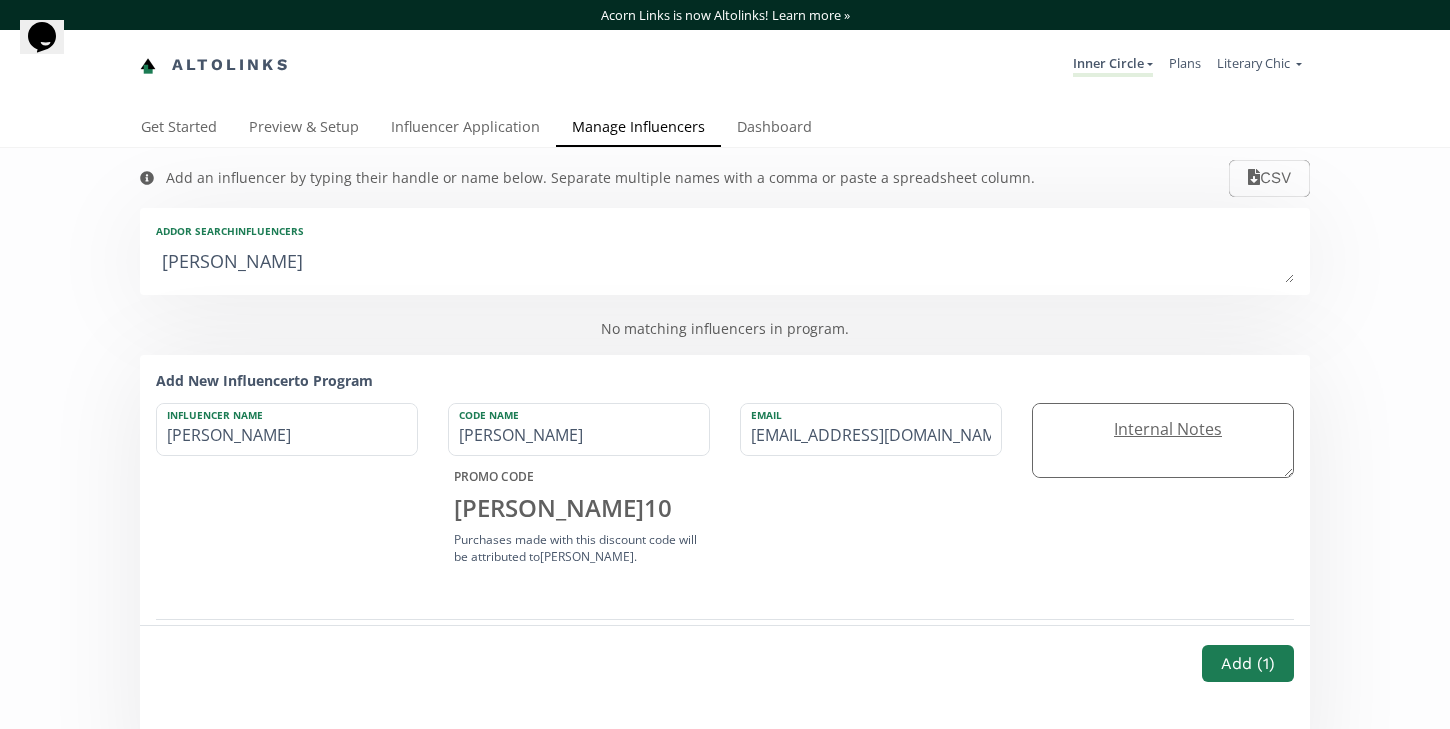 type on "[EMAIL_ADDRESS][DOMAIN_NAME]" 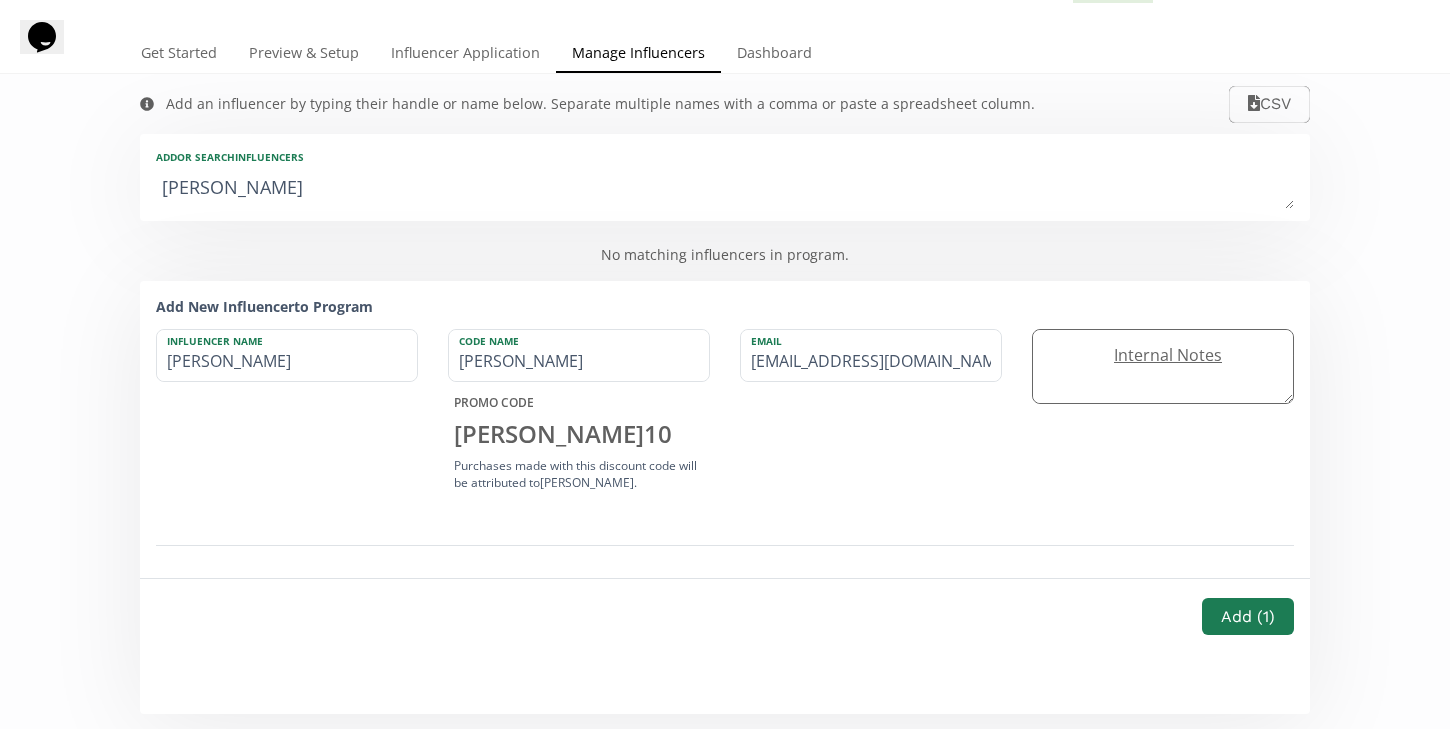 scroll, scrollTop: 89, scrollLeft: 0, axis: vertical 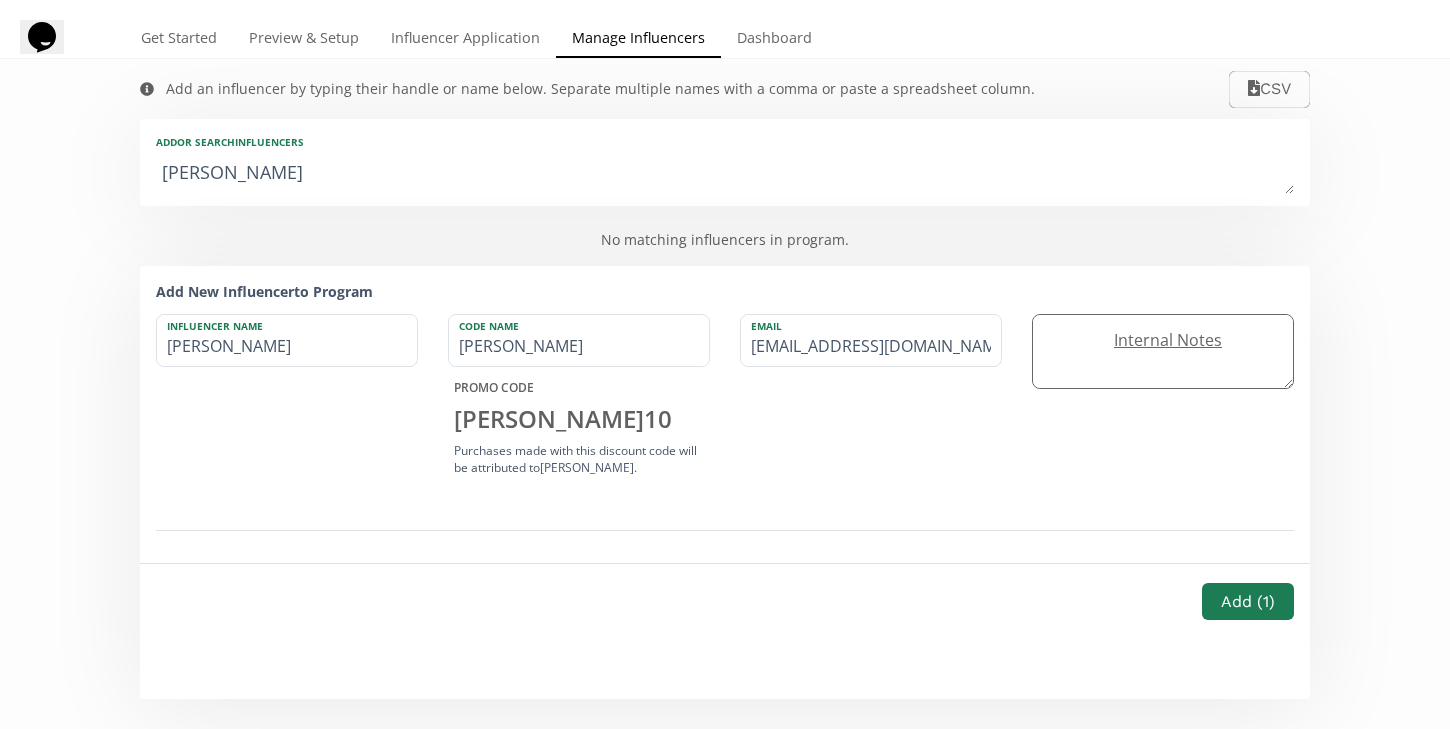 click at bounding box center (1163, 352) 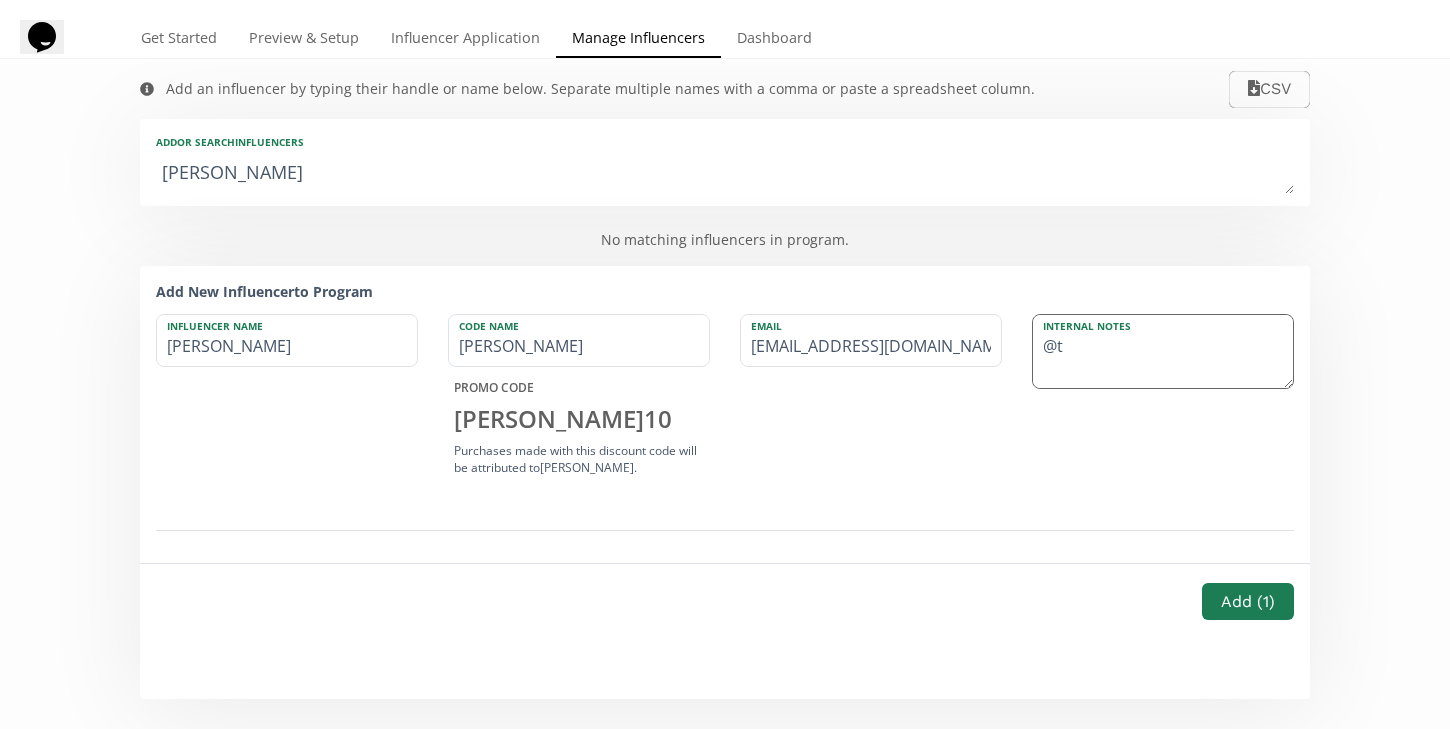 type on "@" 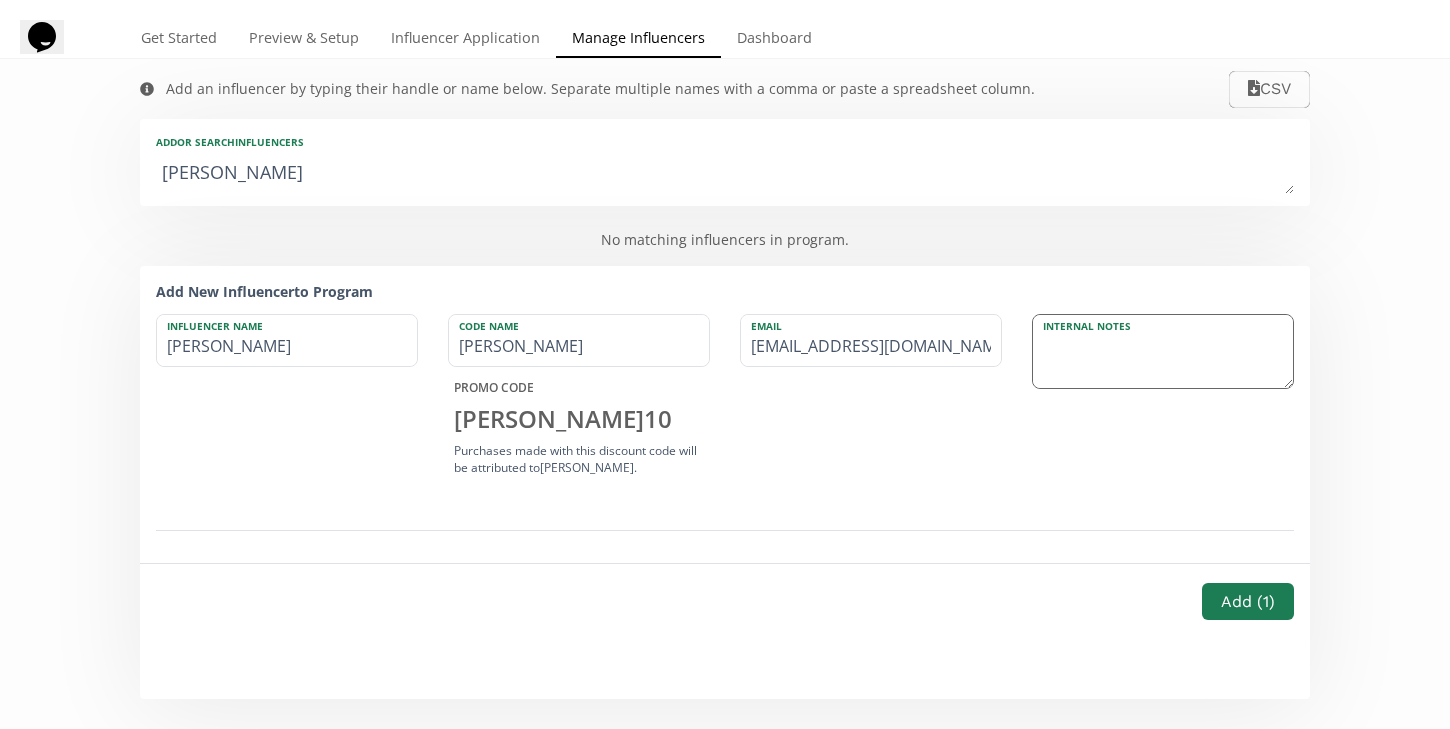 click at bounding box center [1163, 352] 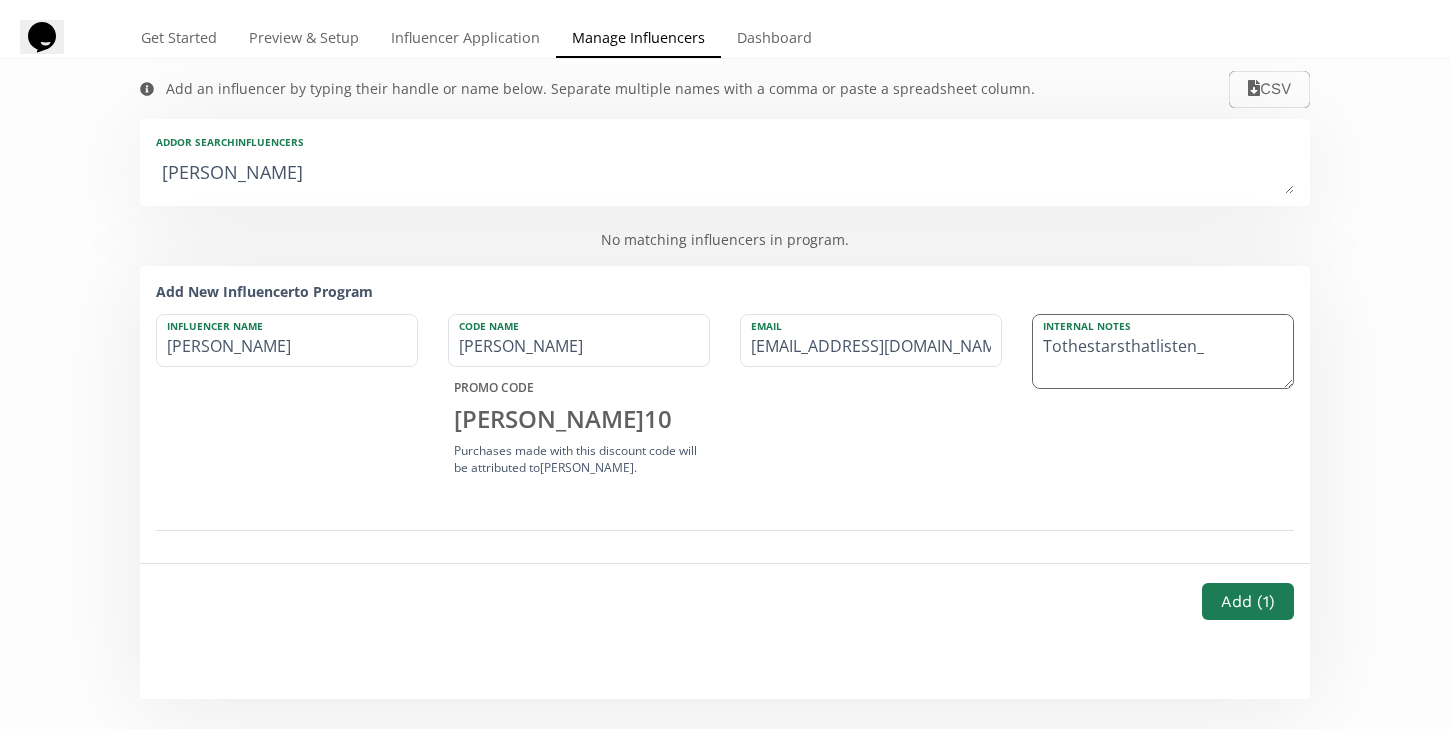 click on "Tothestarsthatlisten_" at bounding box center (1163, 352) 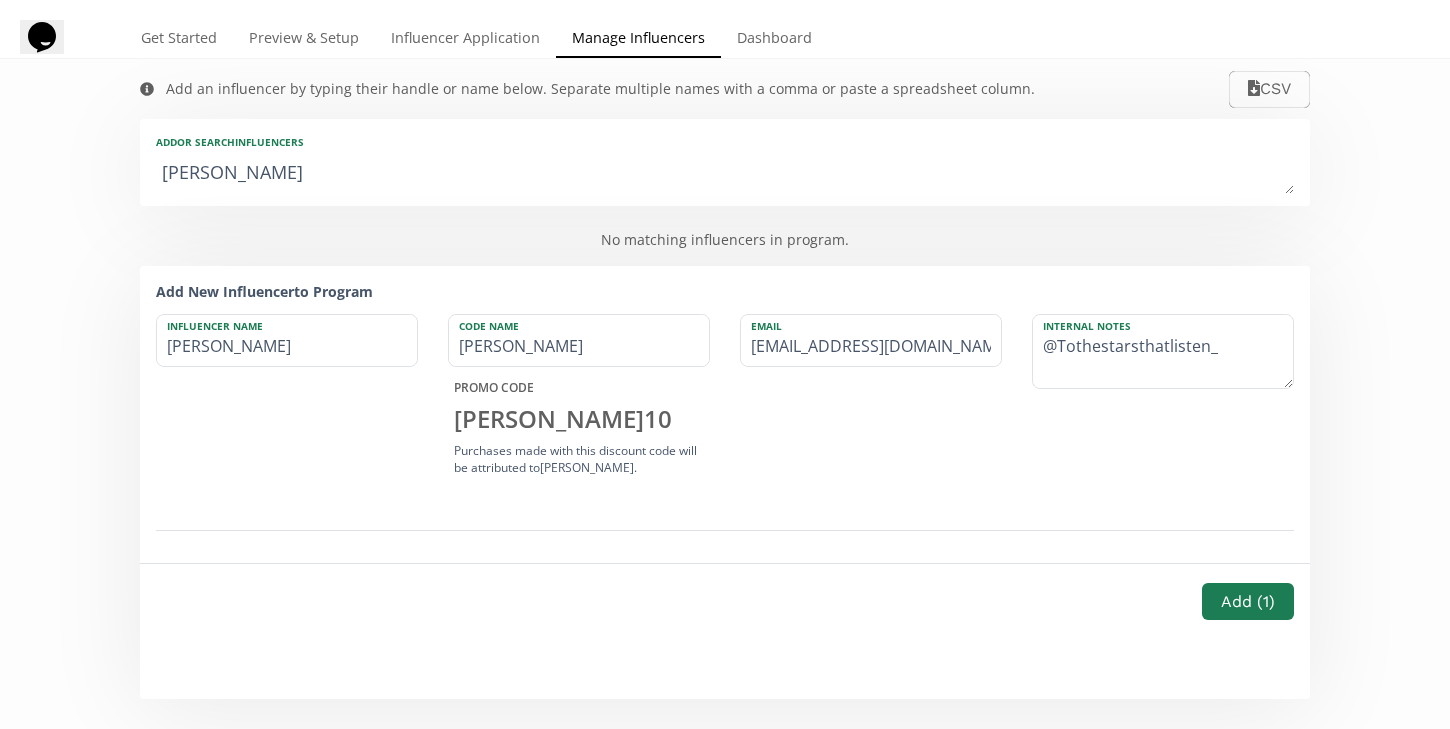 type on "@Tothestarsthatlisten_" 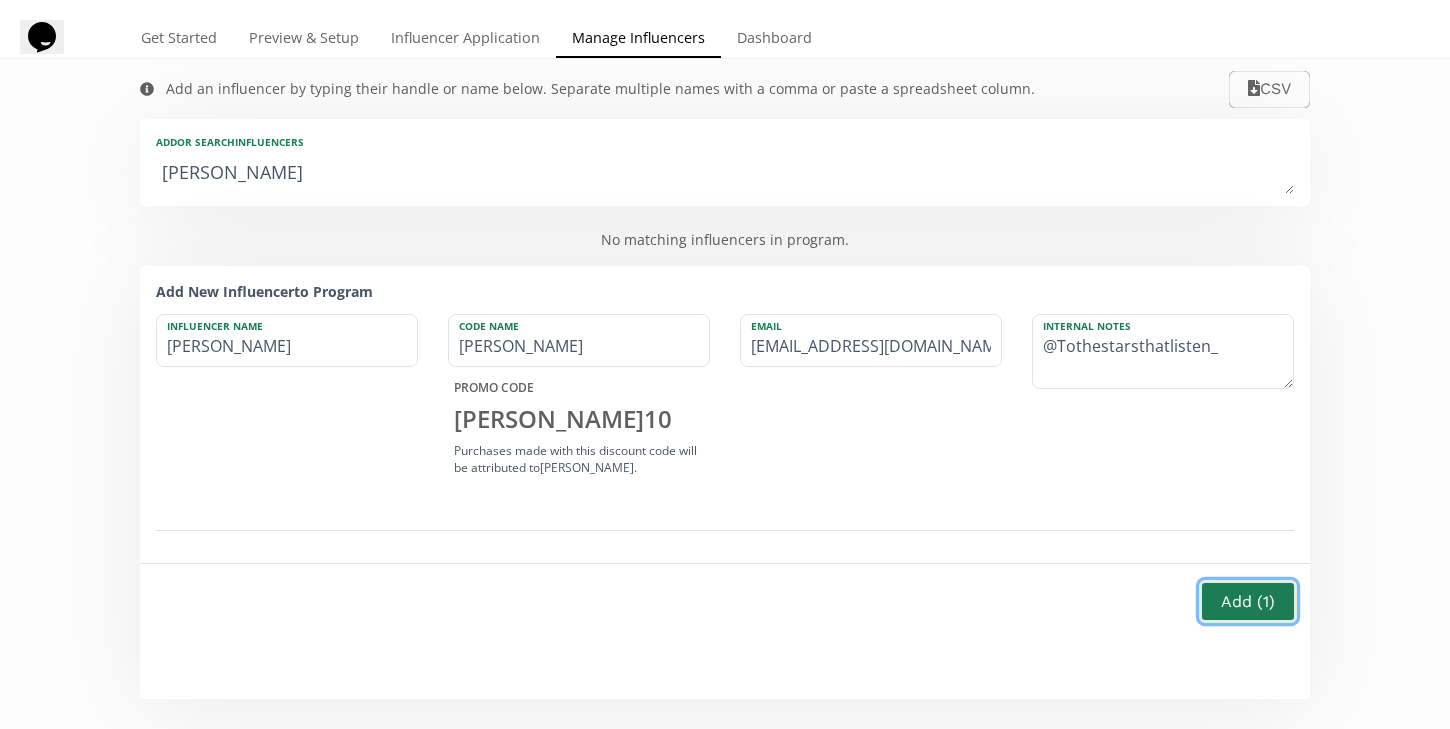 click on "Add ( 1 )" at bounding box center (1248, 601) 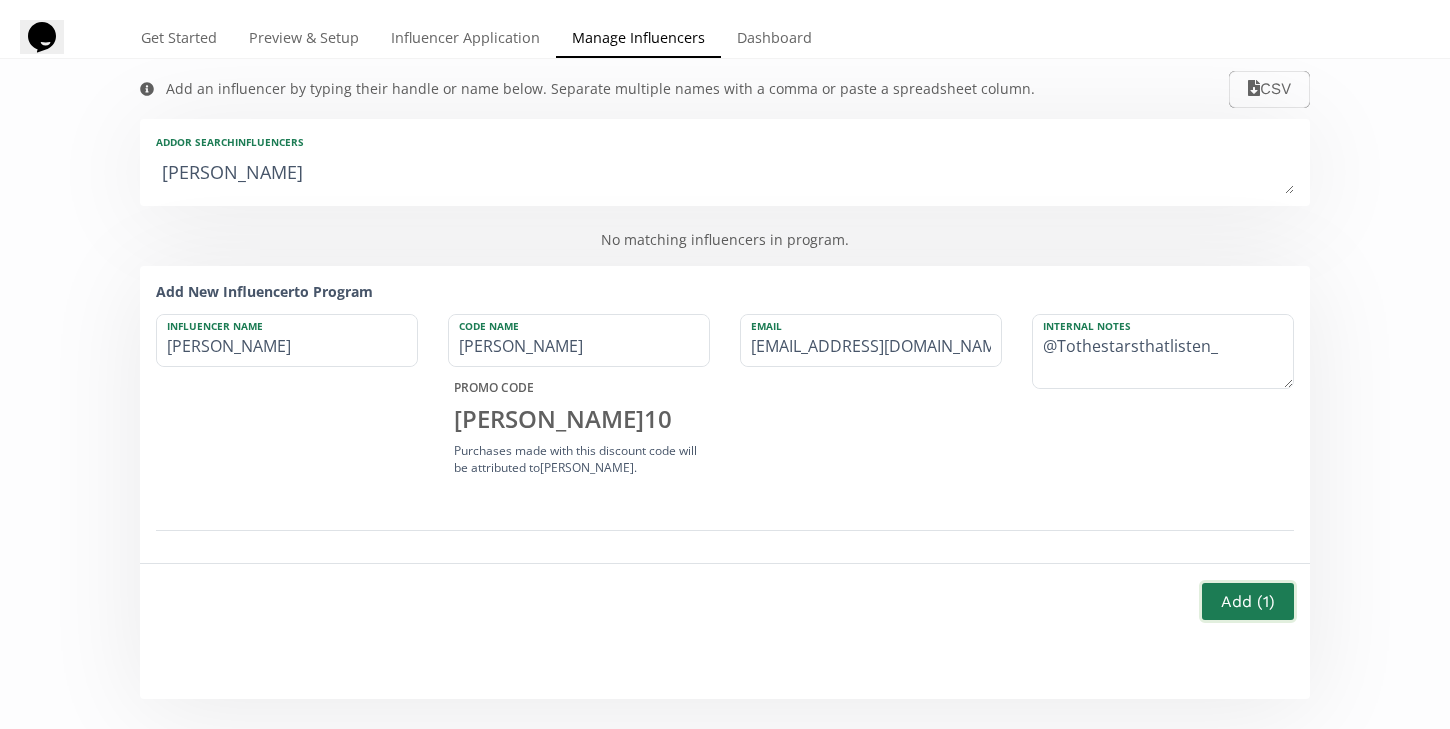 type 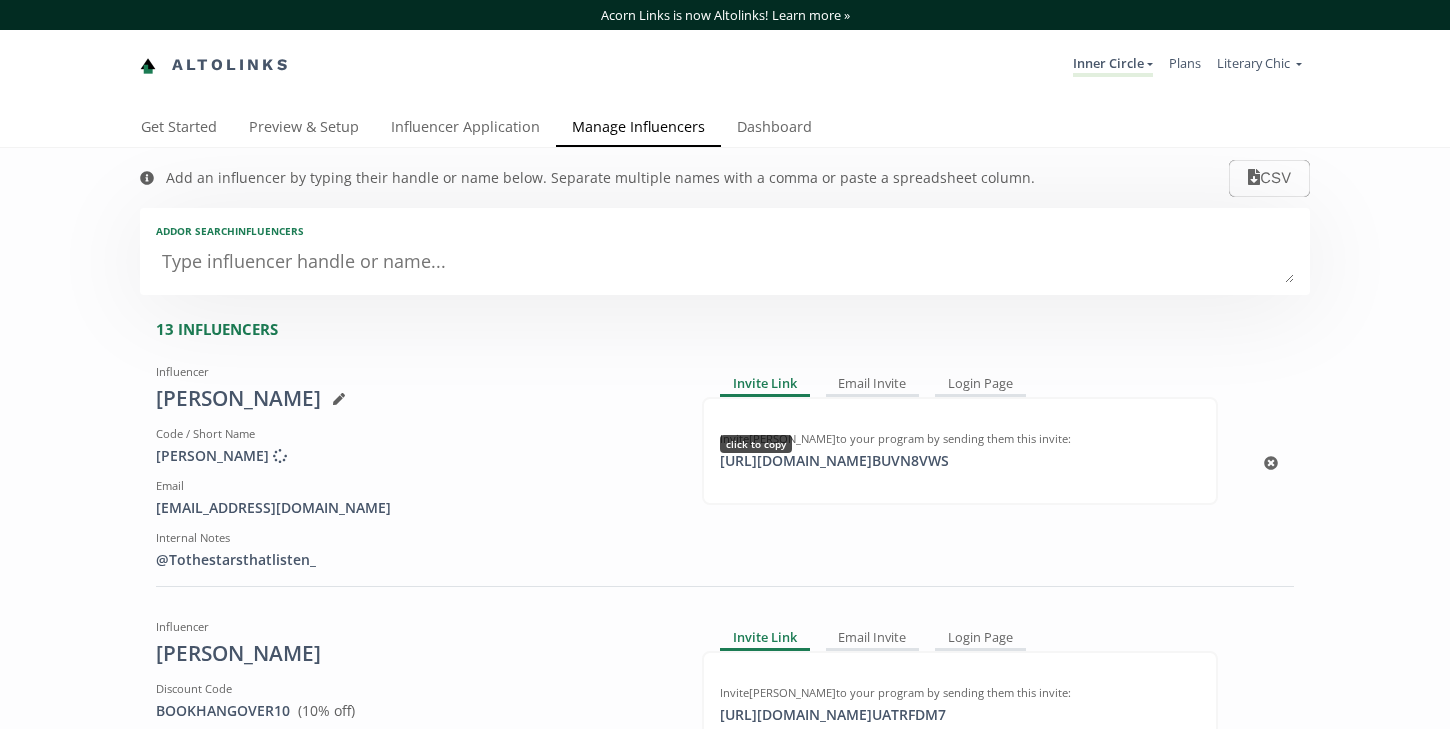 scroll, scrollTop: 0, scrollLeft: 0, axis: both 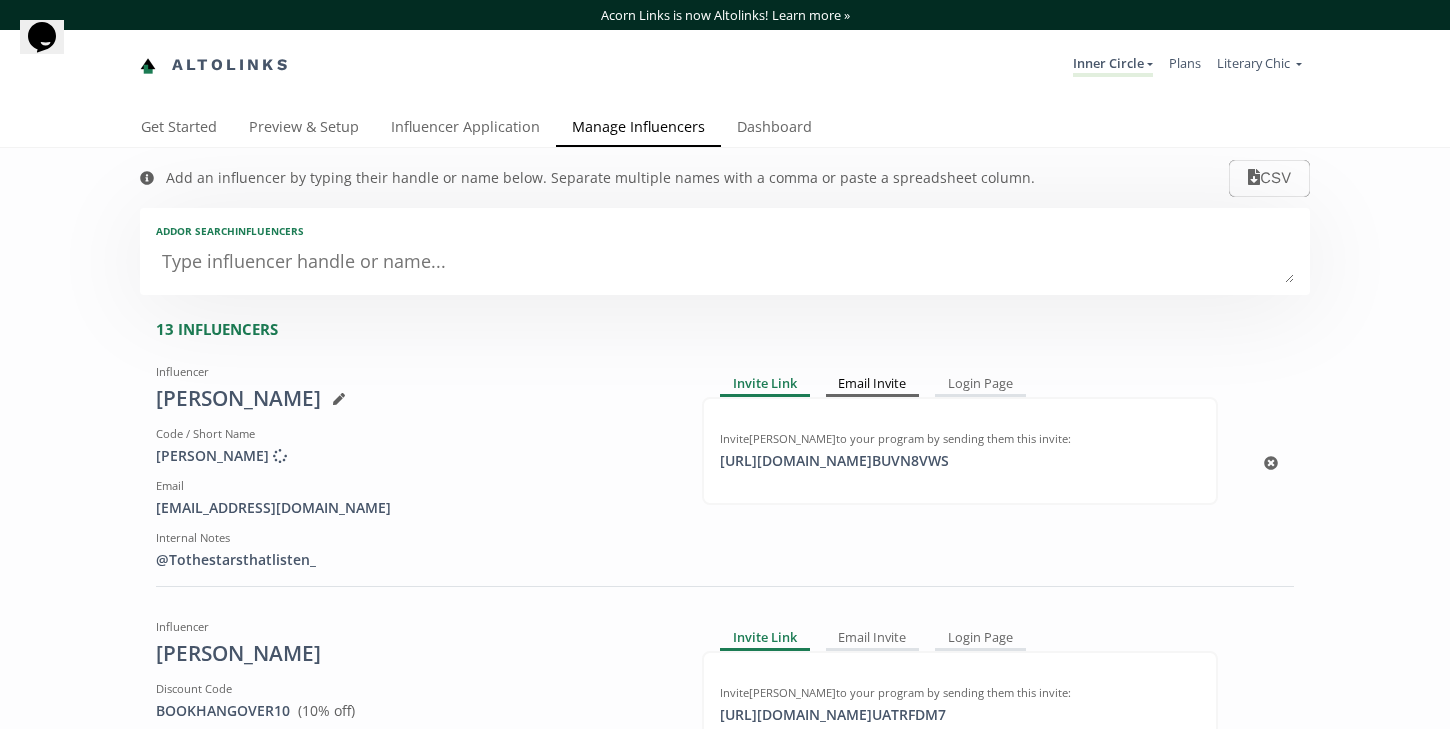 click on "Email Invite" at bounding box center (873, 384) 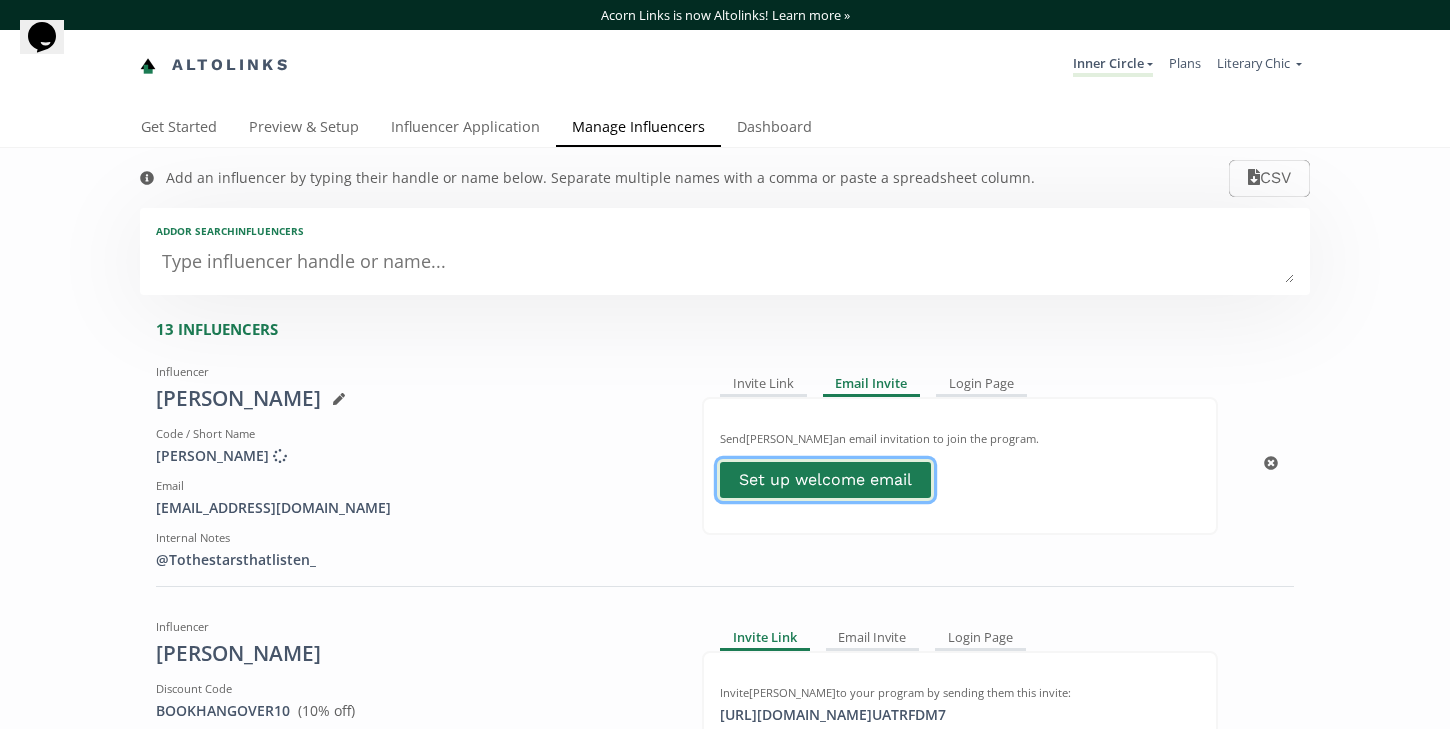 click on "Set up welcome email" at bounding box center (825, 480) 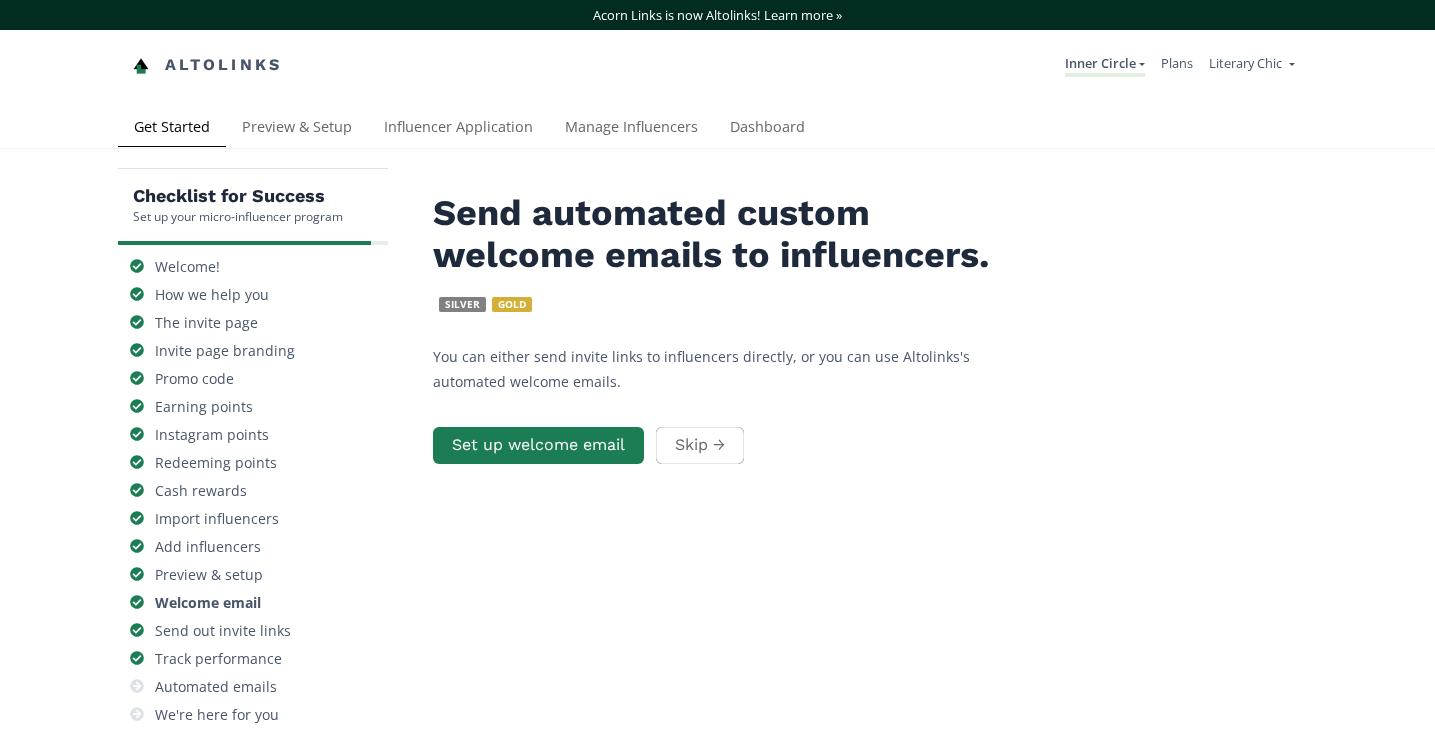 scroll, scrollTop: 0, scrollLeft: 0, axis: both 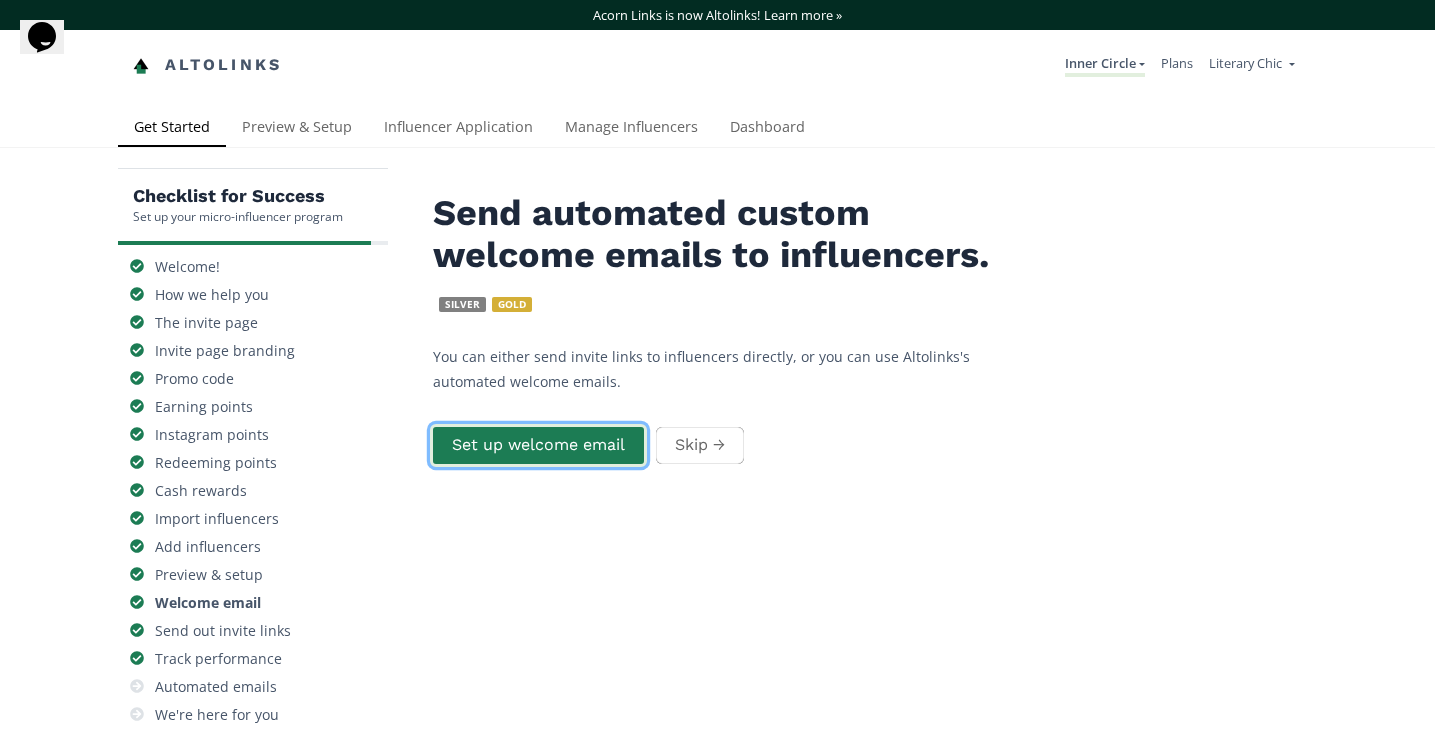 click on "Set up welcome email" at bounding box center (538, 445) 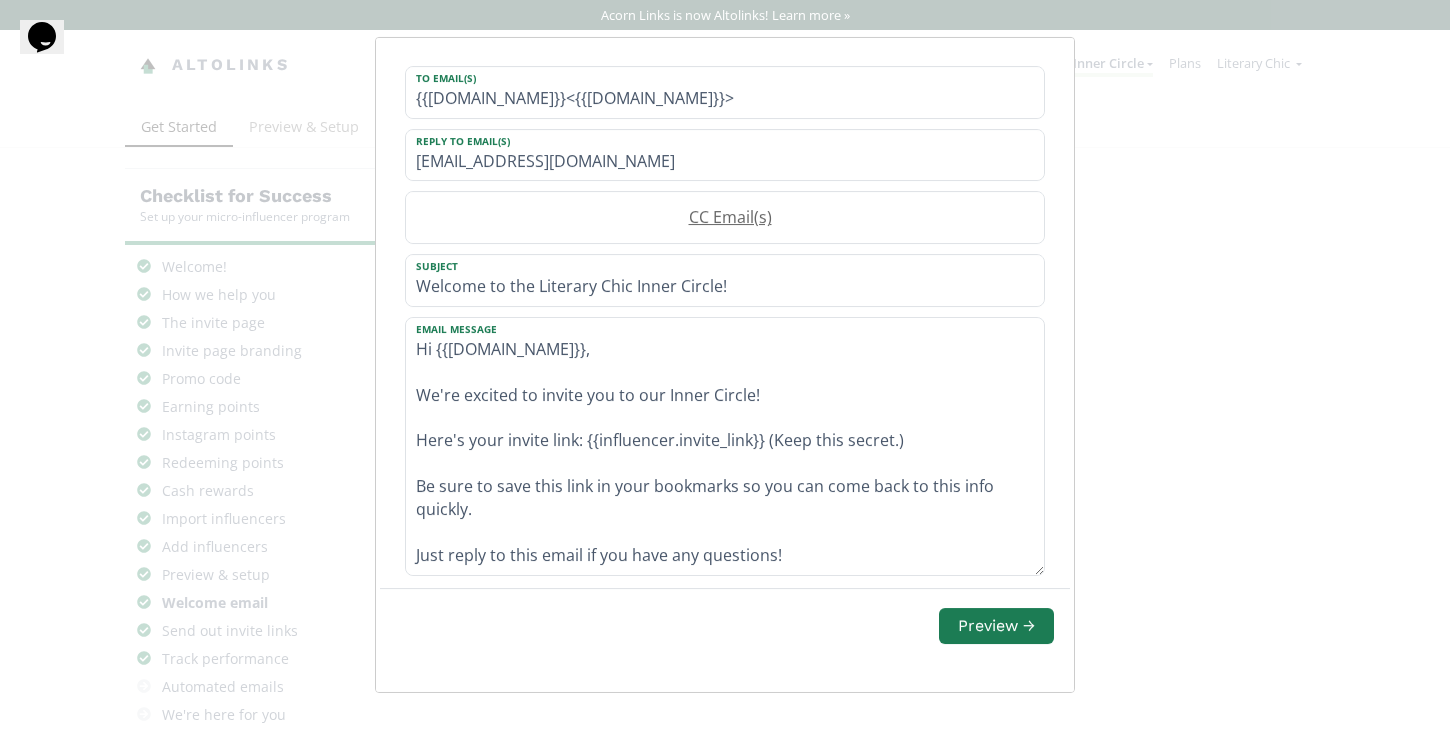 scroll, scrollTop: 308, scrollLeft: 0, axis: vertical 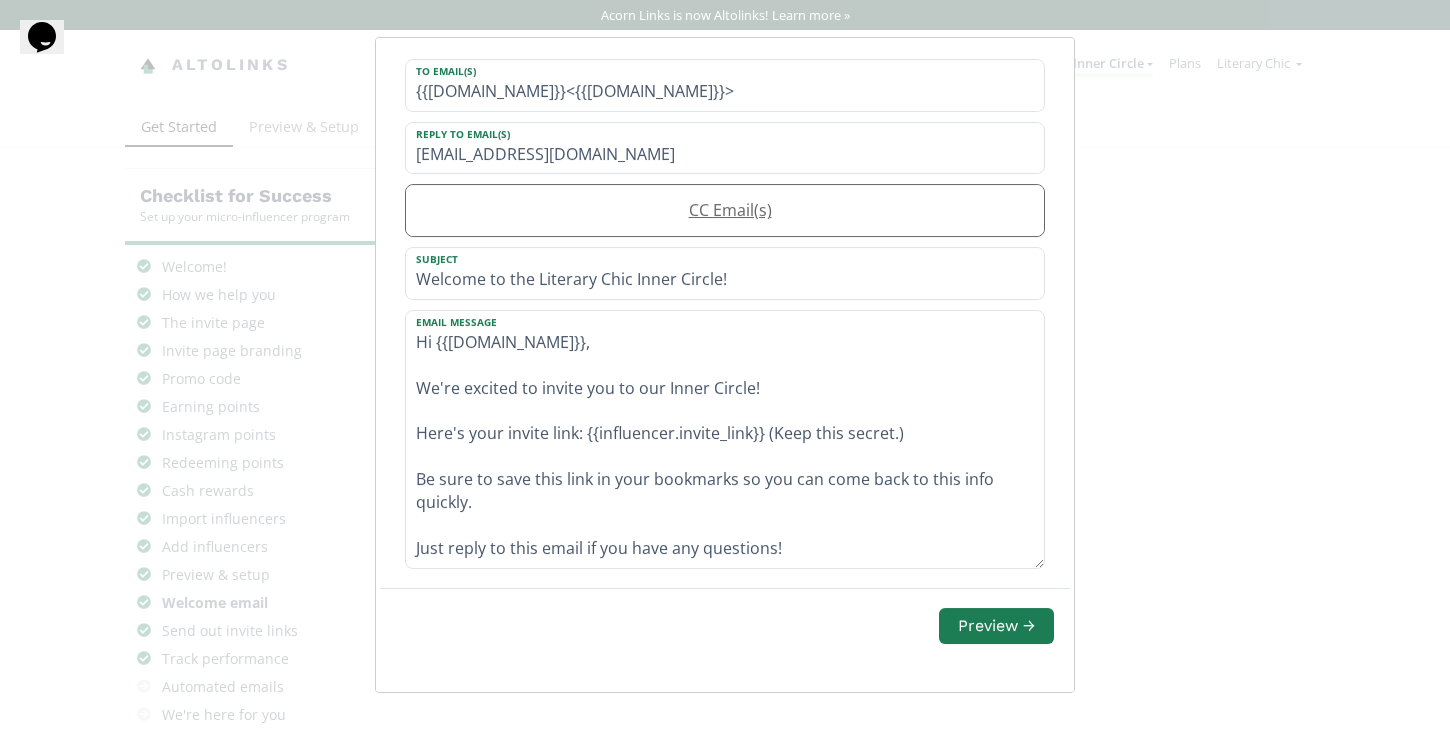 click on "CC Email(s)" at bounding box center (725, 210) 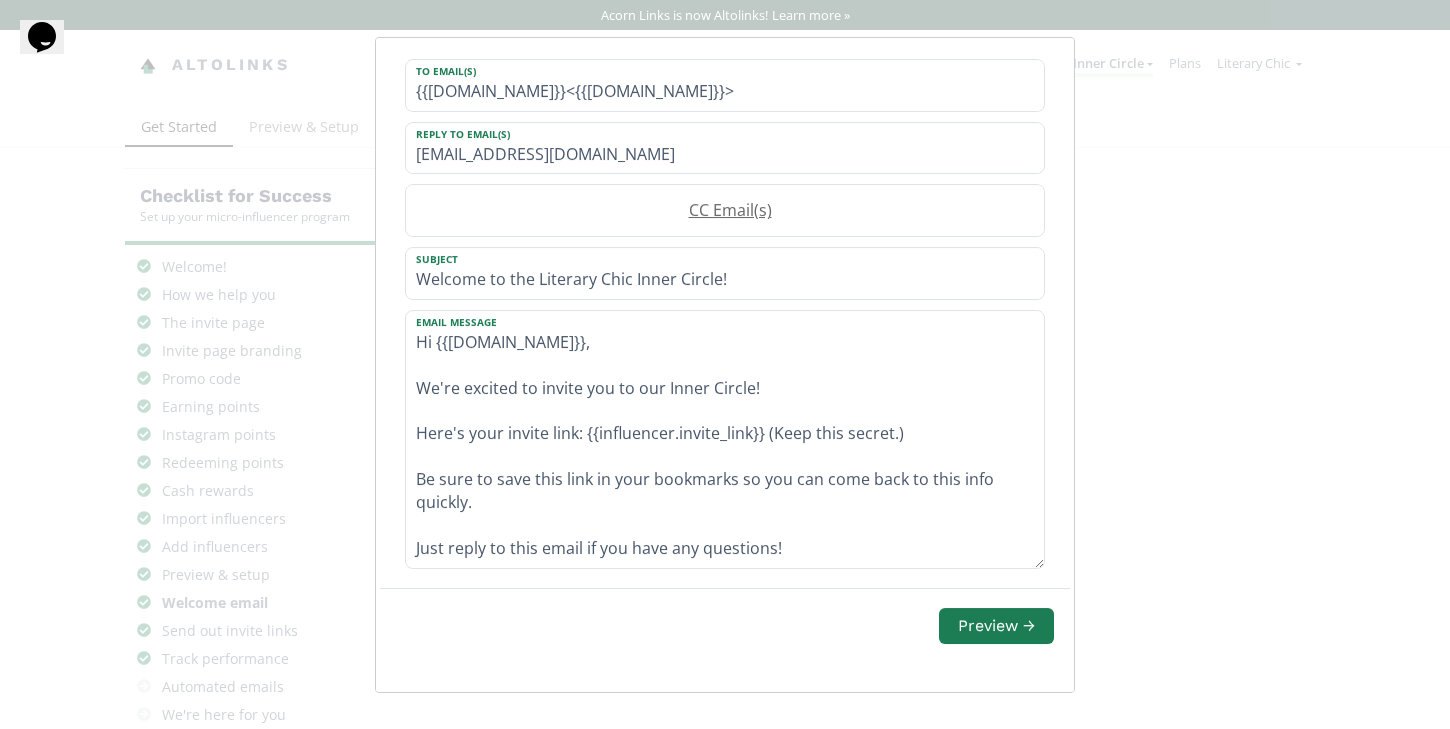 click on "To Email(s) {{influencer.name}}<{{influencer.email}}> Reply To Email(s) info@literarychic.com CC Email(s) Subject Welcome to the Literary Chic Inner Circle! Email Message Hi {{influencer.name}},
We're excited to invite you to our Inner Circle!
Here's your invite link: {{influencer.invite_link}} (Keep this secret.)
Be sure to save this link in your bookmarks so you can come back to this info quickly.
Just reply to this email if you have any questions!
Literary Chic Inner Circle" at bounding box center [725, 307] 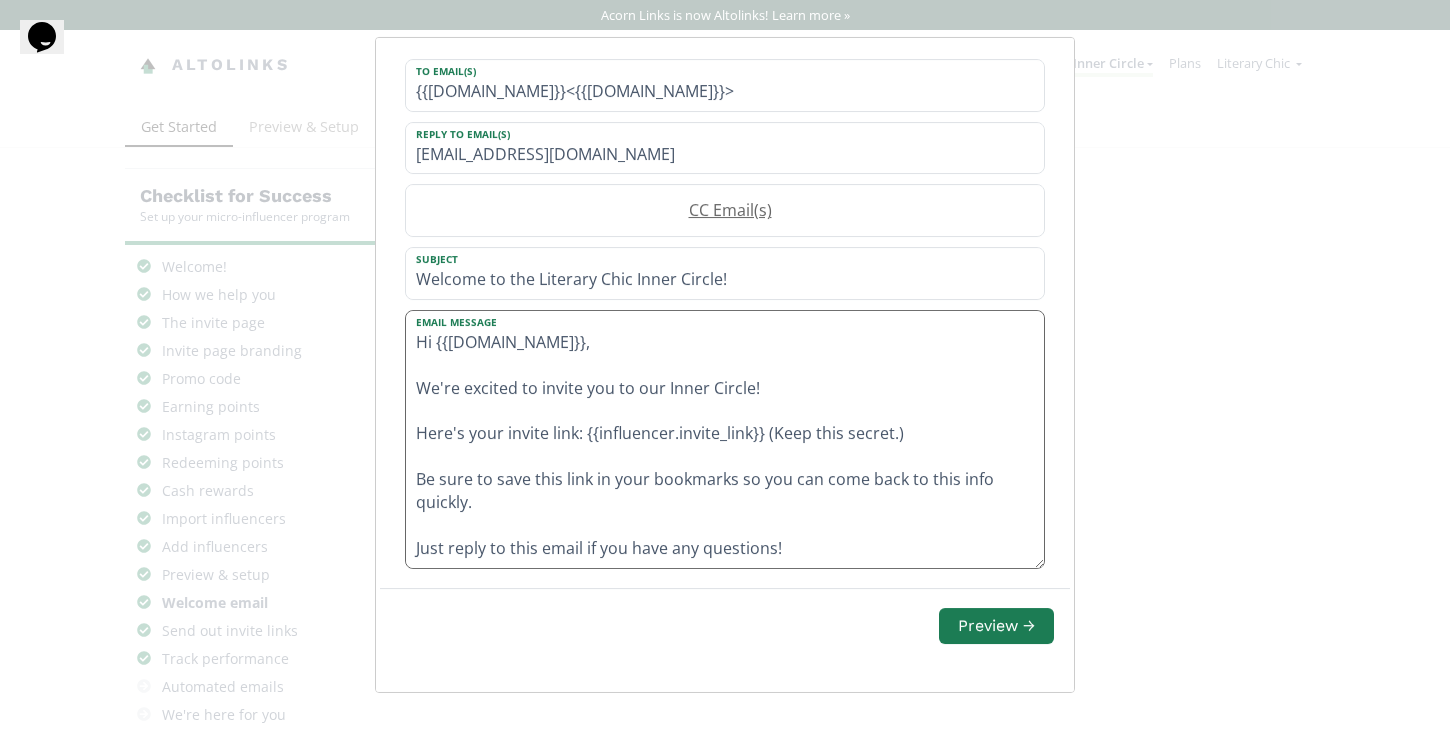 scroll, scrollTop: 45, scrollLeft: 0, axis: vertical 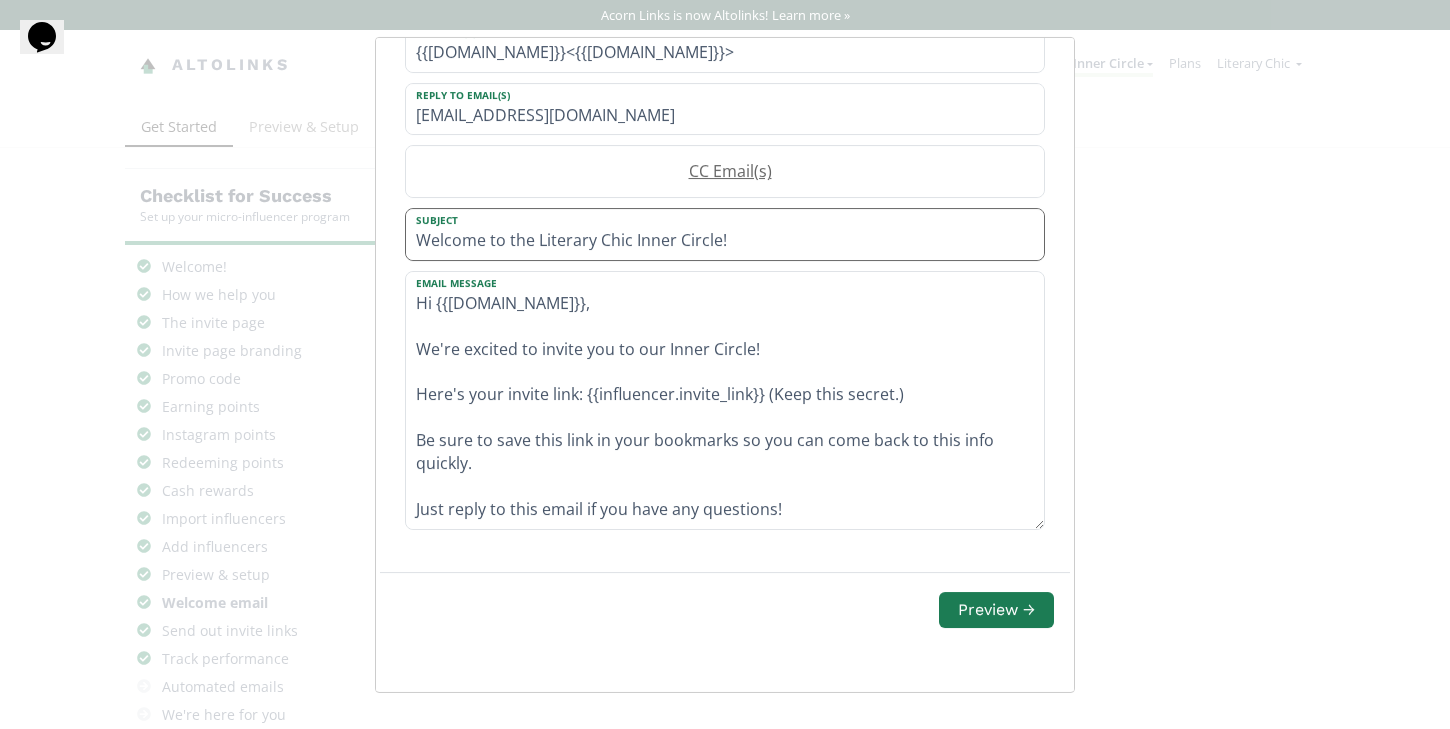 drag, startPoint x: 717, startPoint y: 242, endPoint x: 636, endPoint y: 241, distance: 81.00617 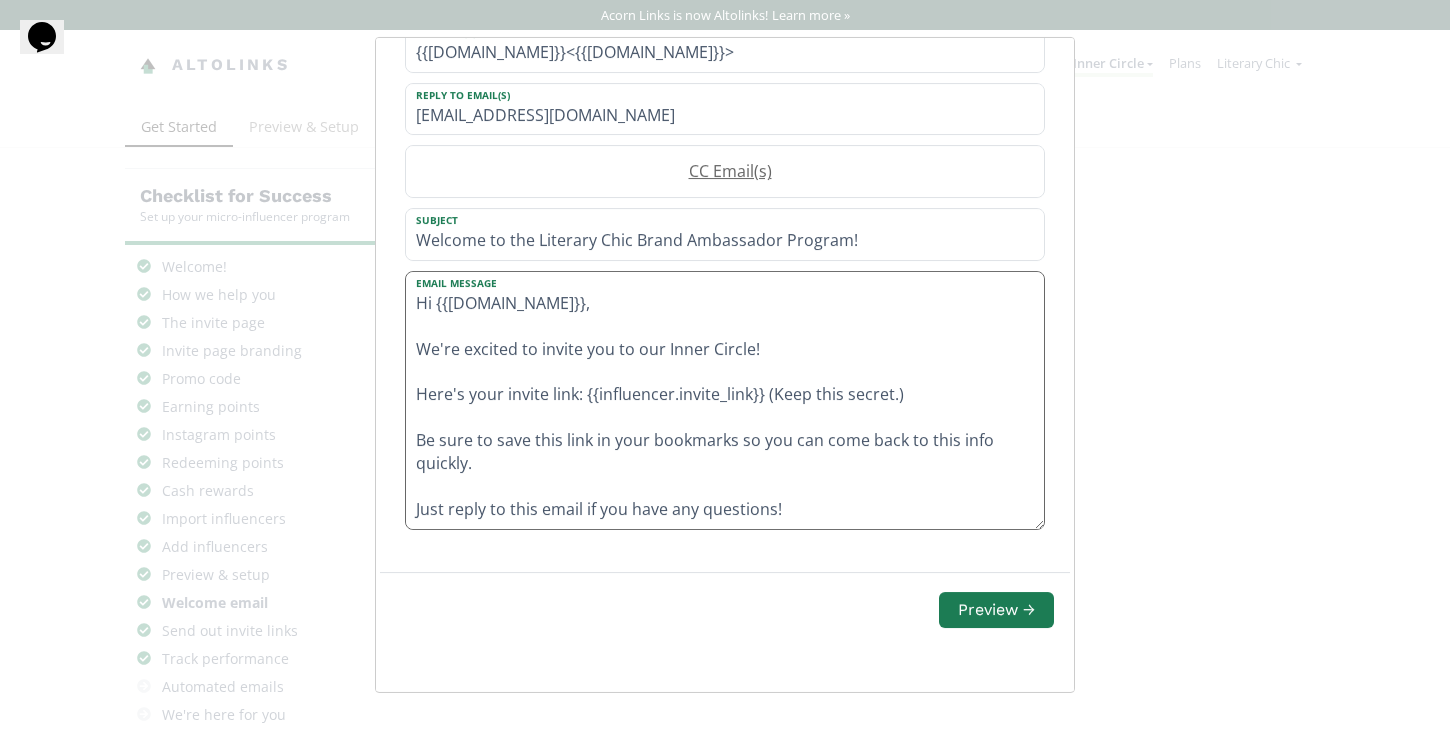 type on "Welcome to the Literary Chic Brand Ambassador Program!" 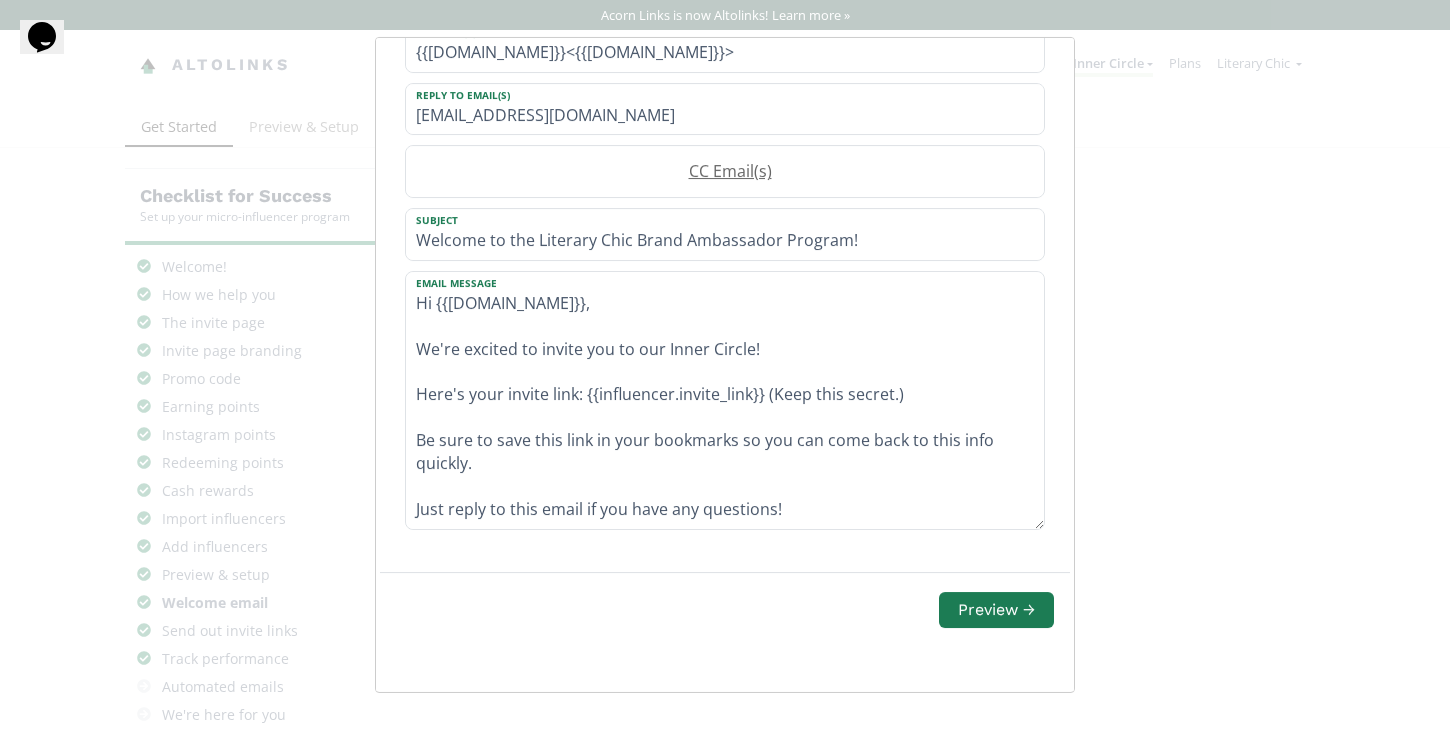 drag, startPoint x: 455, startPoint y: 352, endPoint x: 400, endPoint y: 351, distance: 55.00909 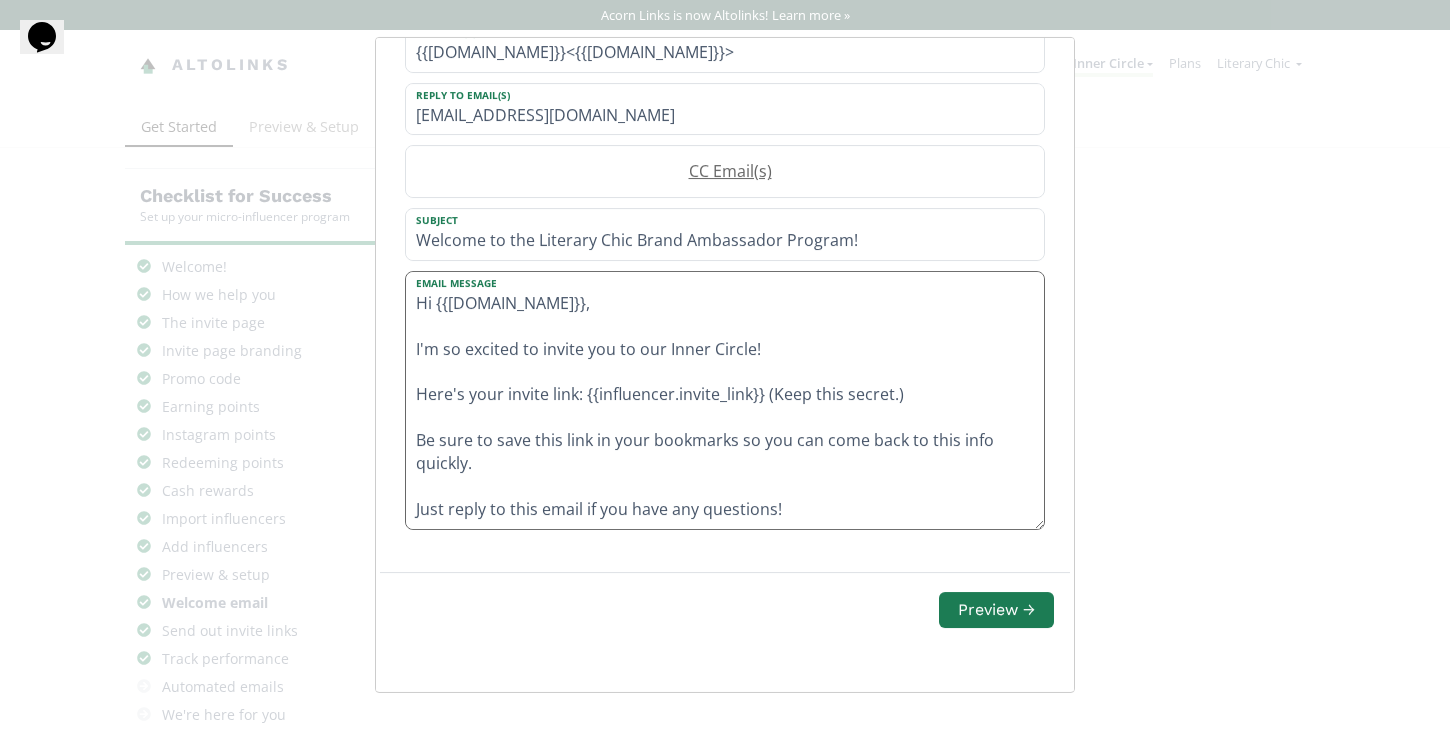 drag, startPoint x: 752, startPoint y: 348, endPoint x: 665, endPoint y: 347, distance: 87.005745 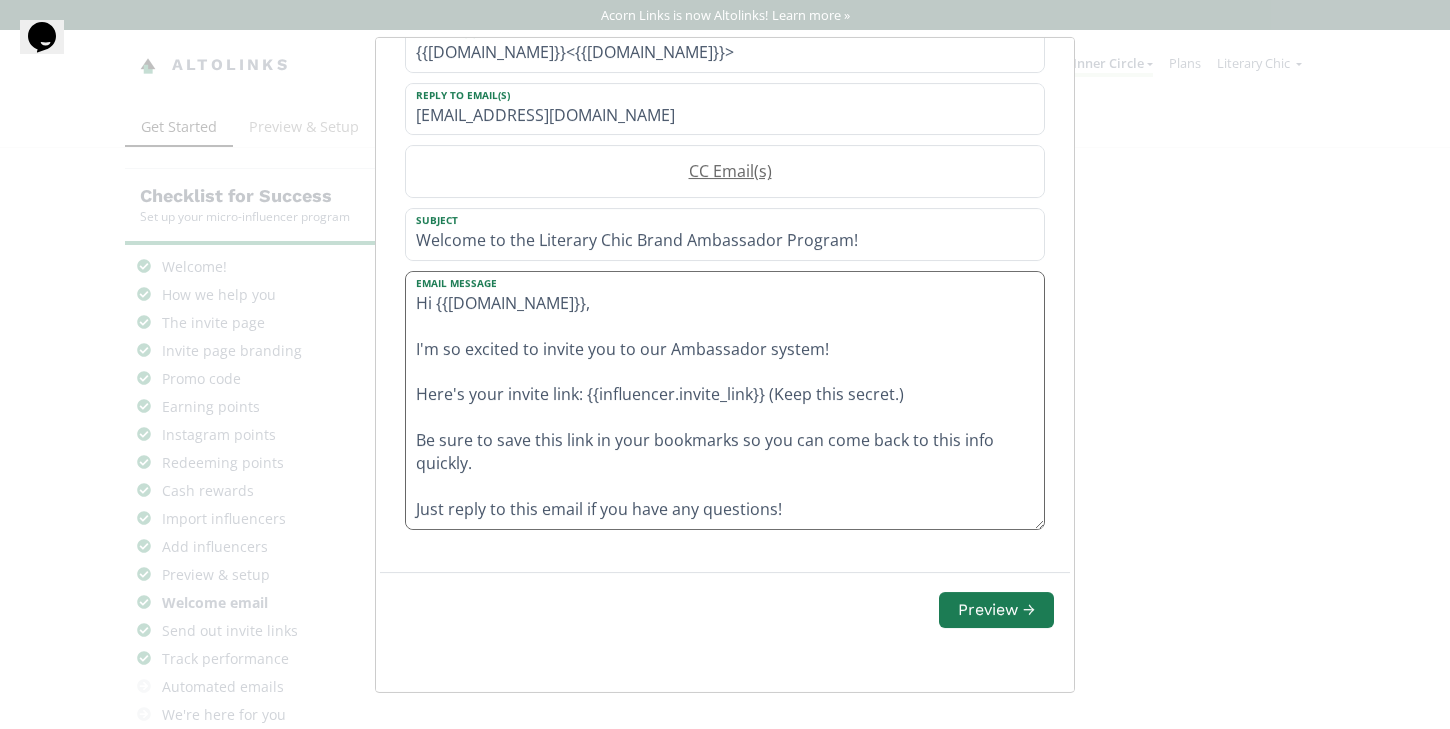 scroll, scrollTop: 38, scrollLeft: 0, axis: vertical 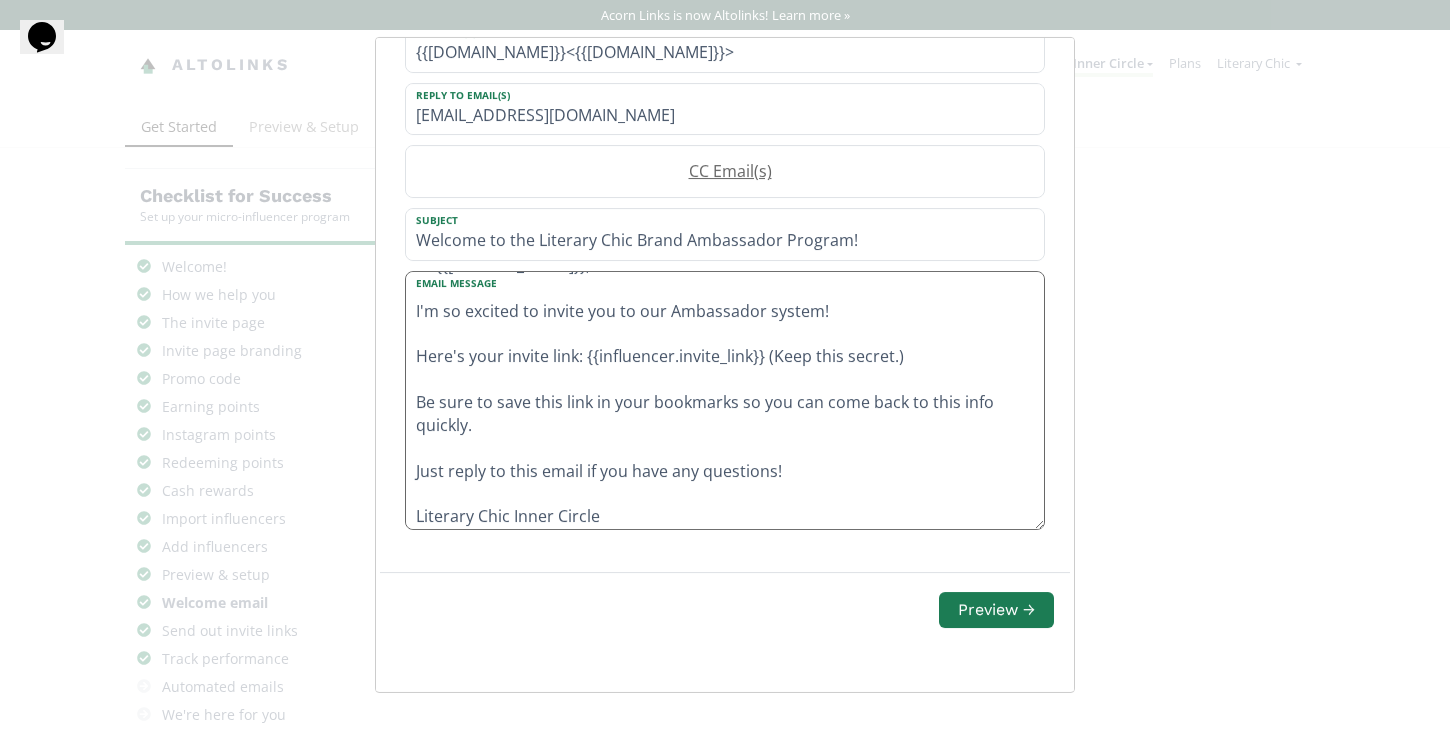 click on "Hi {{influencer.name}},
I'm so excited to invite you to our Ambassador system!
Here's your invite link: {{influencer.invite_link}} (Keep this secret.)
Be sure to save this link in your bookmarks so you can come back to this info quickly.
Just reply to this email if you have any questions!
Literary Chic Inner Circle" at bounding box center [725, 400] 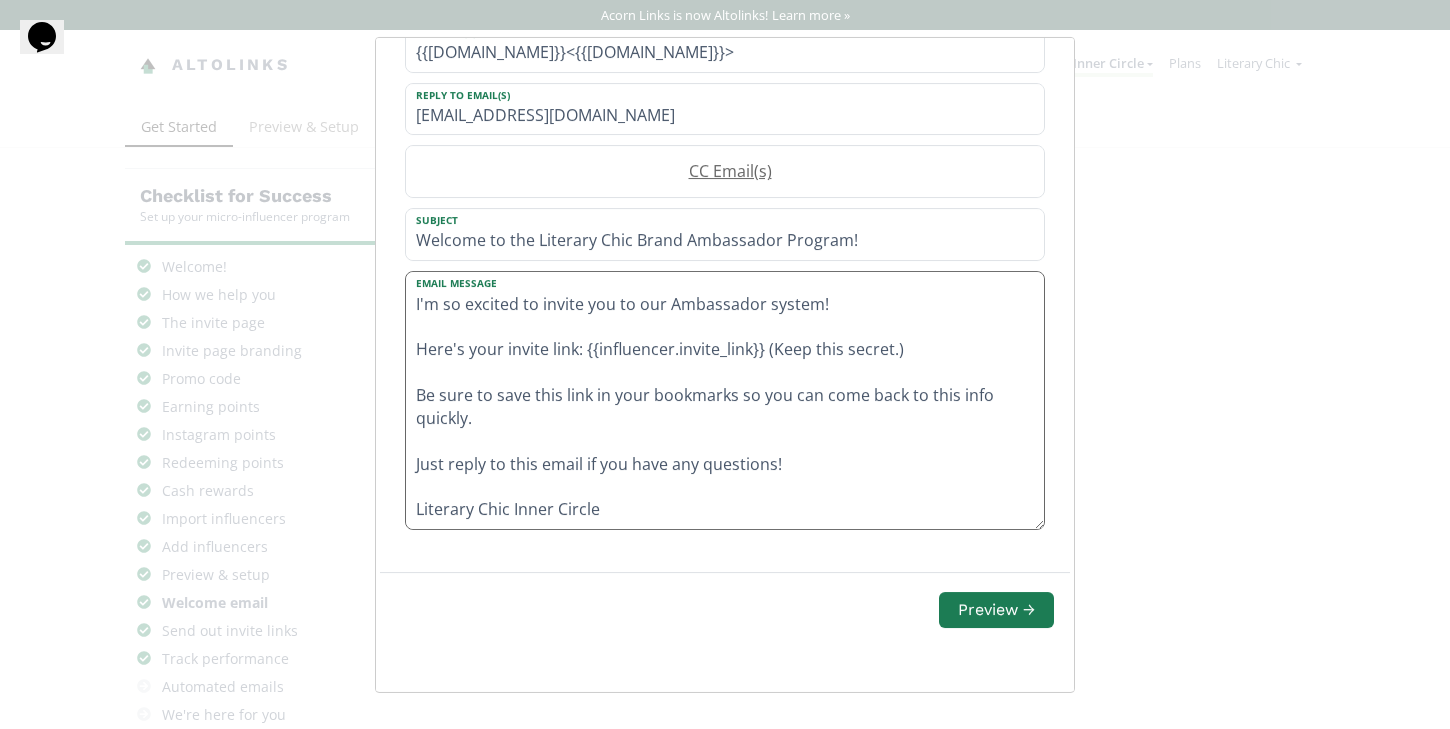 click on "Hi {{influencer.name}},
I'm so excited to invite you to our Ambassador system!
Here's your invite link: {{influencer.invite_link}} (Keep this secret.)
Be sure to save this link in your bookmarks so you can come back to this info quickly.
Just reply to this email if you have any questions!
Literary Chic Inner Circle" at bounding box center [725, 400] 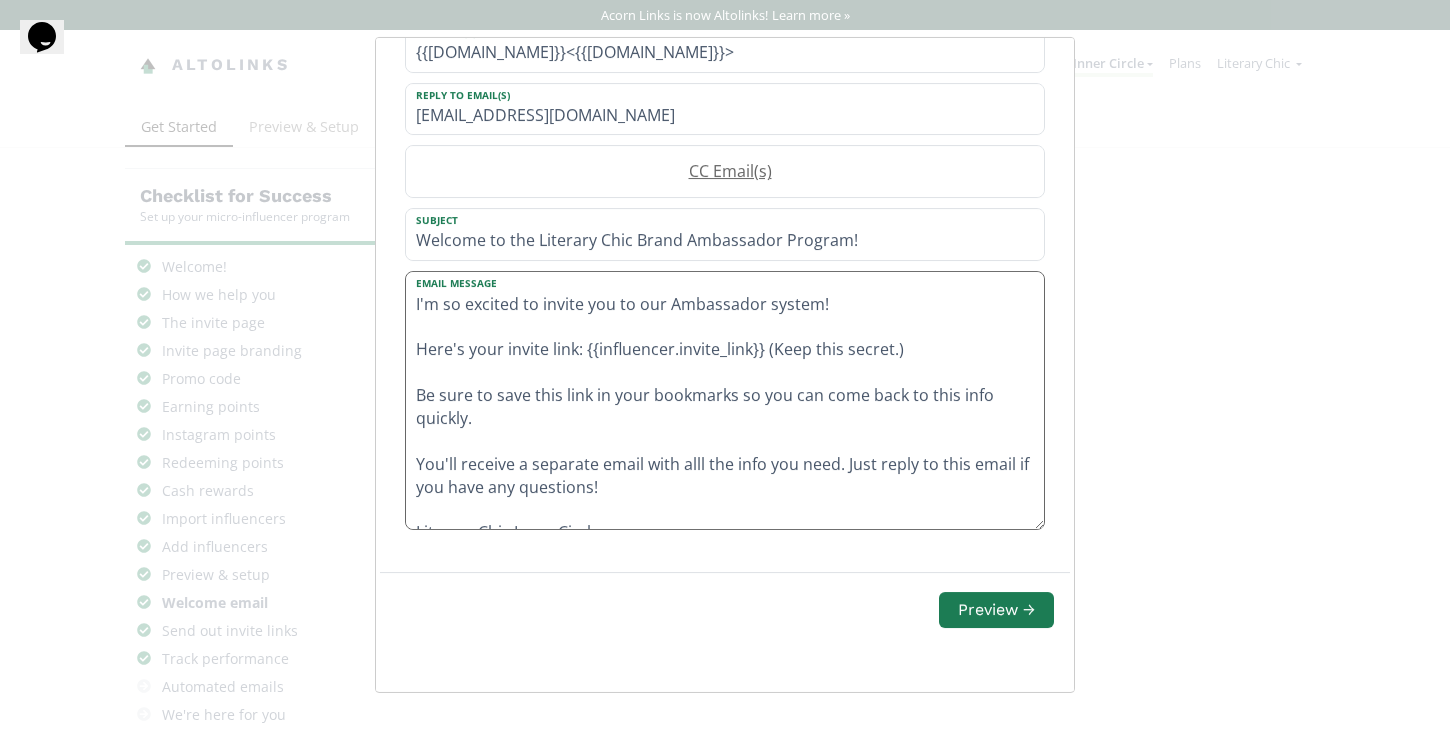 click on "Hi {{influencer.name}},
I'm so excited to invite you to our Ambassador system!
Here's your invite link: {{influencer.invite_link}} (Keep this secret.)
Be sure to save this link in your bookmarks so you can come back to this info quickly.
You'll receive a separate email with alll the info you need. Just reply to this email if you have any questions!
Literary Chic Inner Circle" at bounding box center (725, 400) 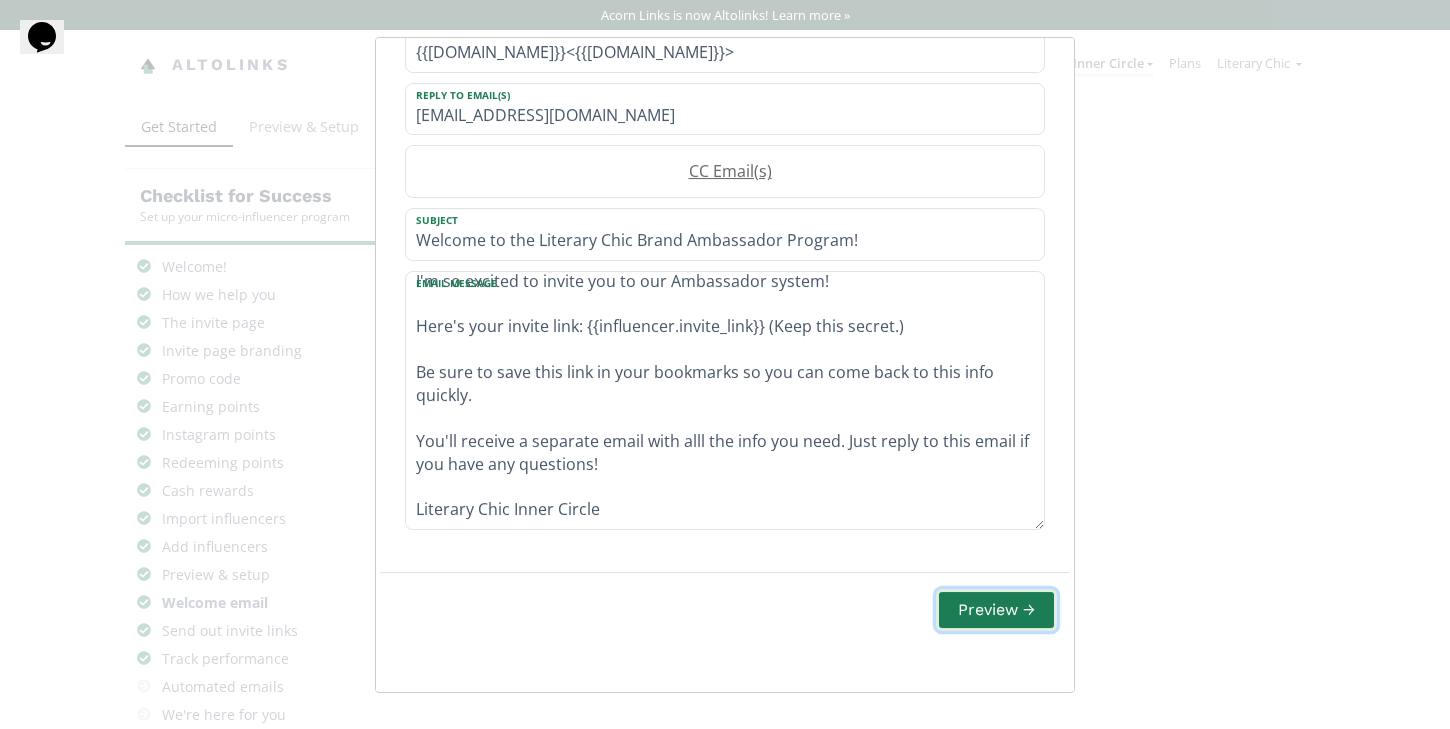 click on "Preview →" at bounding box center (996, 609) 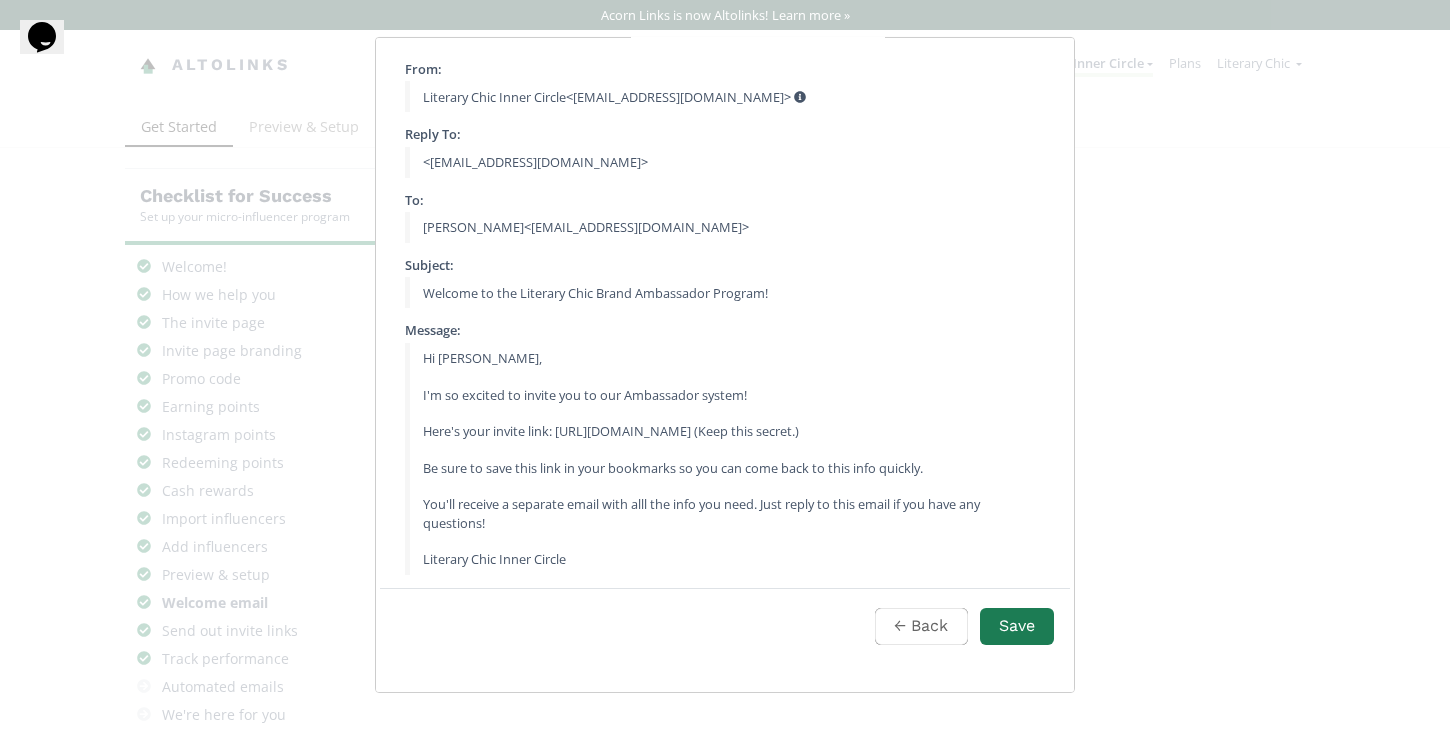 scroll, scrollTop: 187, scrollLeft: 0, axis: vertical 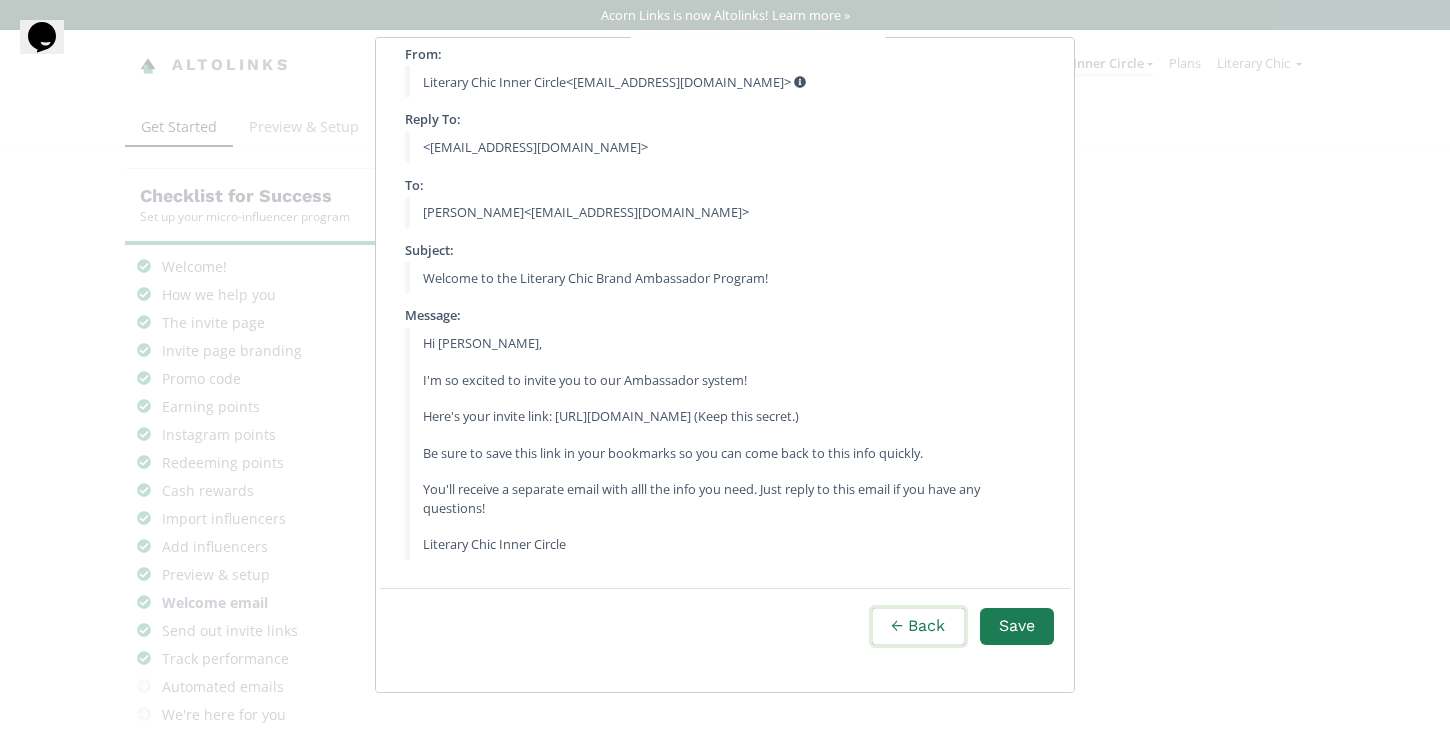 click on "← Back" at bounding box center (918, 626) 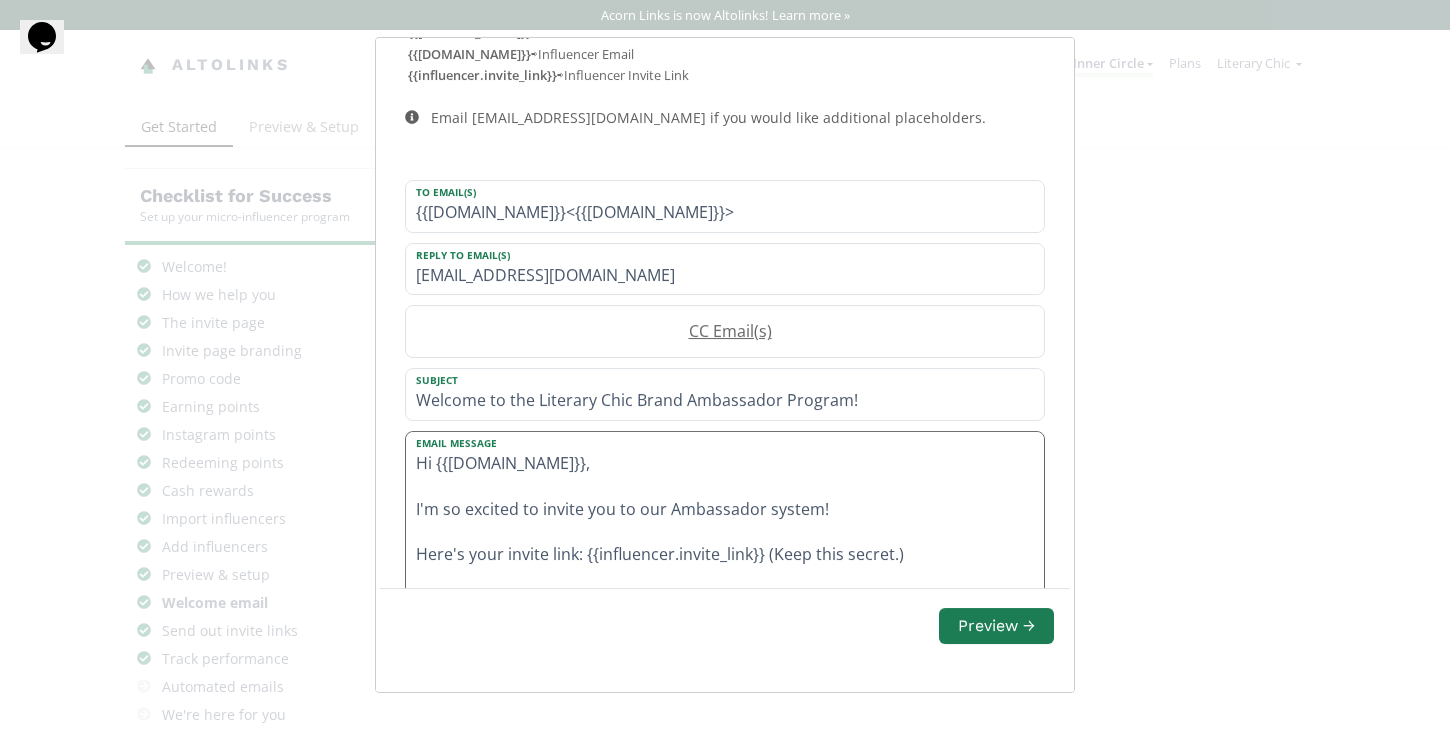scroll, scrollTop: 68, scrollLeft: 0, axis: vertical 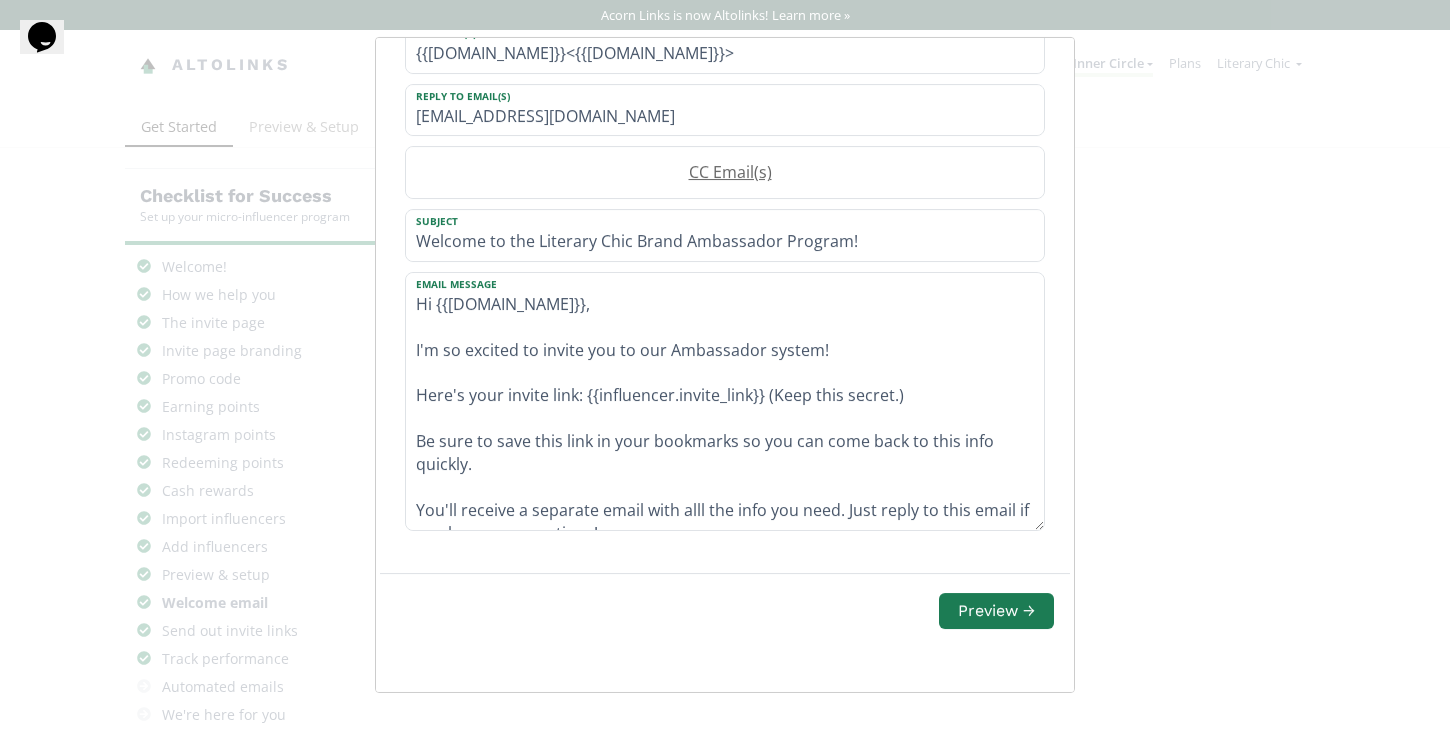 click on "To Email(s) {{influencer.name}}<{{influencer.email}}> Reply To Email(s) info@literarychic.com CC Email(s) Subject Welcome to the Literary Chic Brand Ambassador Program! Email Message Hi {{influencer.name}},
I'm so excited to invite you to our Ambassador system!
Here's your invite link: {{influencer.invite_link}} (Keep this secret.)
Be sure to save this link in your bookmarks so you can come back to this info quickly.
You'll receive a separate email with alll the info you need. Just reply to this email if you have any questions!
Literary Chic Inner Circle" at bounding box center (725, 269) 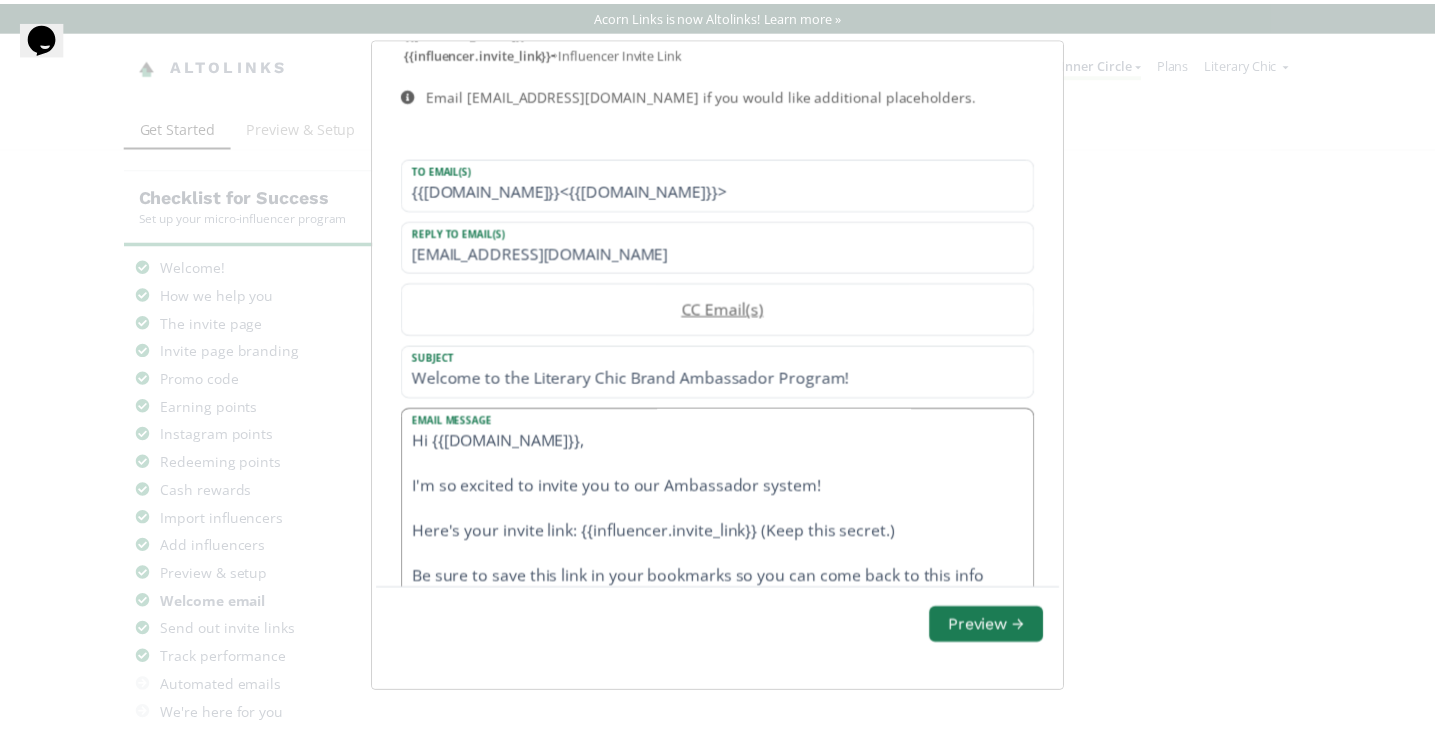 scroll, scrollTop: 0, scrollLeft: 0, axis: both 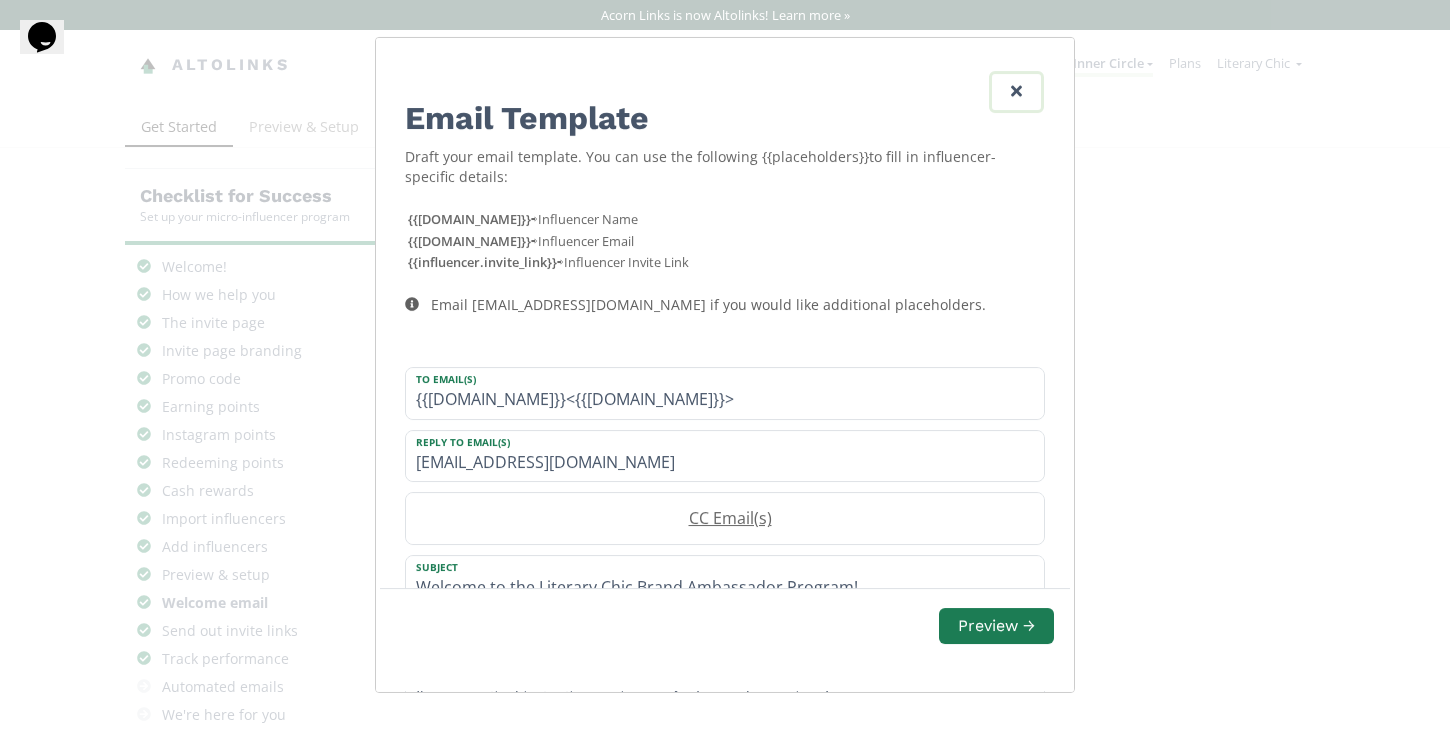 click 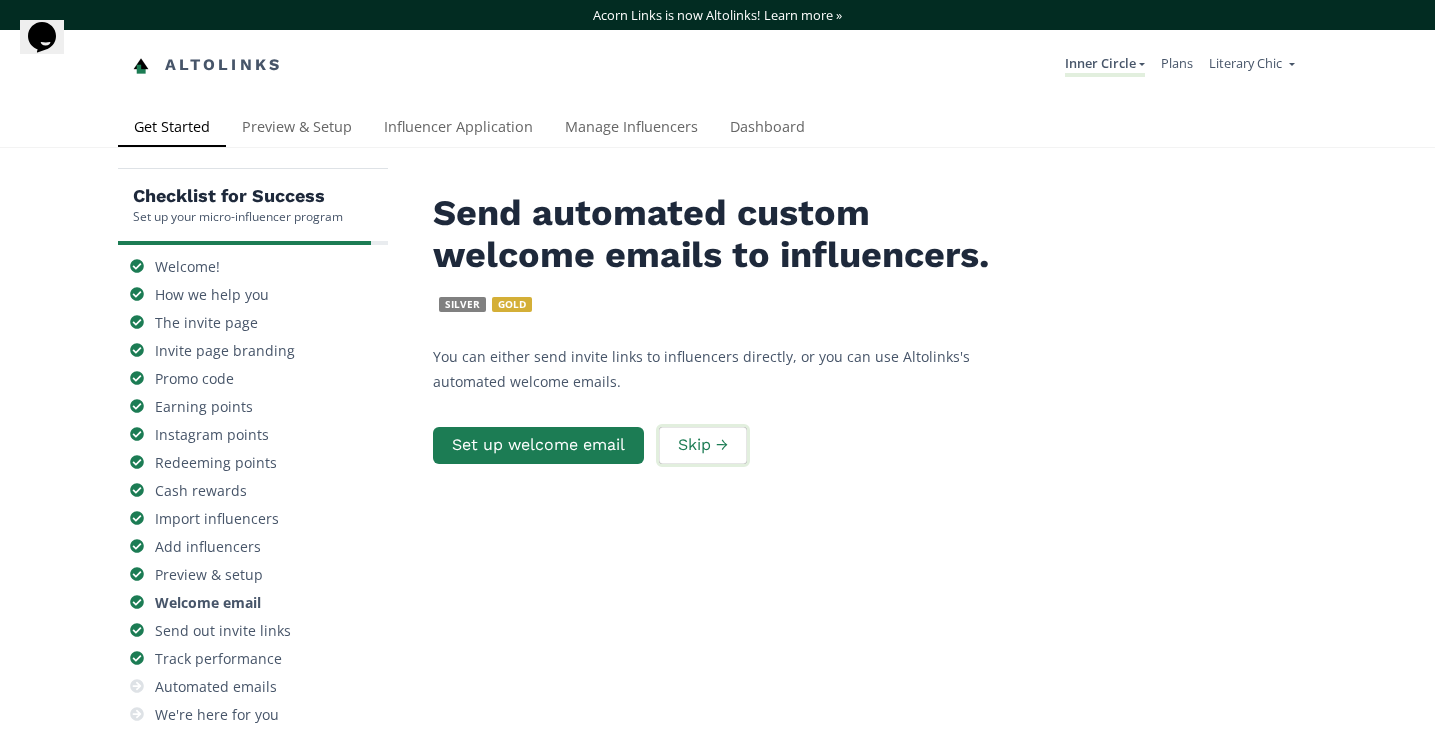 click on "Skip →" at bounding box center (703, 445) 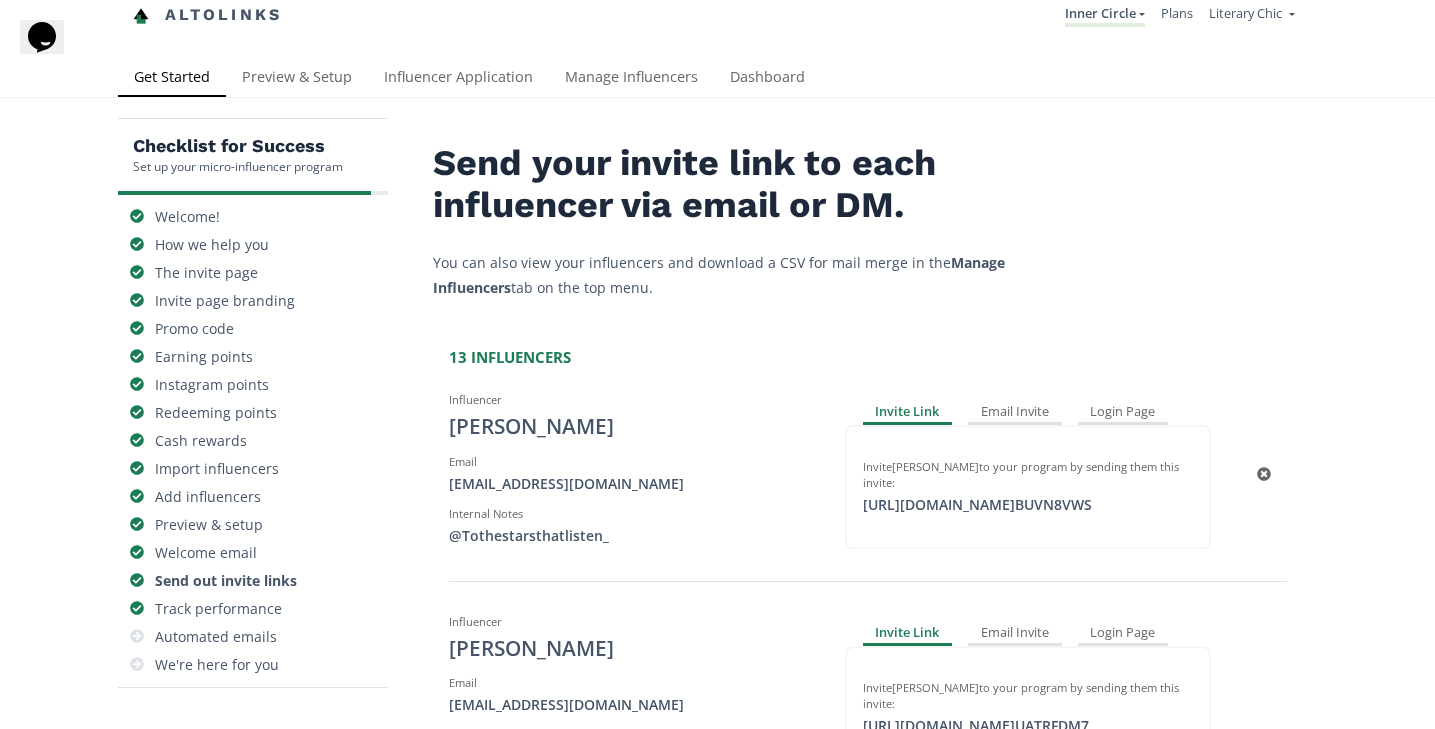 scroll, scrollTop: 118, scrollLeft: 0, axis: vertical 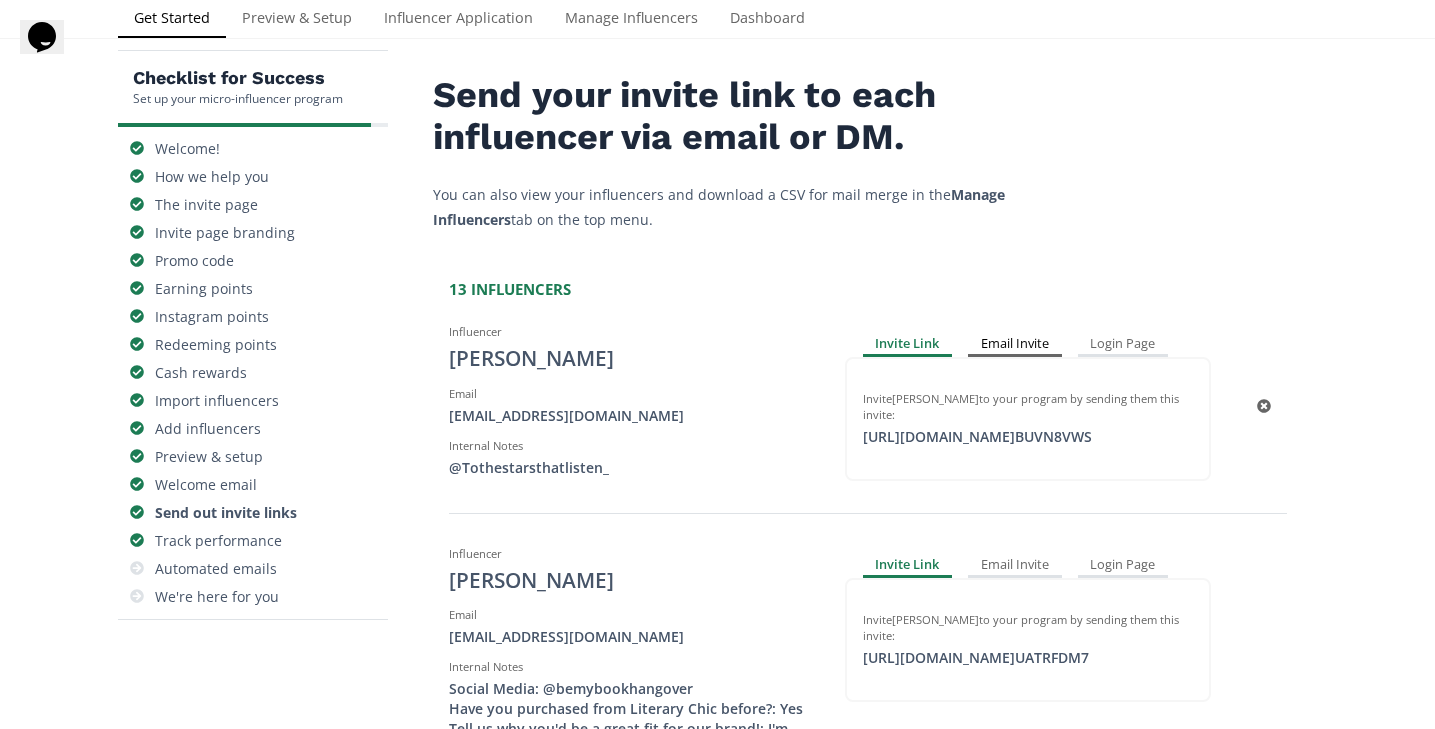click on "Email Invite" at bounding box center (1015, 344) 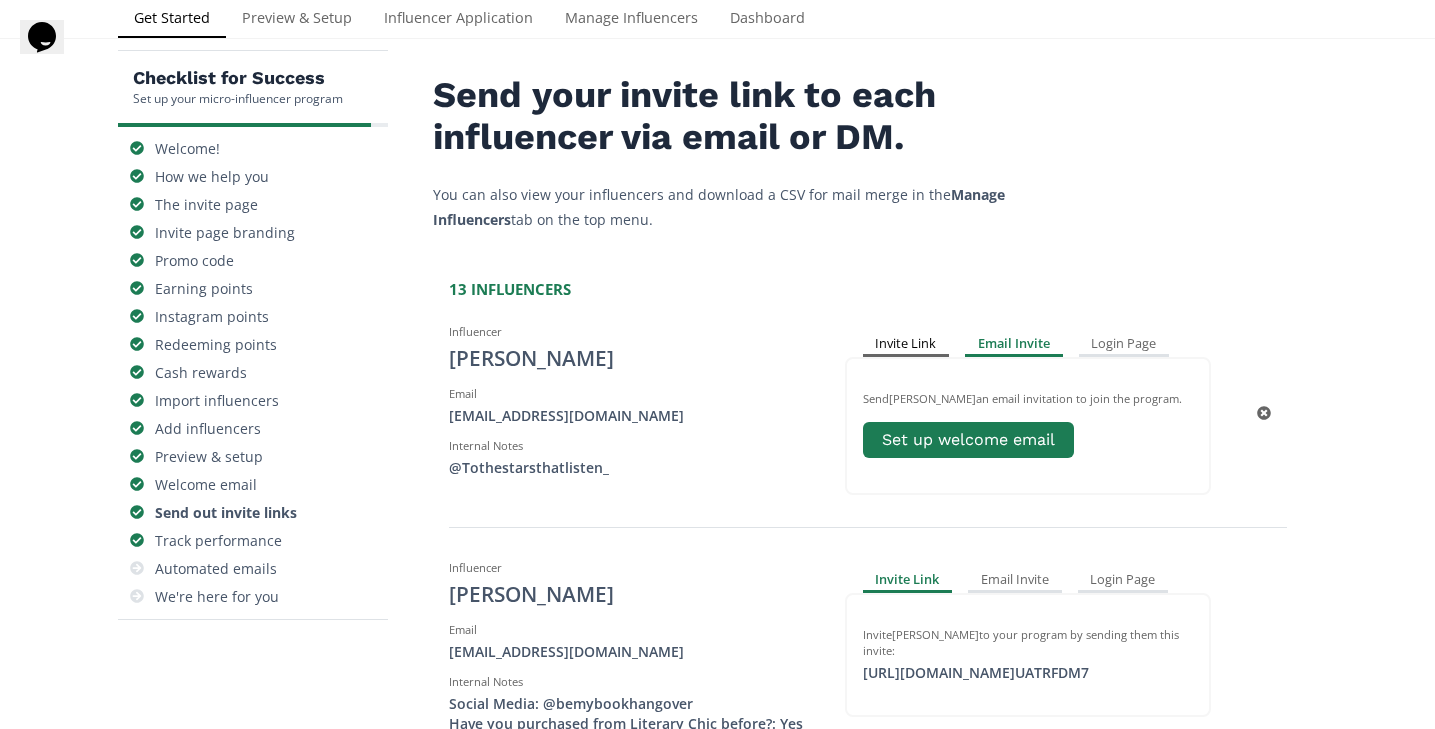 click on "Invite Link" at bounding box center [906, 344] 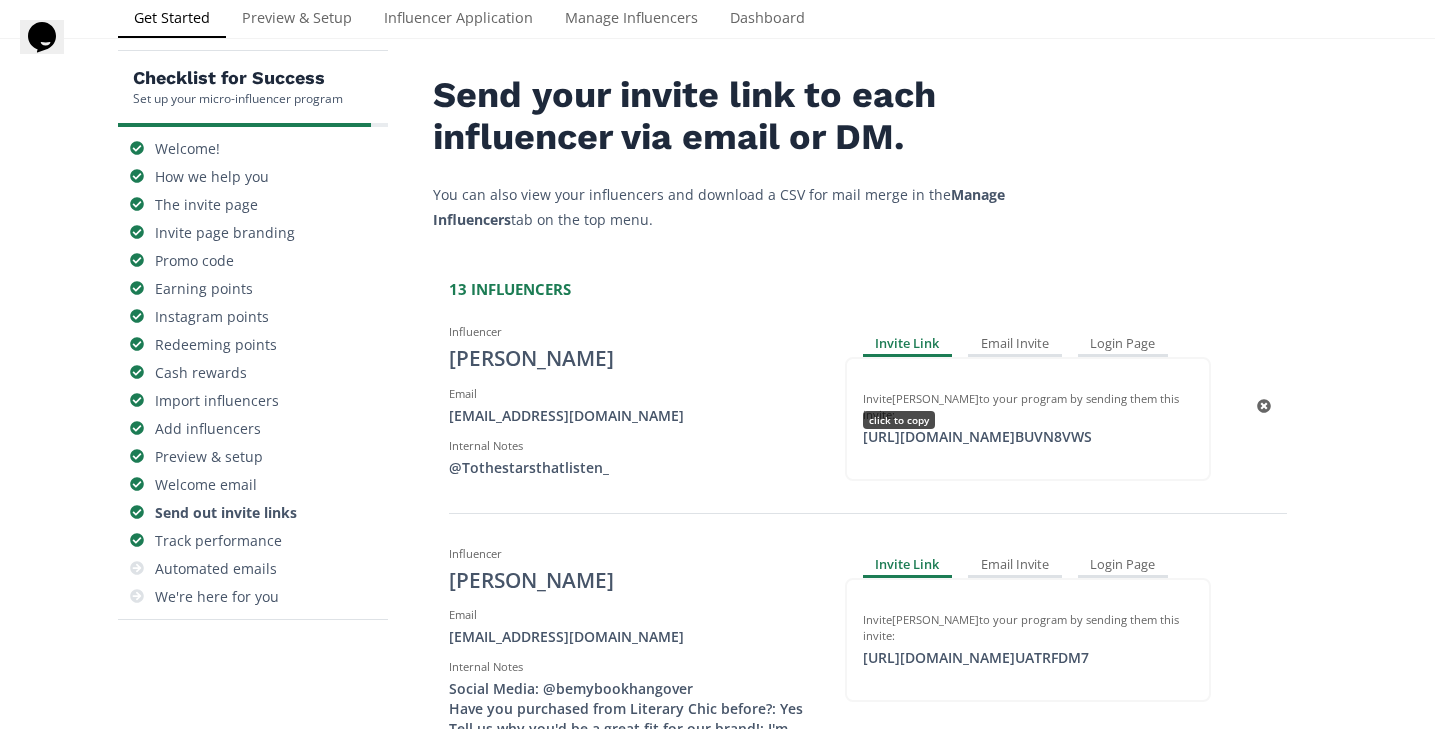 click on "click to copy" at bounding box center [899, 420] 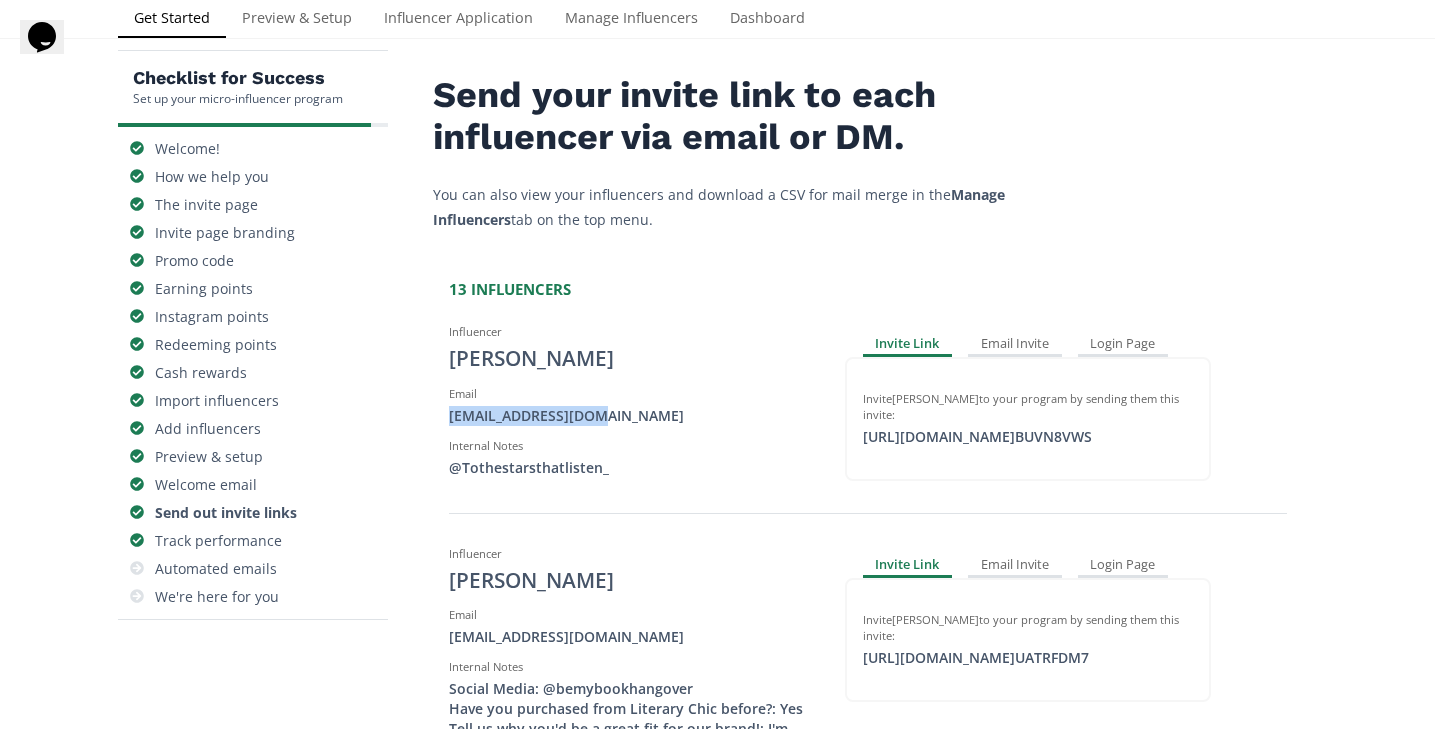 drag, startPoint x: 606, startPoint y: 415, endPoint x: 425, endPoint y: 415, distance: 181 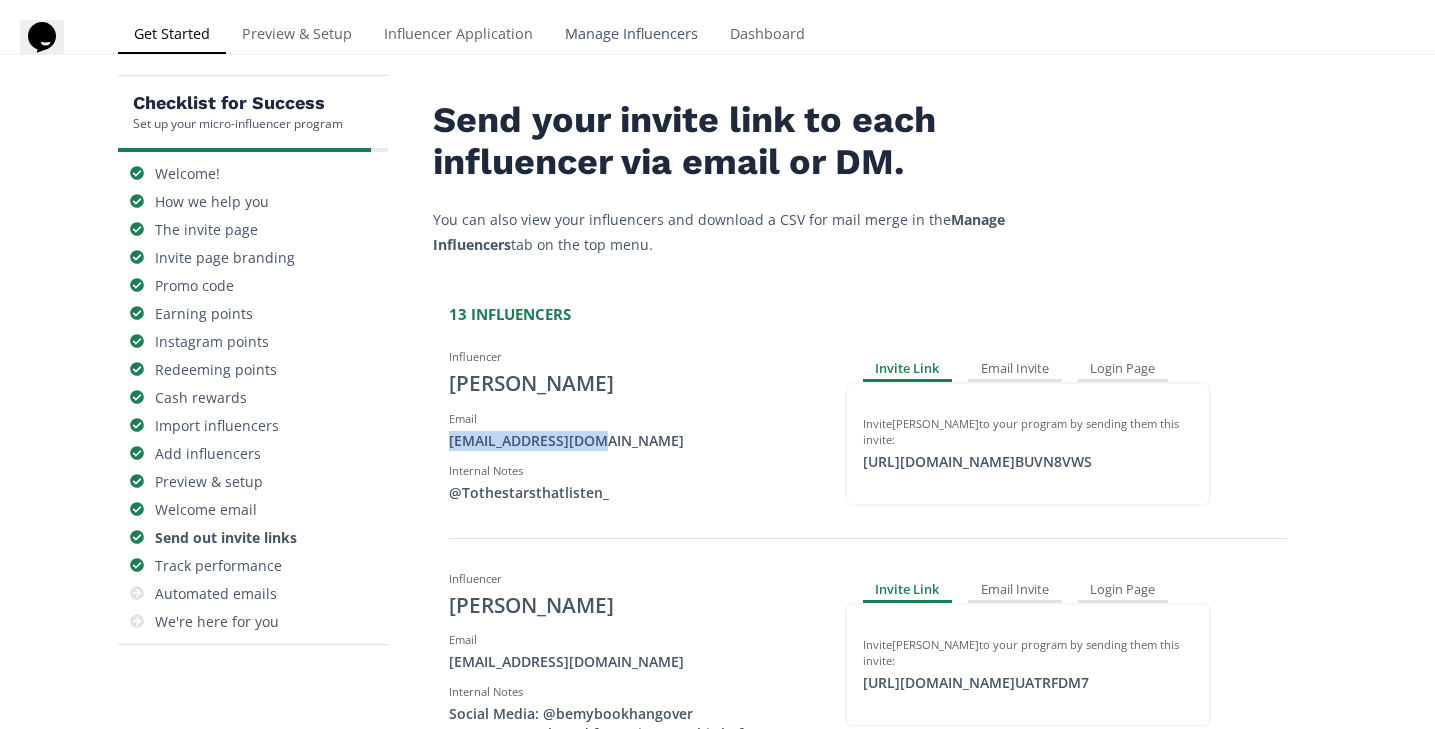 click on "Manage Influencers" at bounding box center (631, 36) 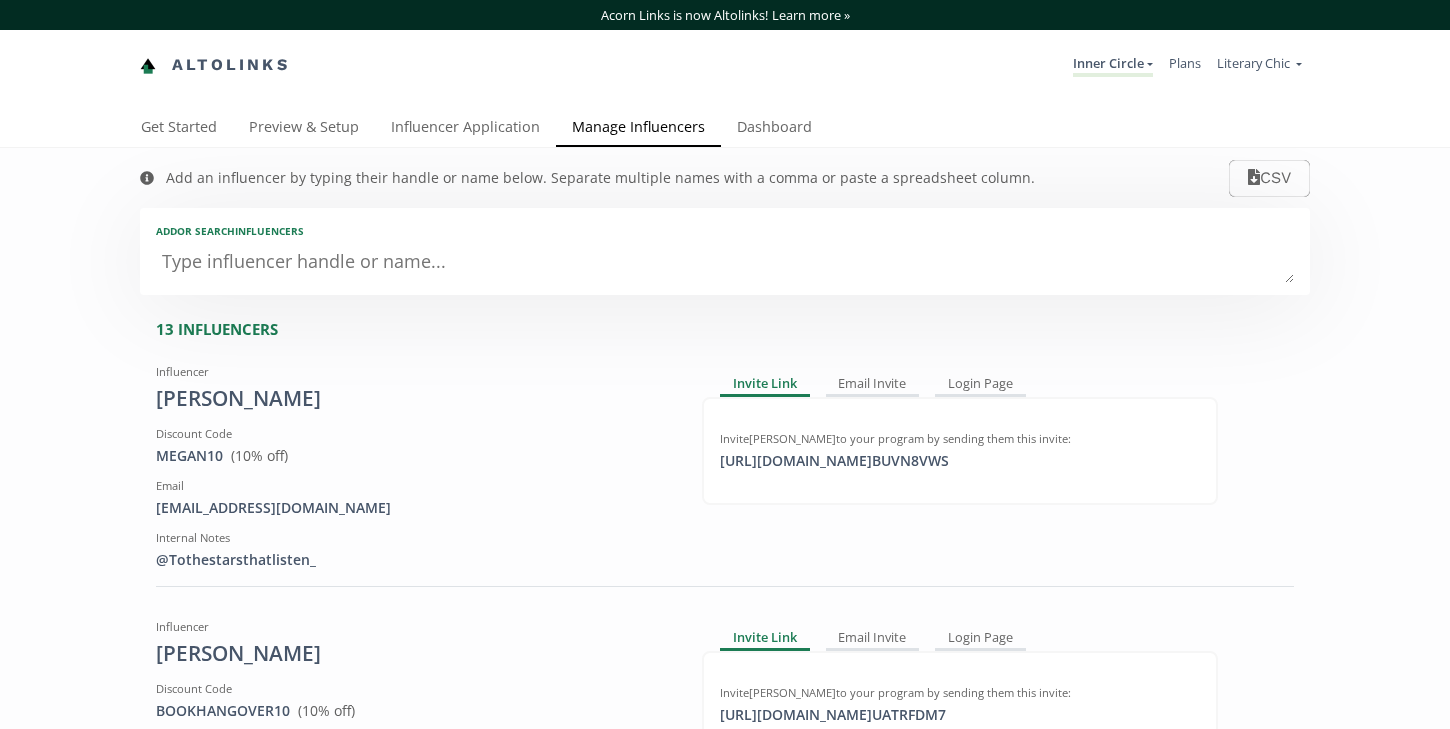 scroll, scrollTop: 0, scrollLeft: 0, axis: both 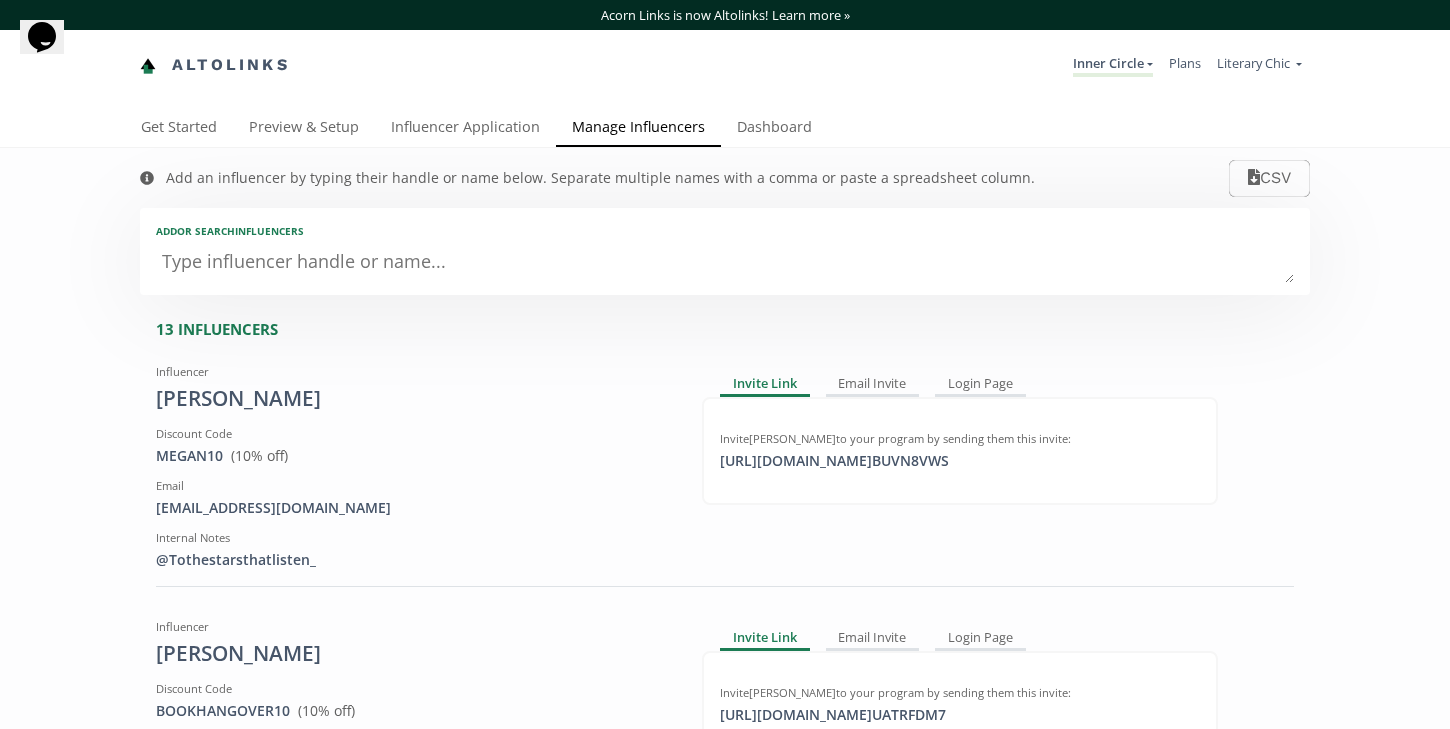 click at bounding box center [725, 263] 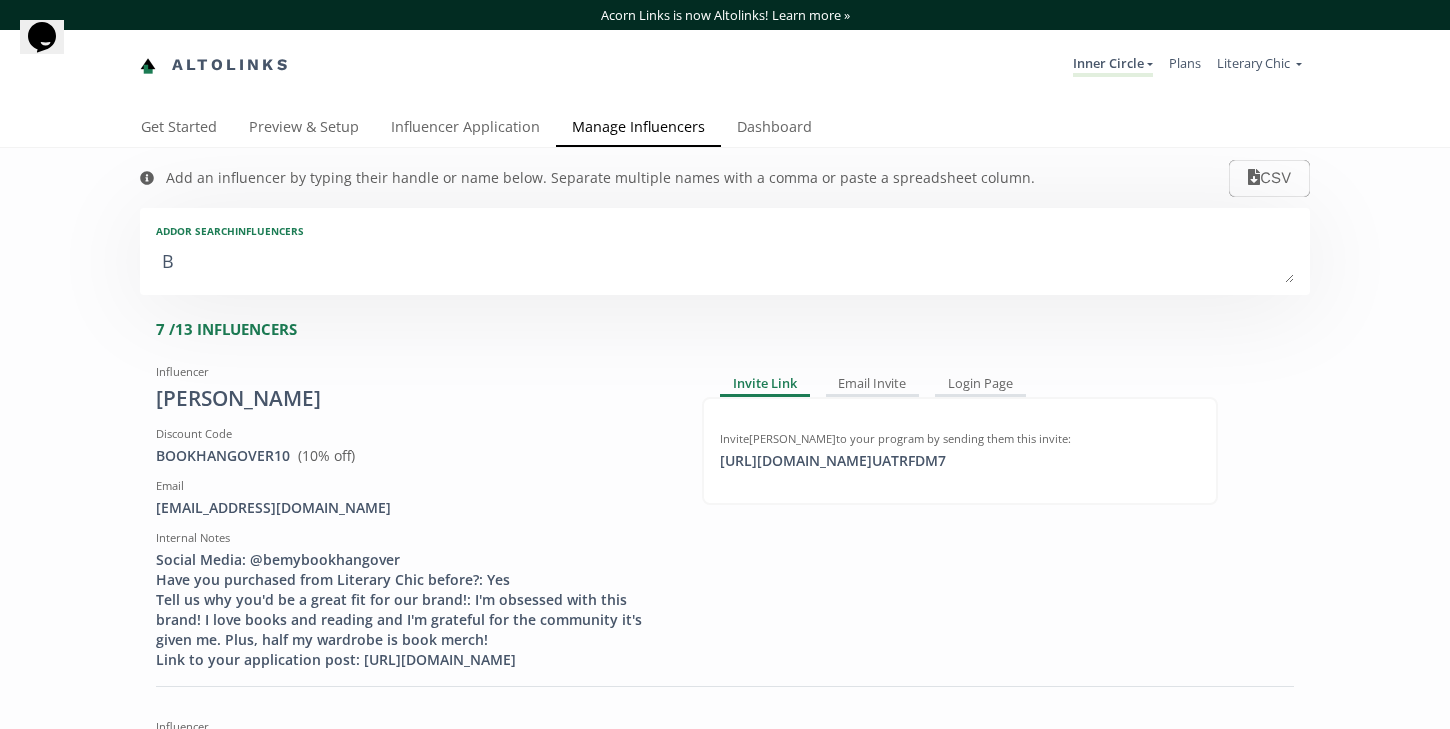 type on "Br" 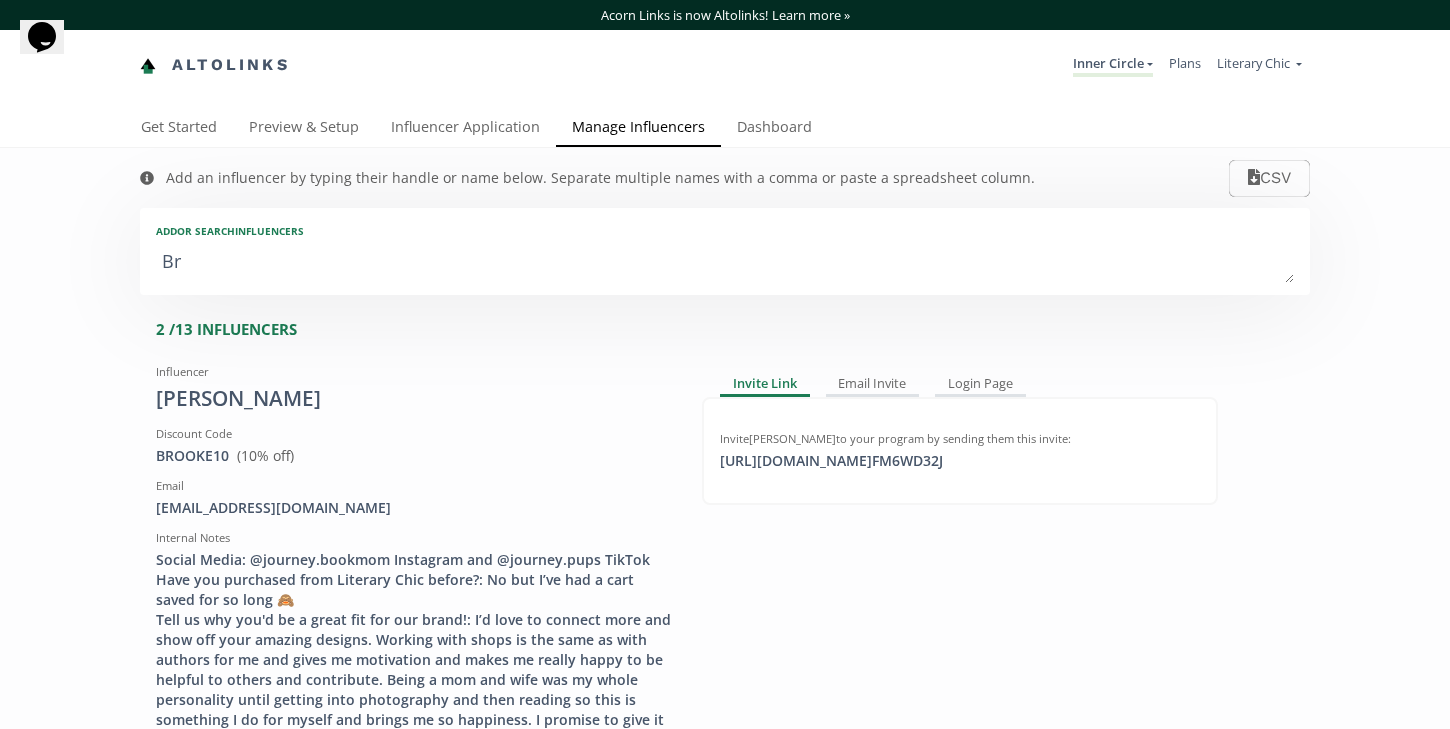 type on "Bra" 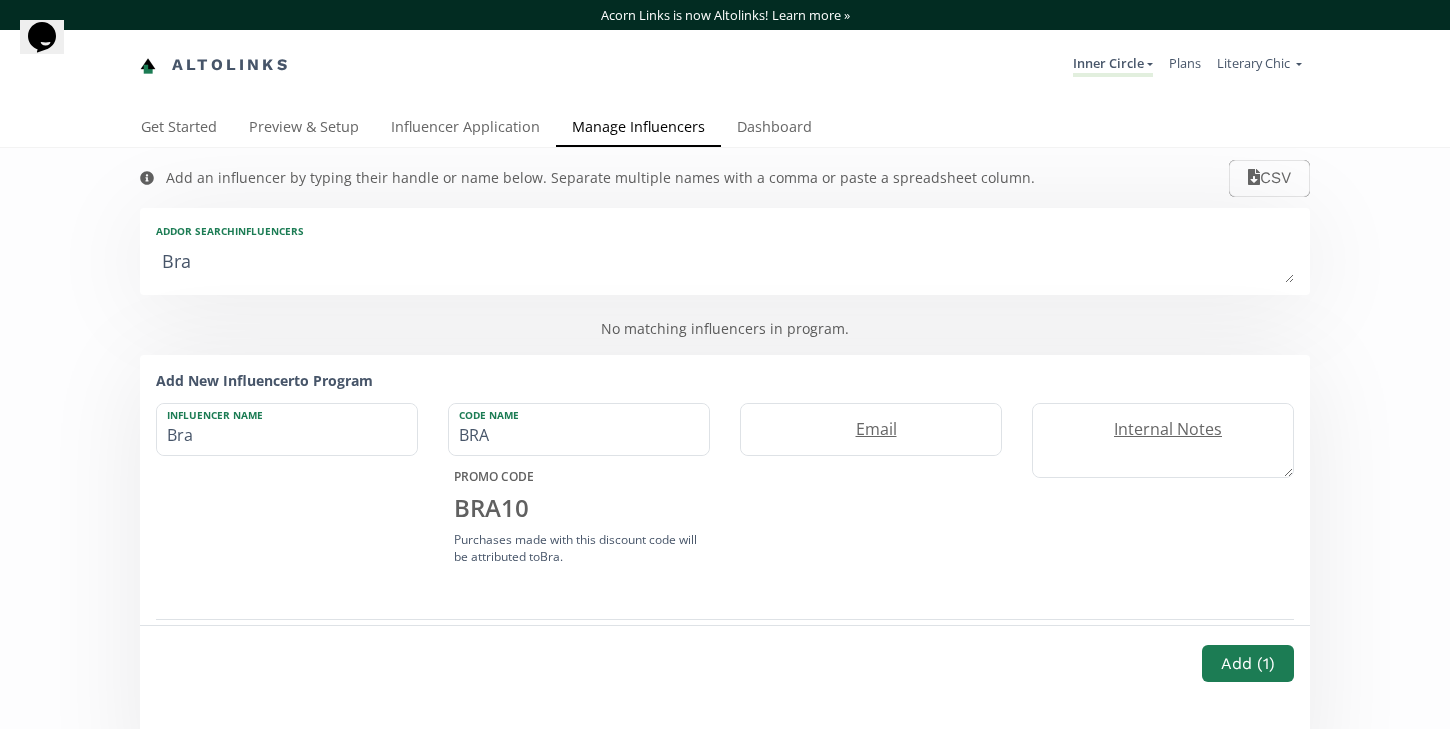 type on "Bran" 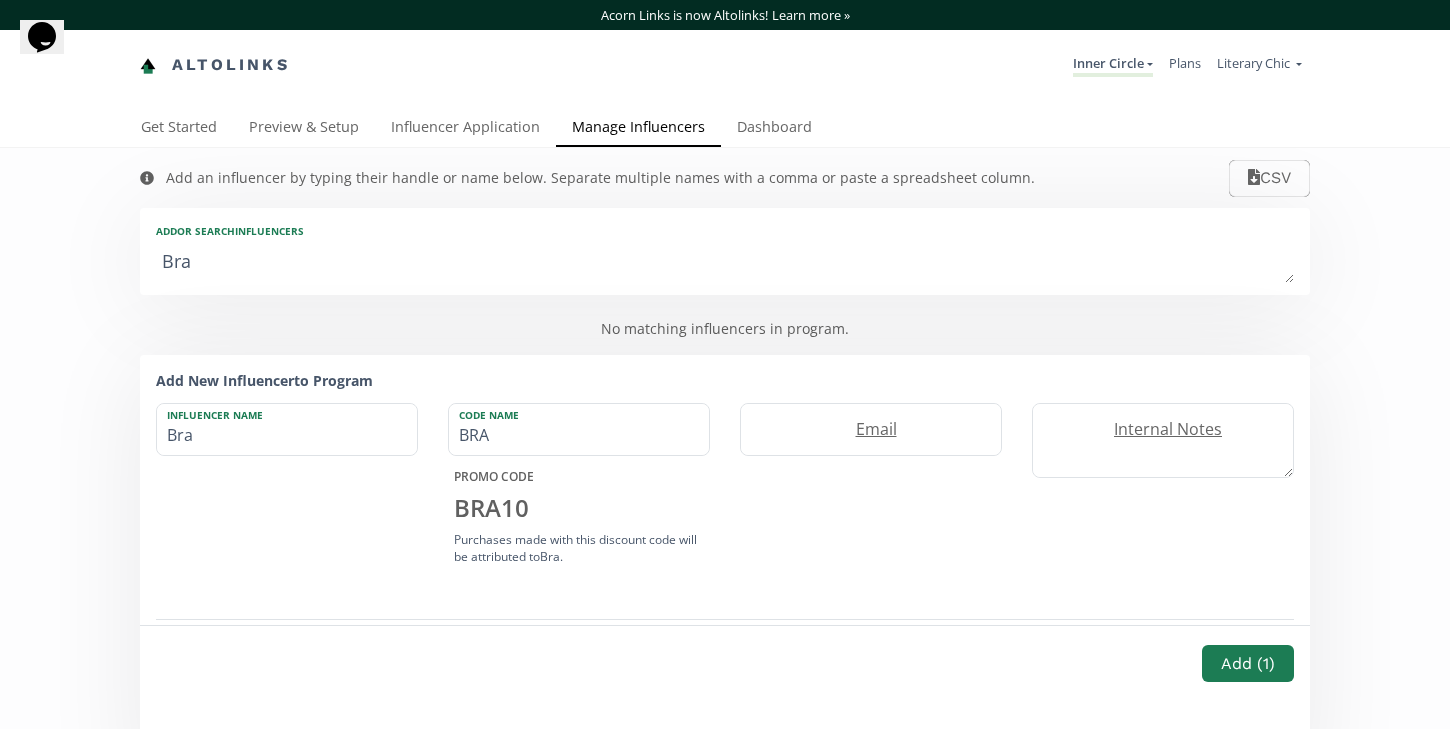 type on "Bran" 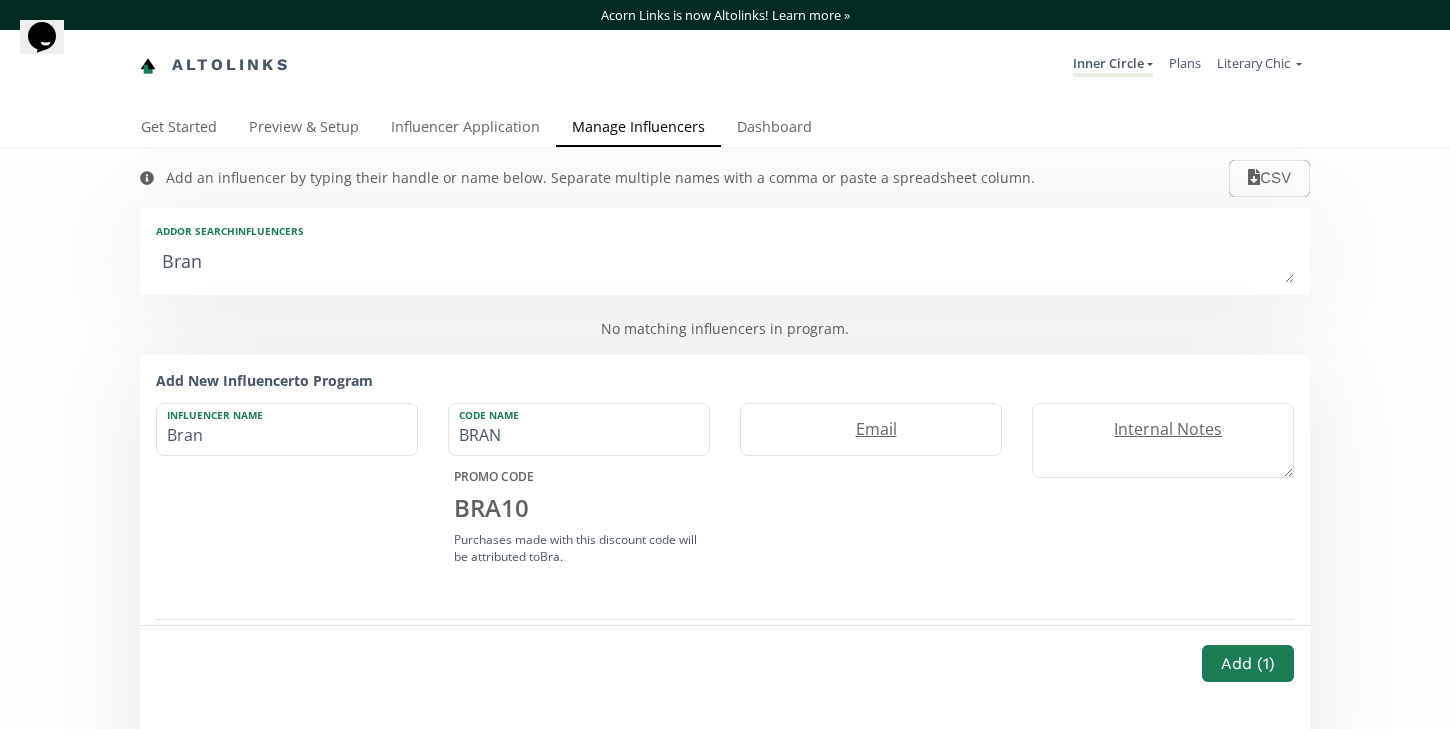 type on "Brand" 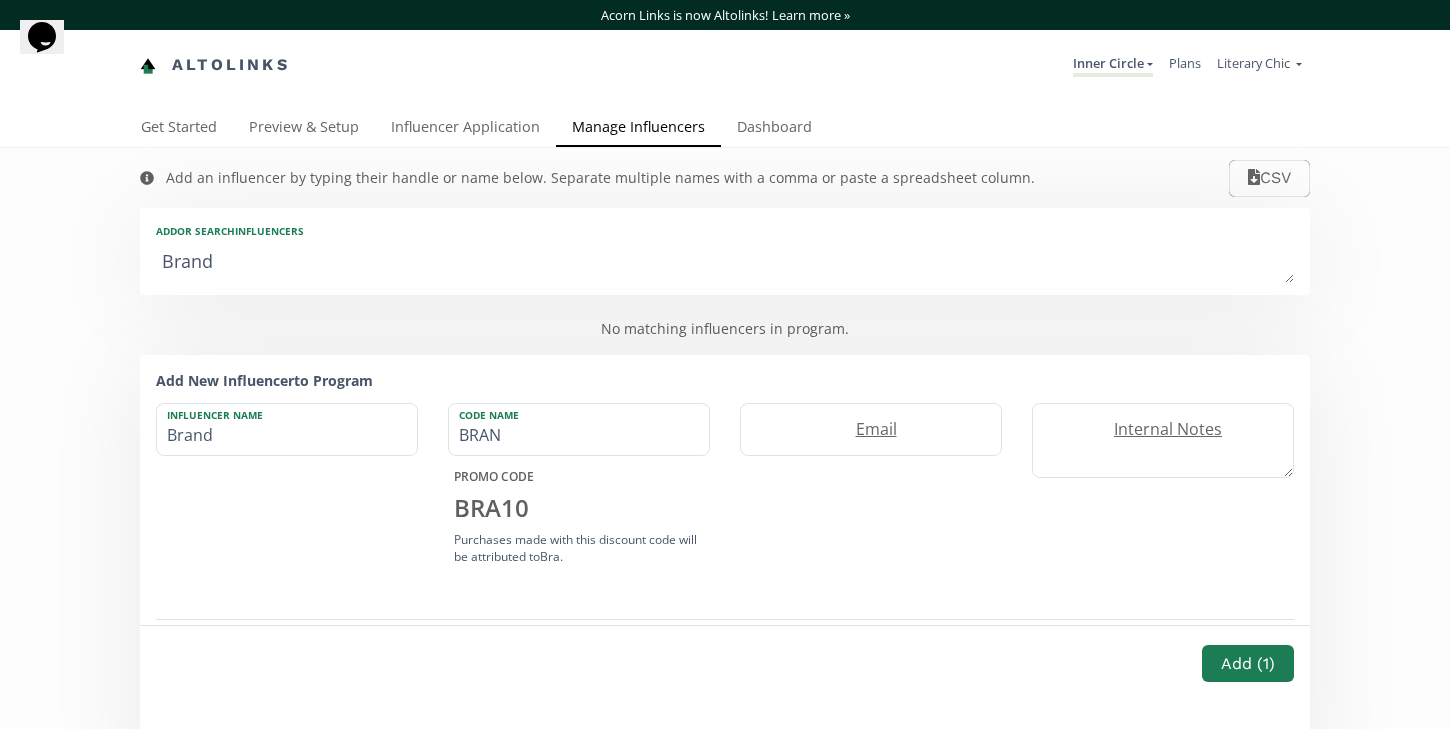 type on "BRAND" 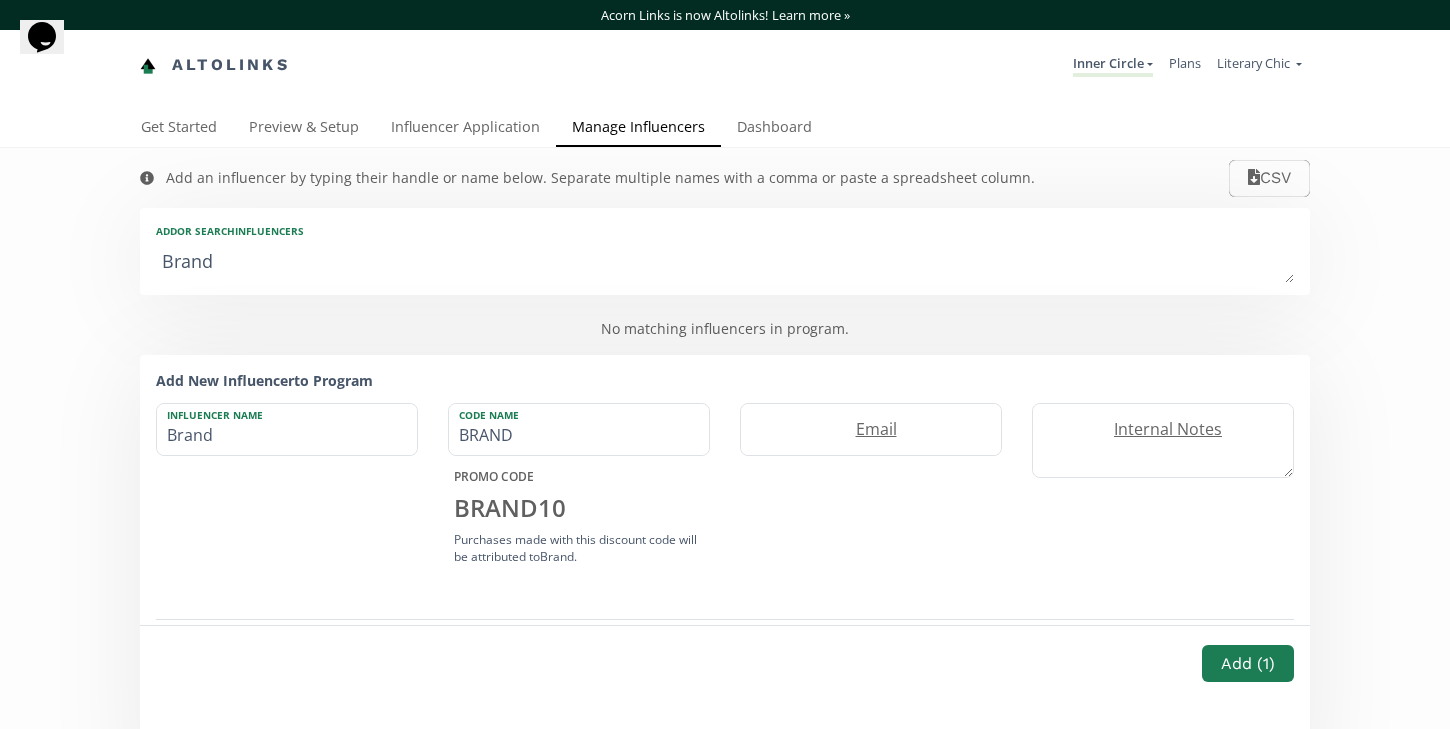 type on "Brande" 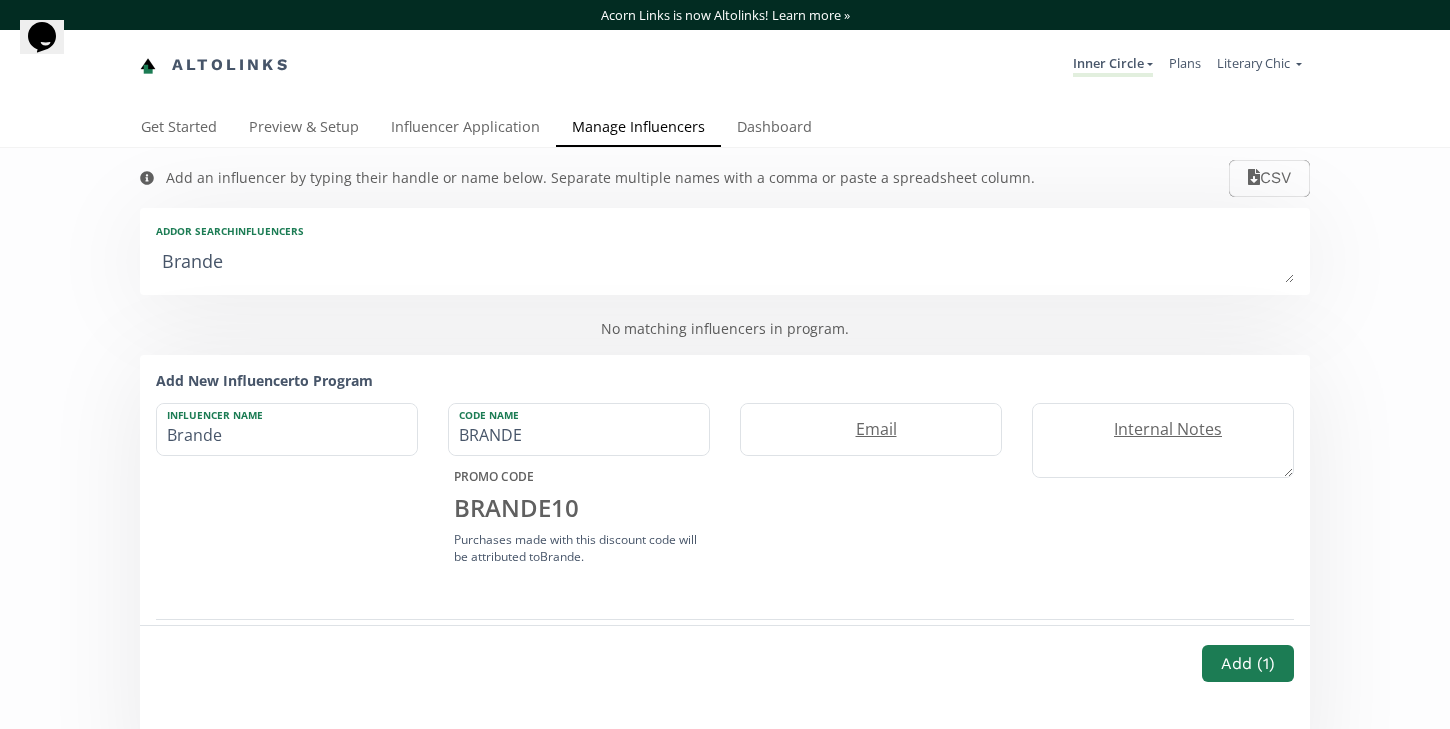 type on "Brandee" 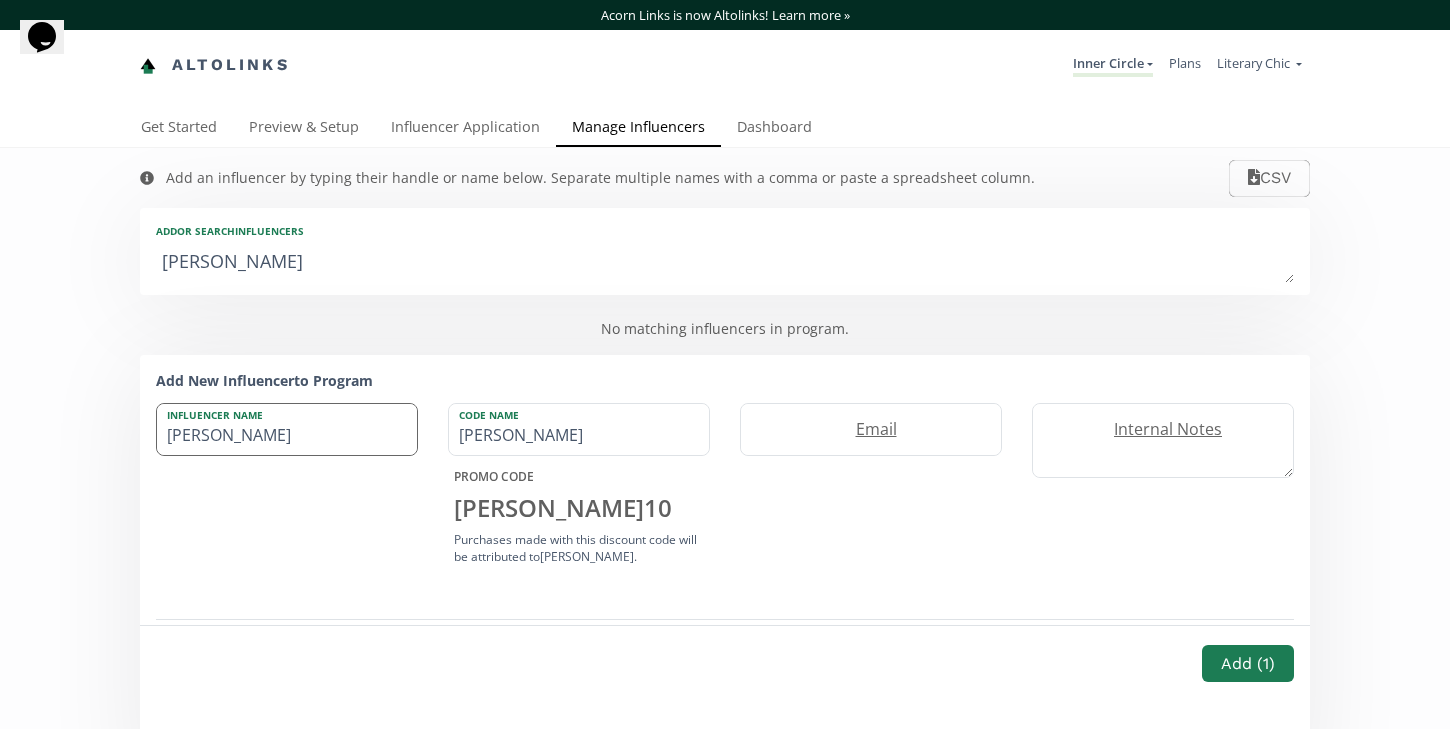 type on "Brandee" 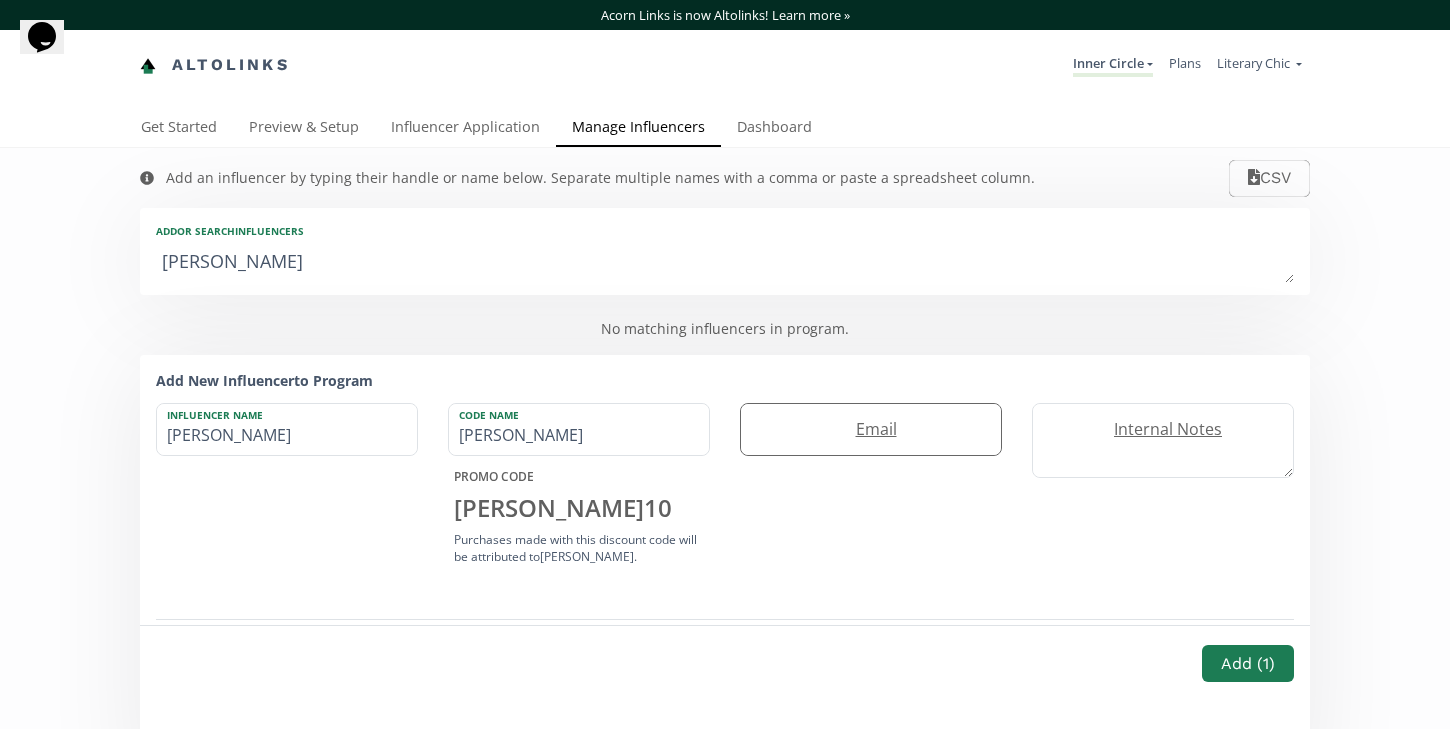 type on "[PERSON_NAME]" 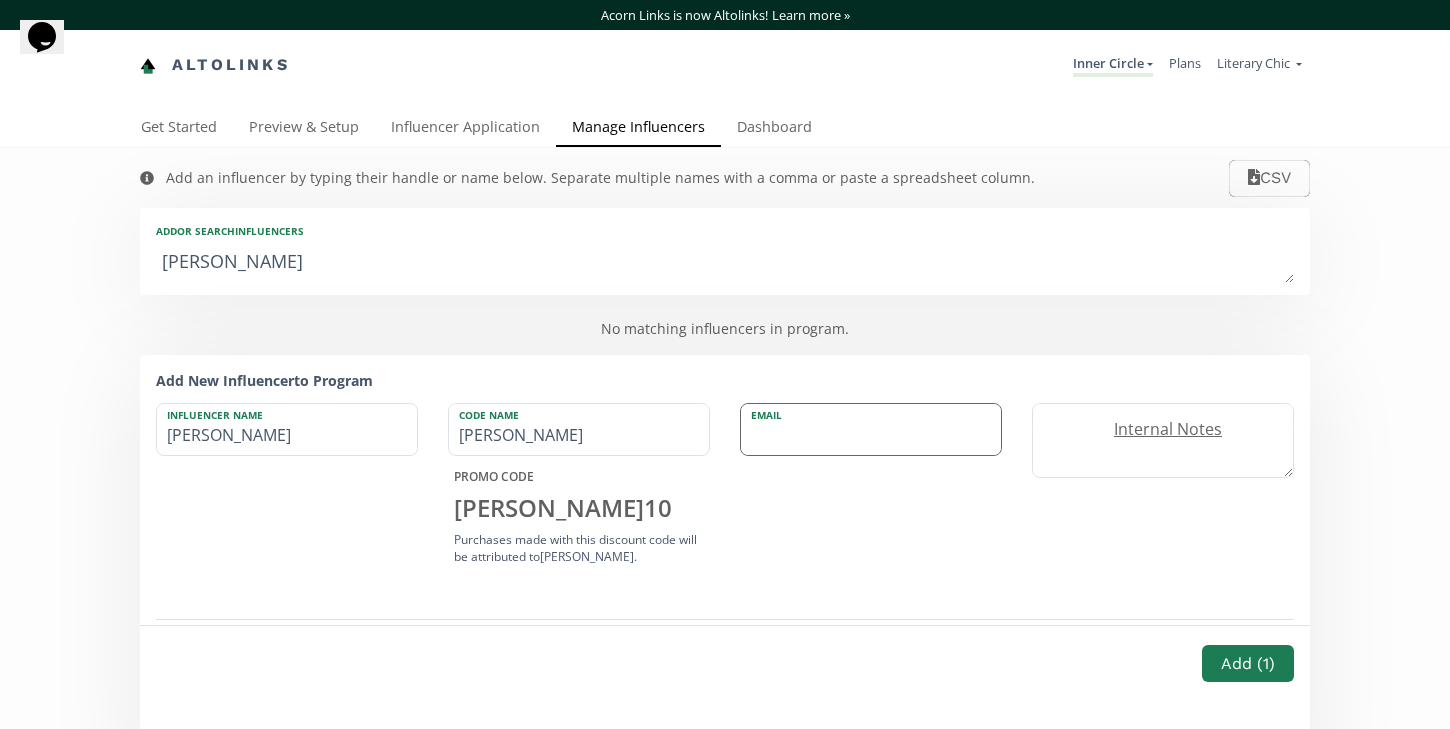 click at bounding box center (871, 429) 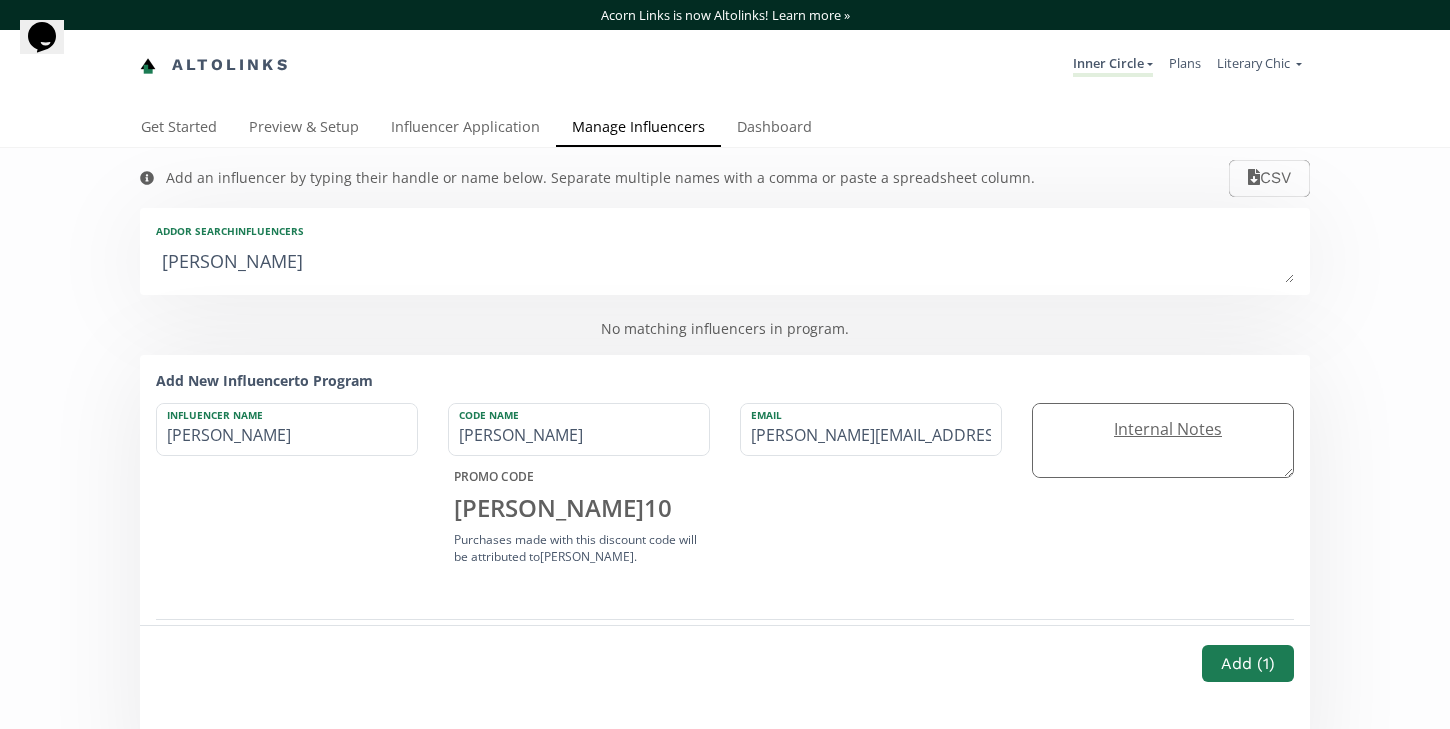 type on "[PERSON_NAME][EMAIL_ADDRESS][PERSON_NAME][DOMAIN_NAME]" 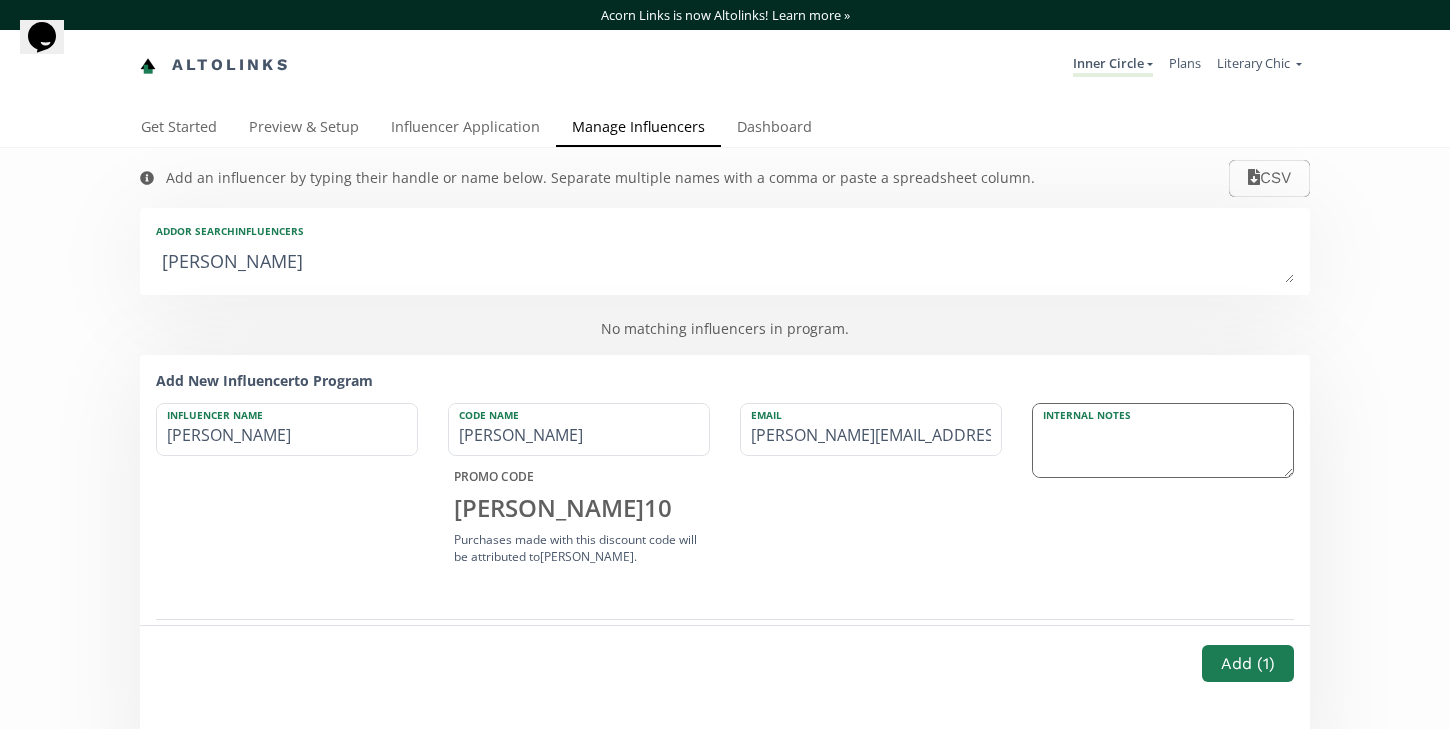 click at bounding box center (1163, 441) 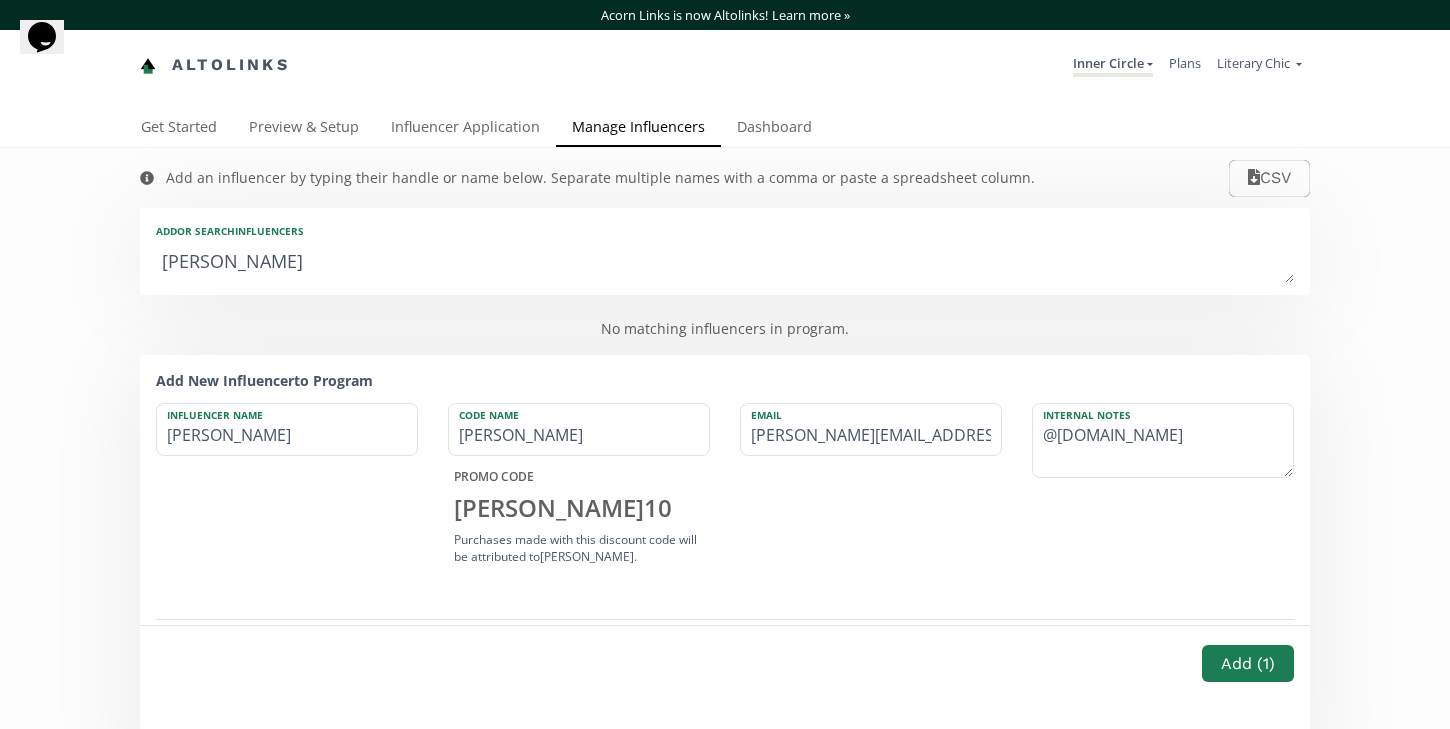 type on "@[DOMAIN_NAME]" 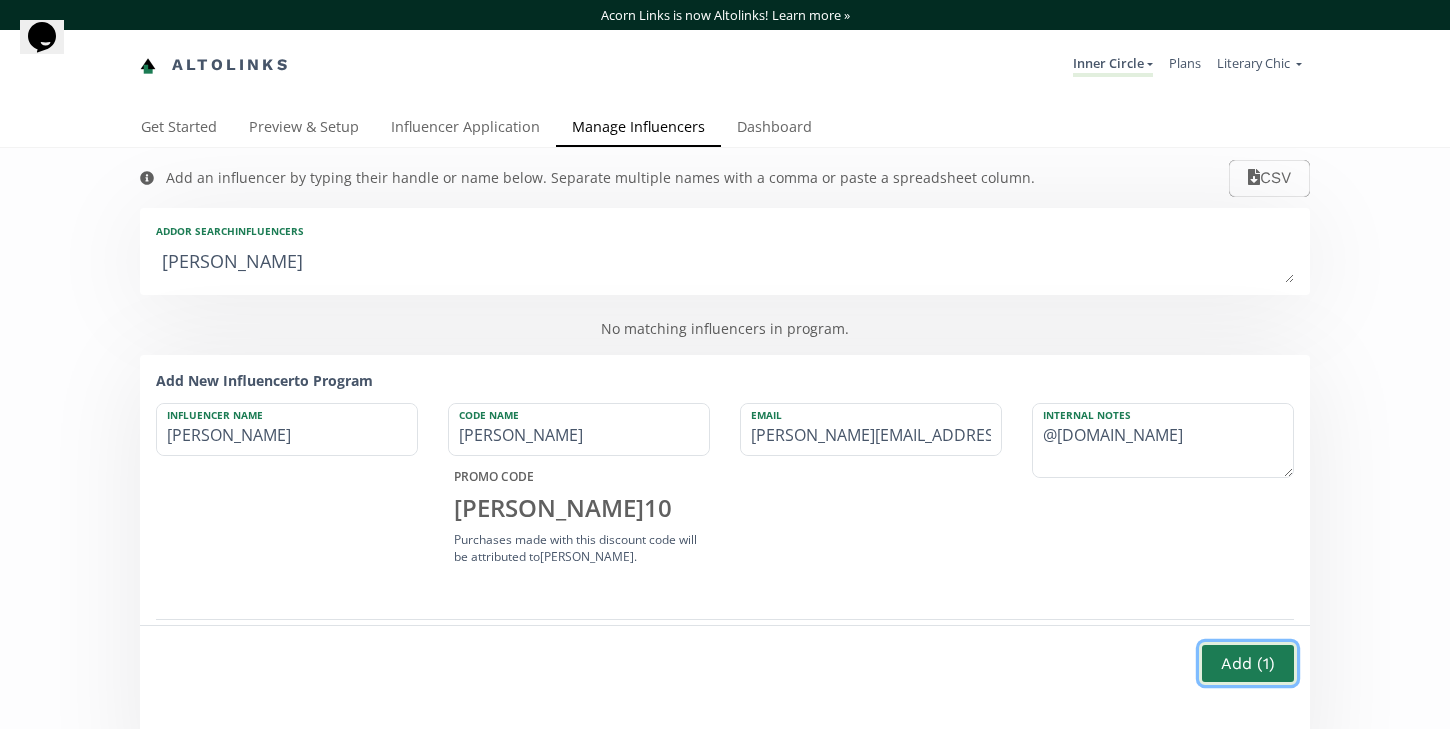click on "Add ( 1 )" at bounding box center [1248, 663] 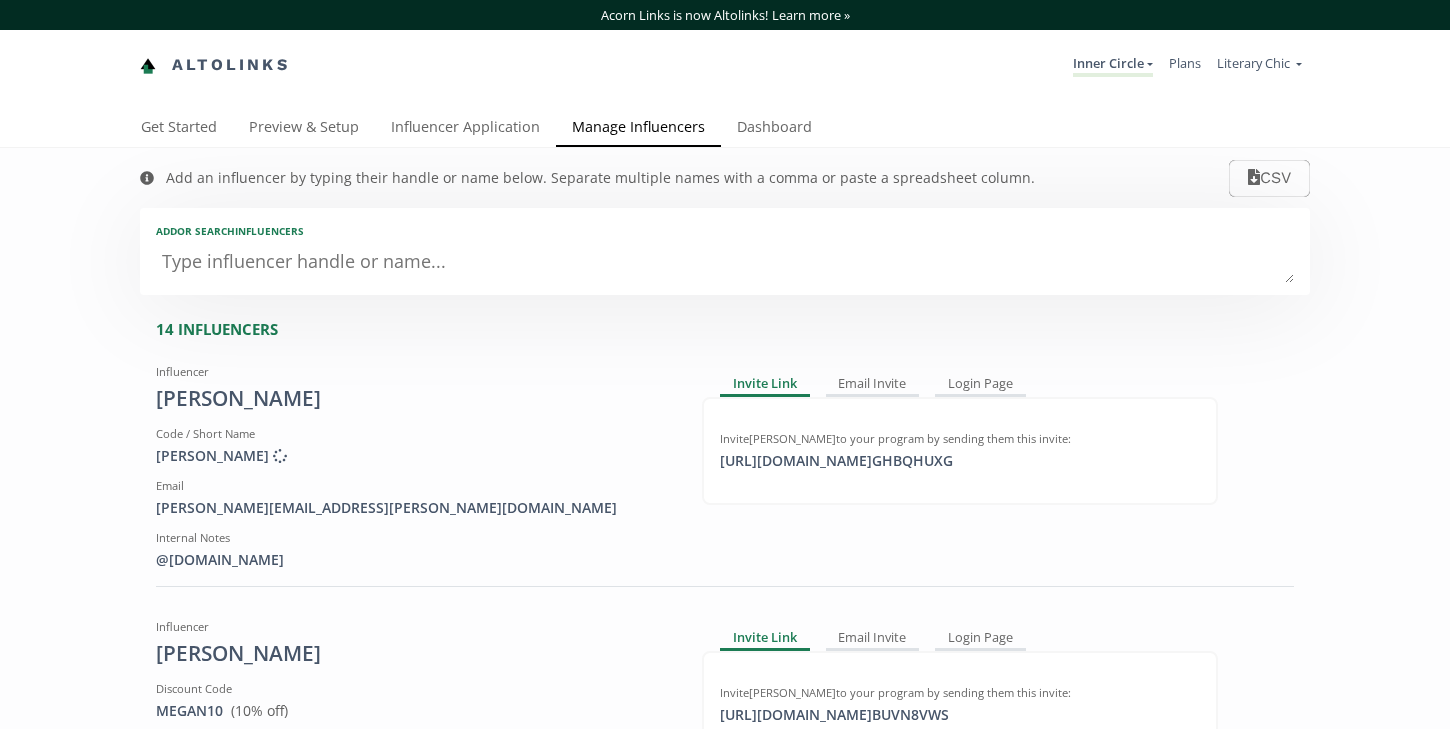 scroll, scrollTop: 0, scrollLeft: 0, axis: both 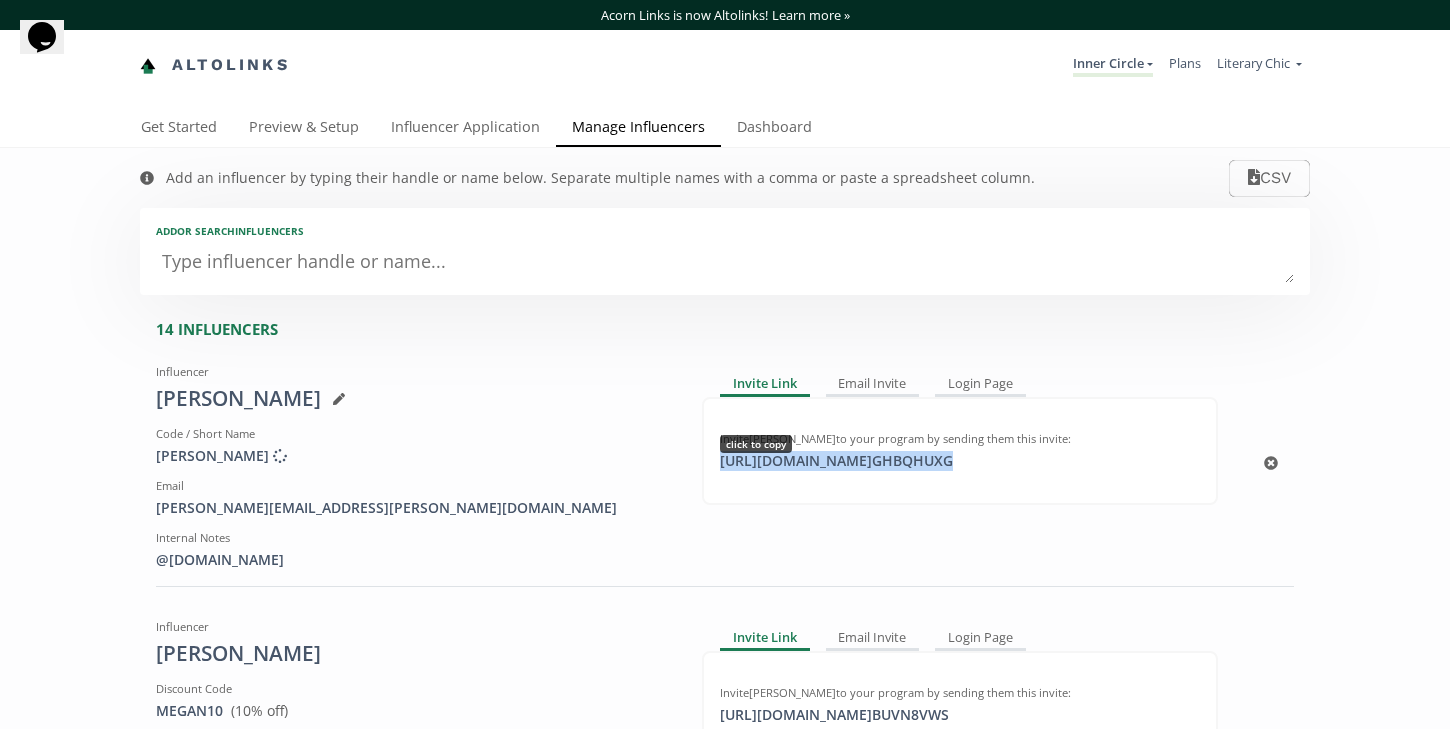 click on "https://app.altolinks.com/invite/ GHBQHUXG click to copy" at bounding box center [836, 461] 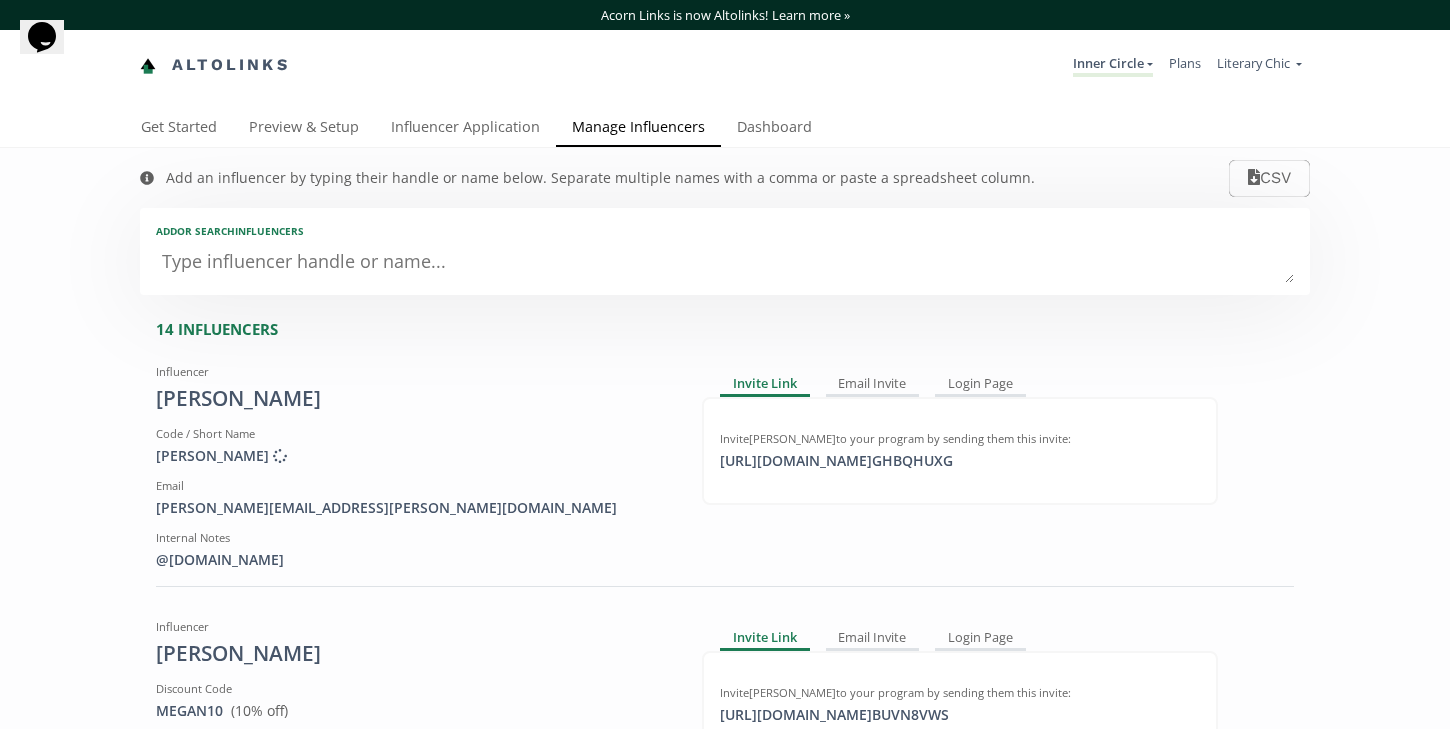 click at bounding box center [725, 263] 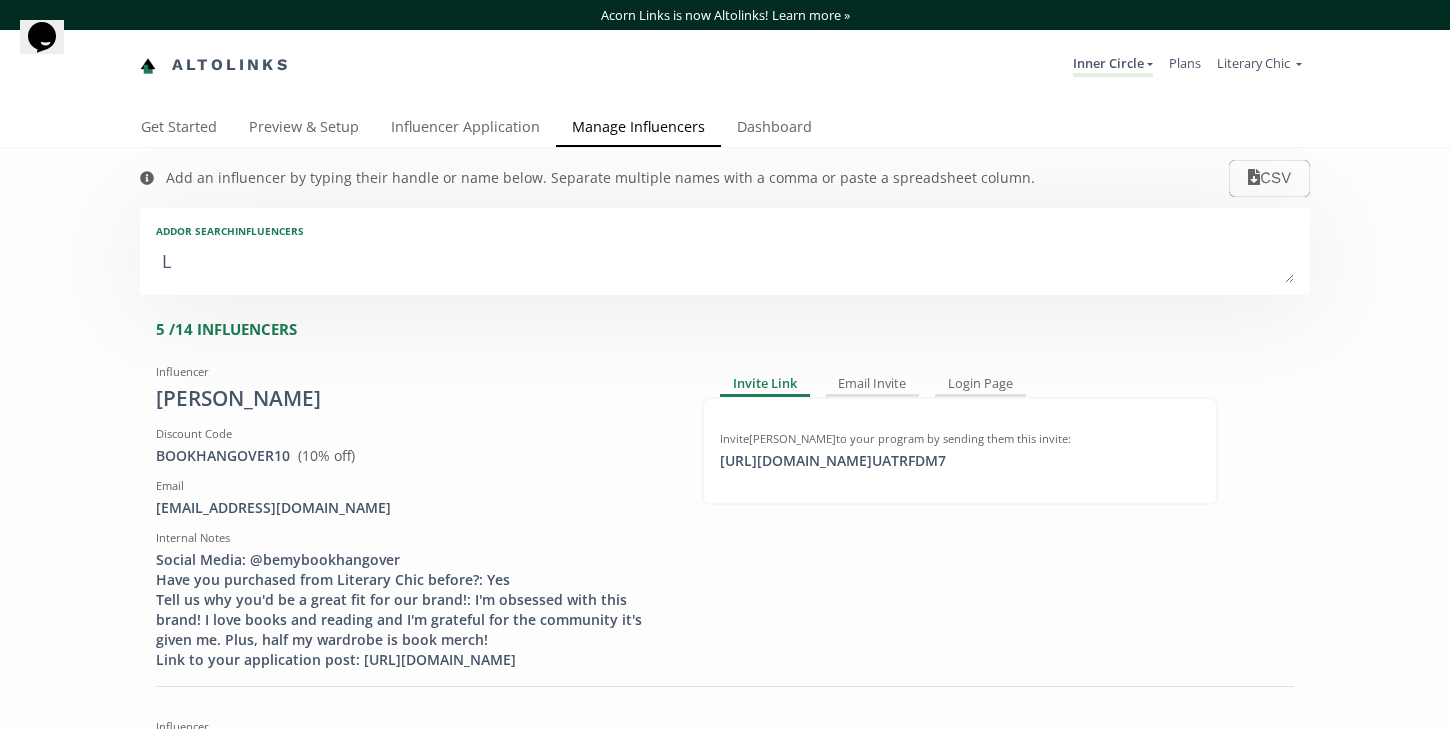 type on "La" 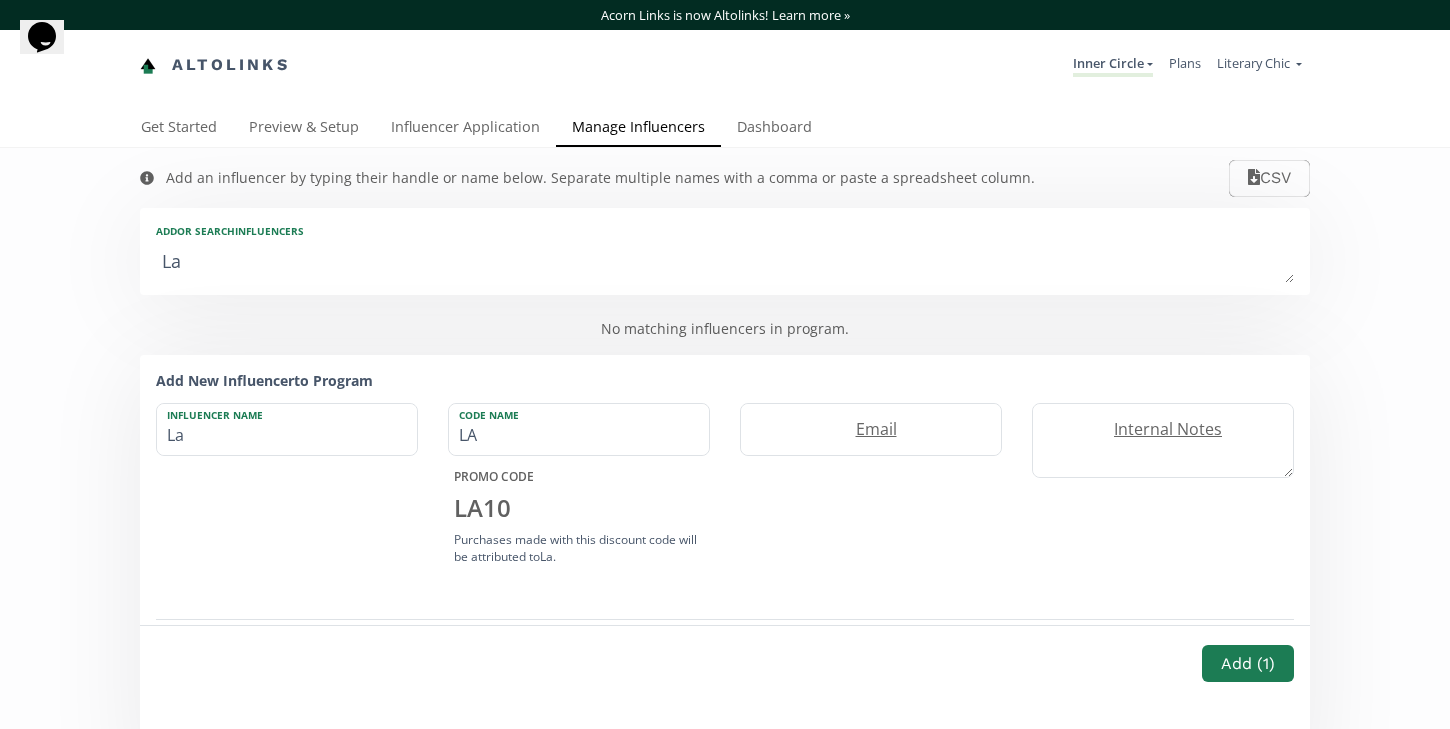 type on "Lau" 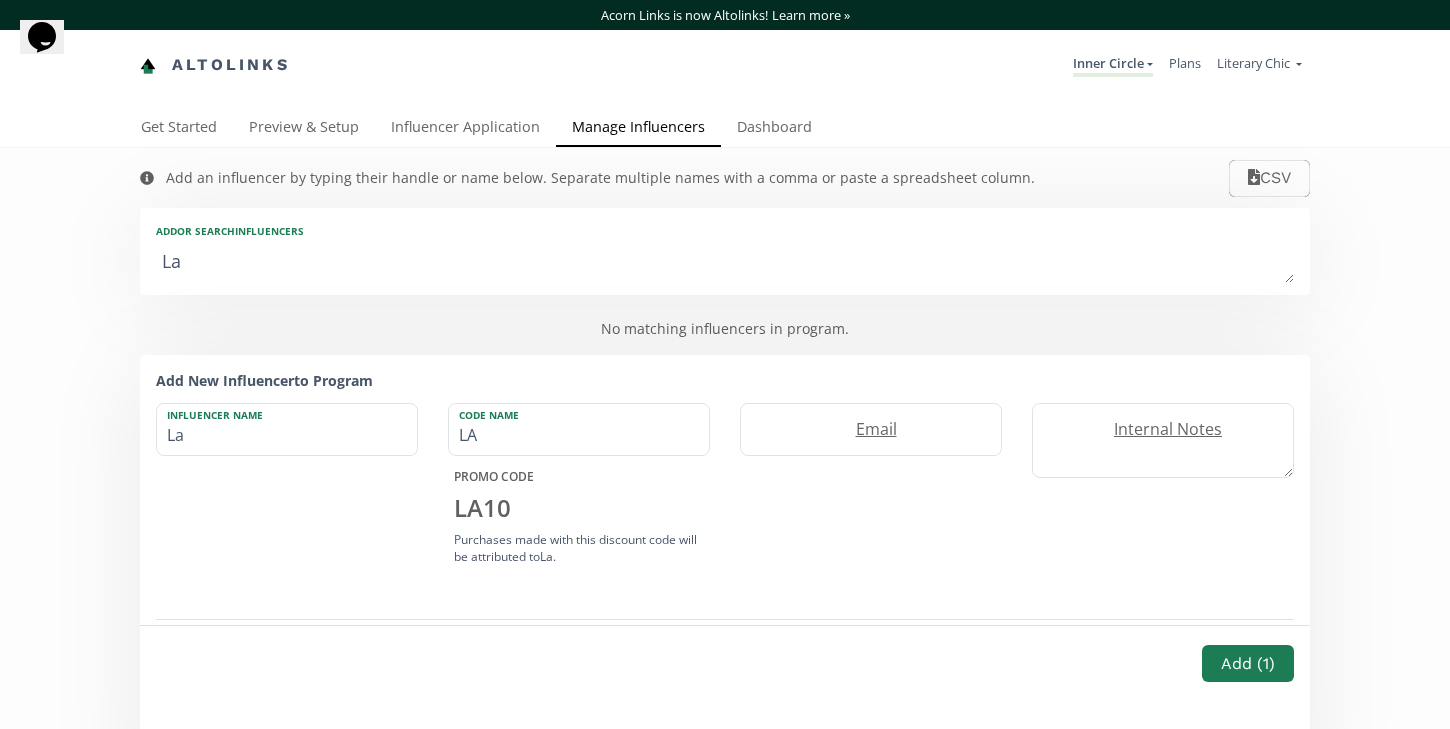 type on "Lau" 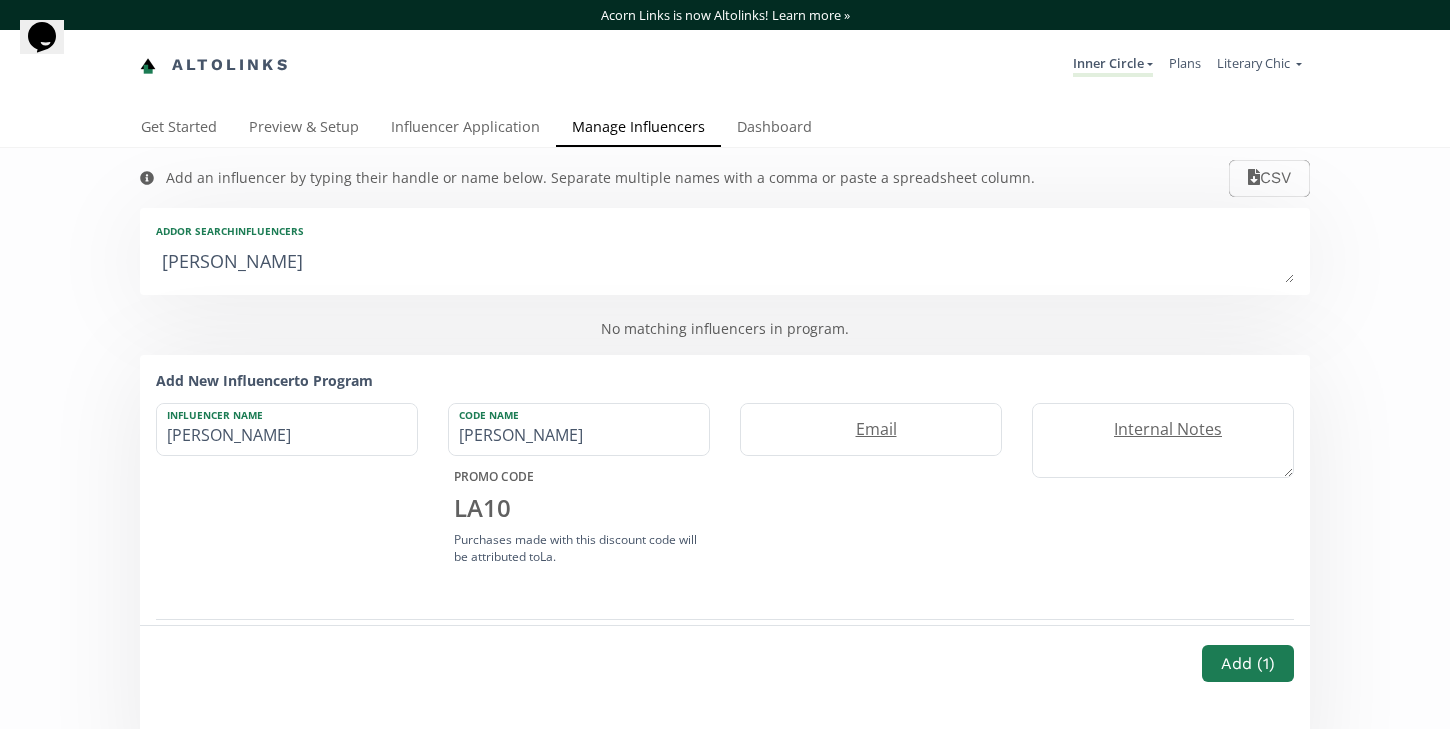type on "Laur" 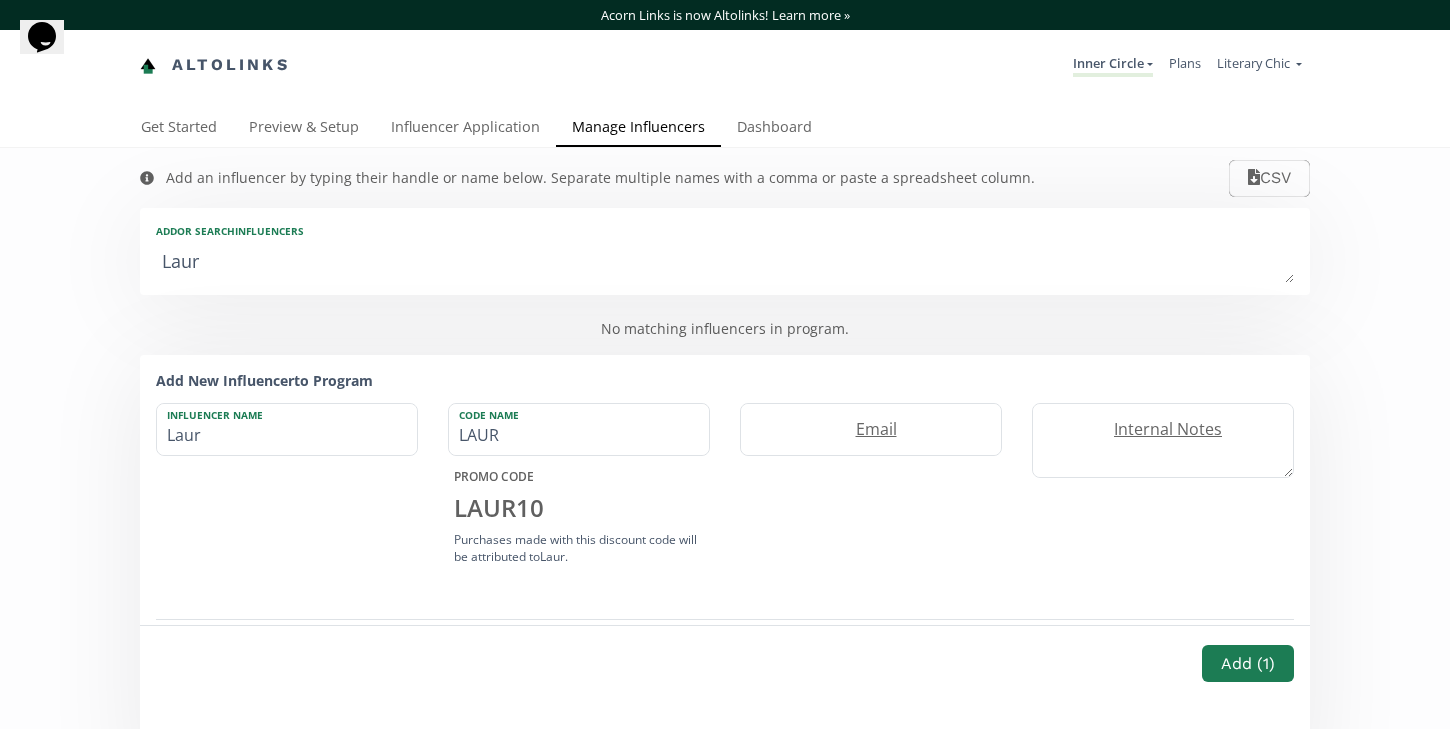type on "Laura" 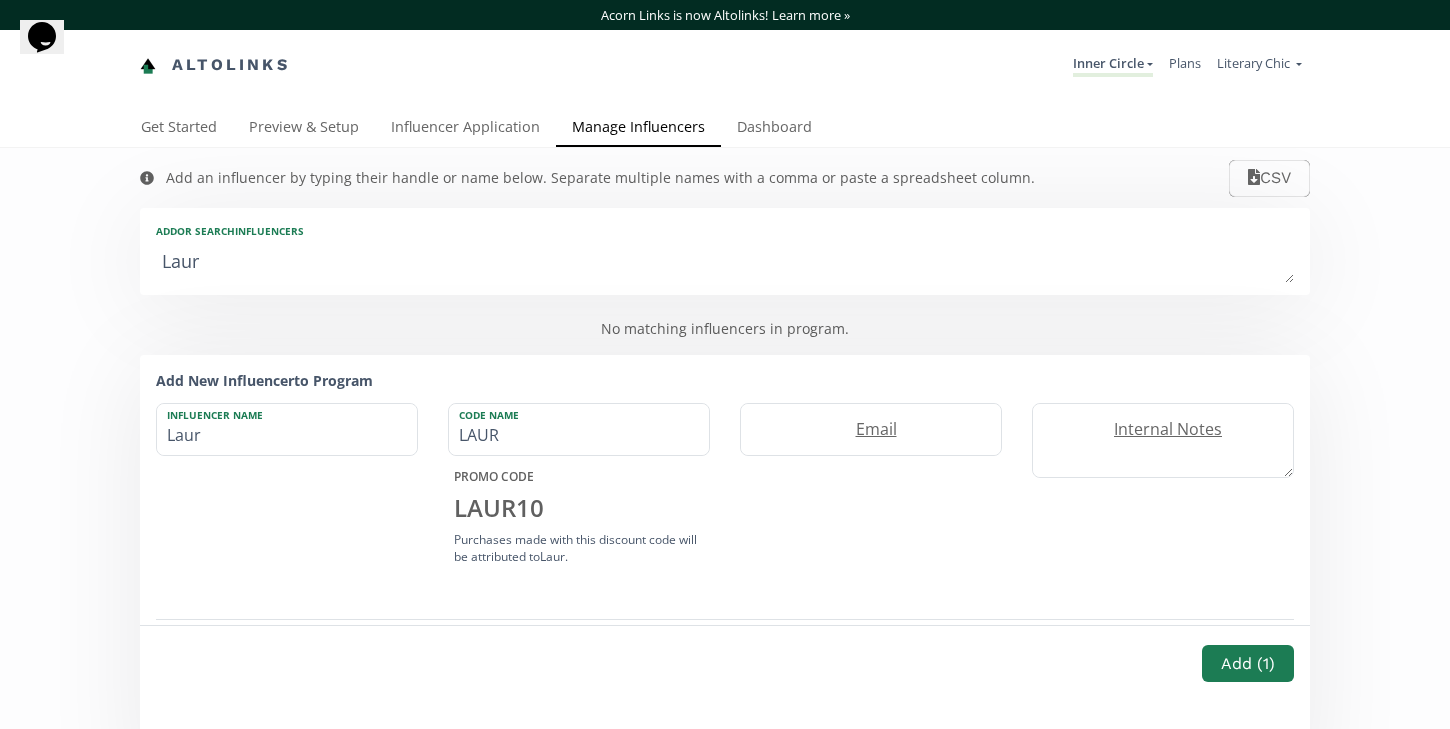 type on "Laura" 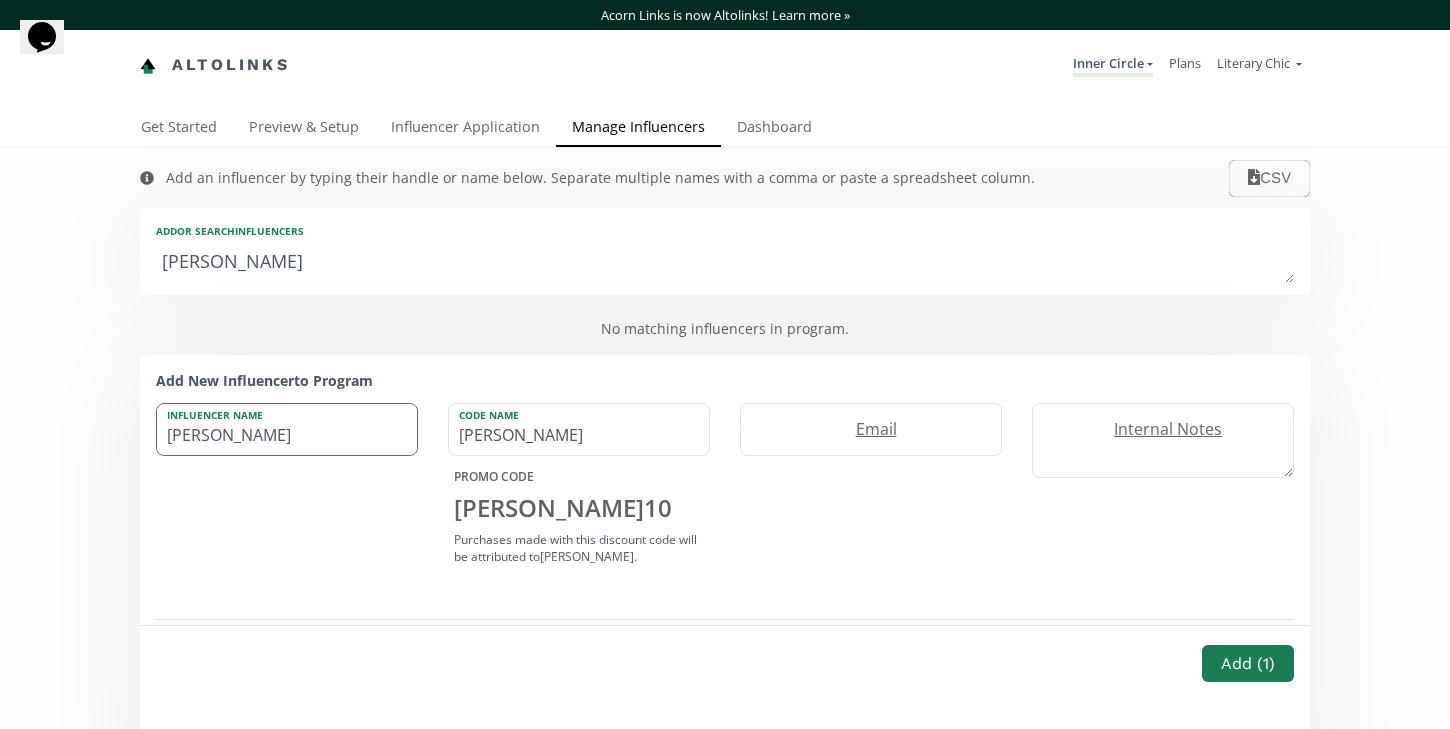 type on "Laura" 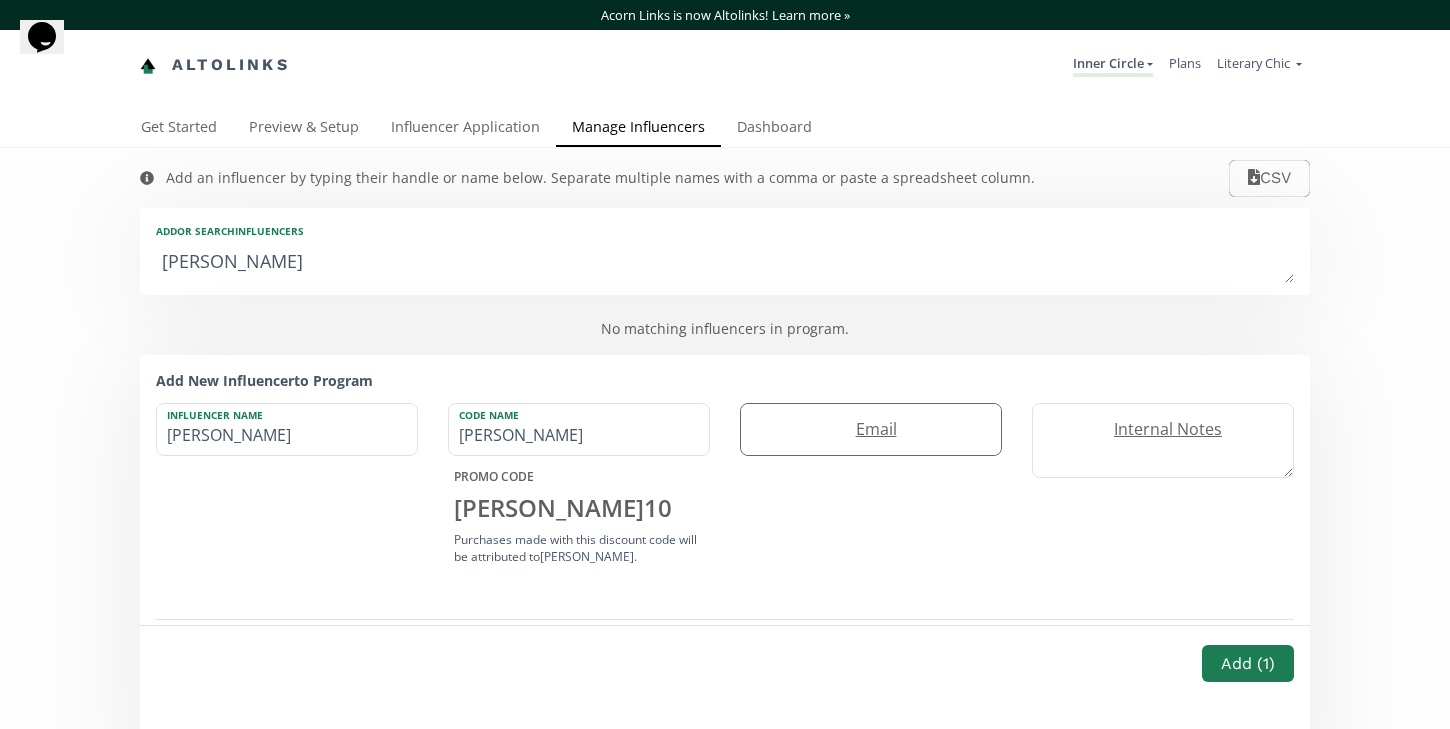 type on "[PERSON_NAME]" 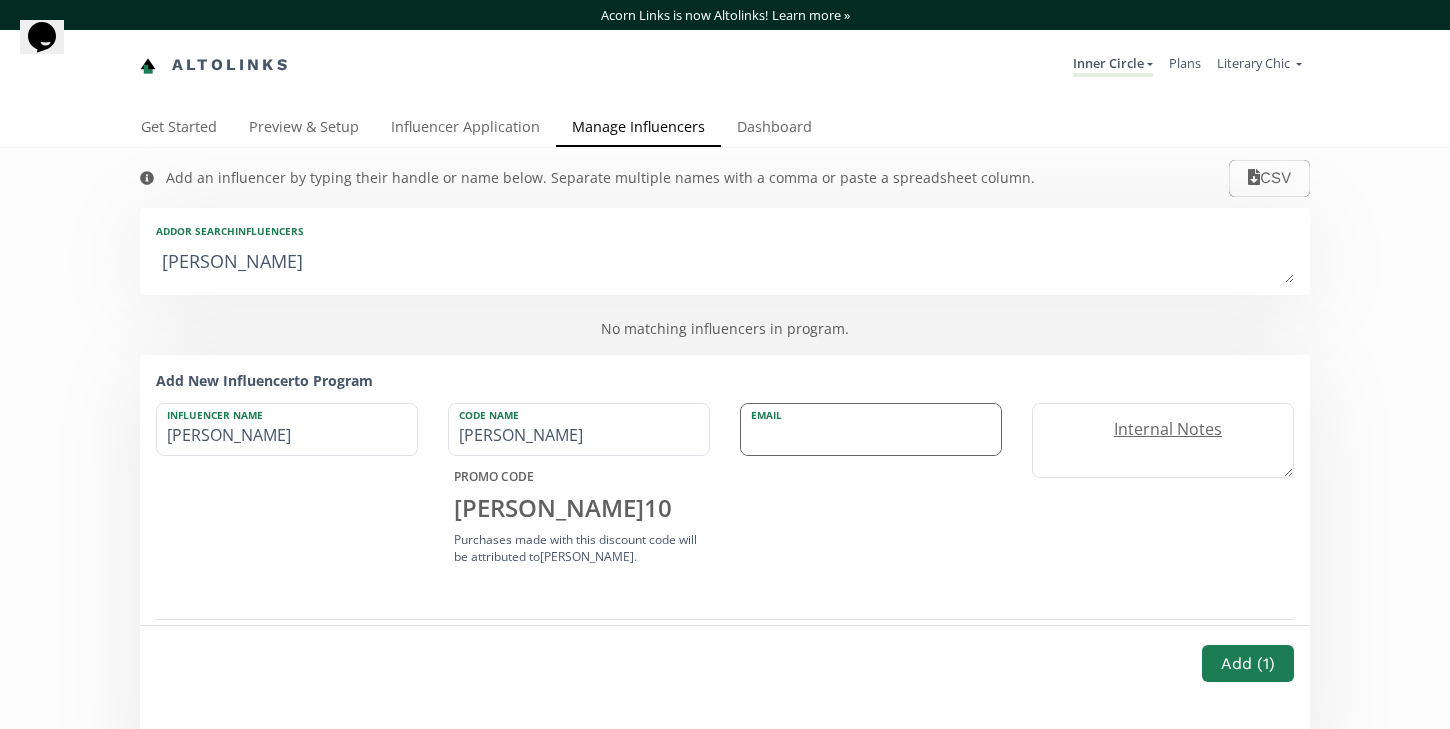 paste on "[EMAIL_ADDRESS][DOMAIN_NAME]" 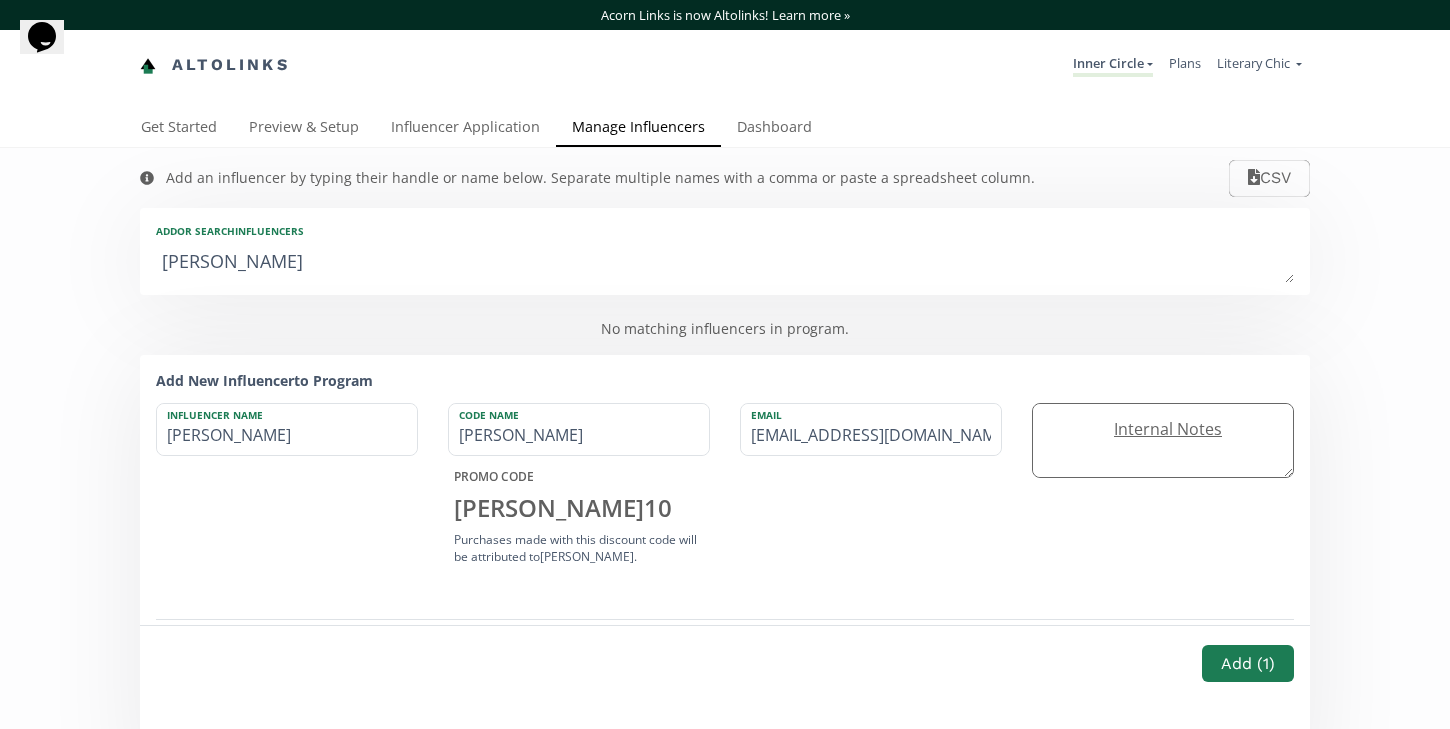 type on "[EMAIL_ADDRESS][DOMAIN_NAME]" 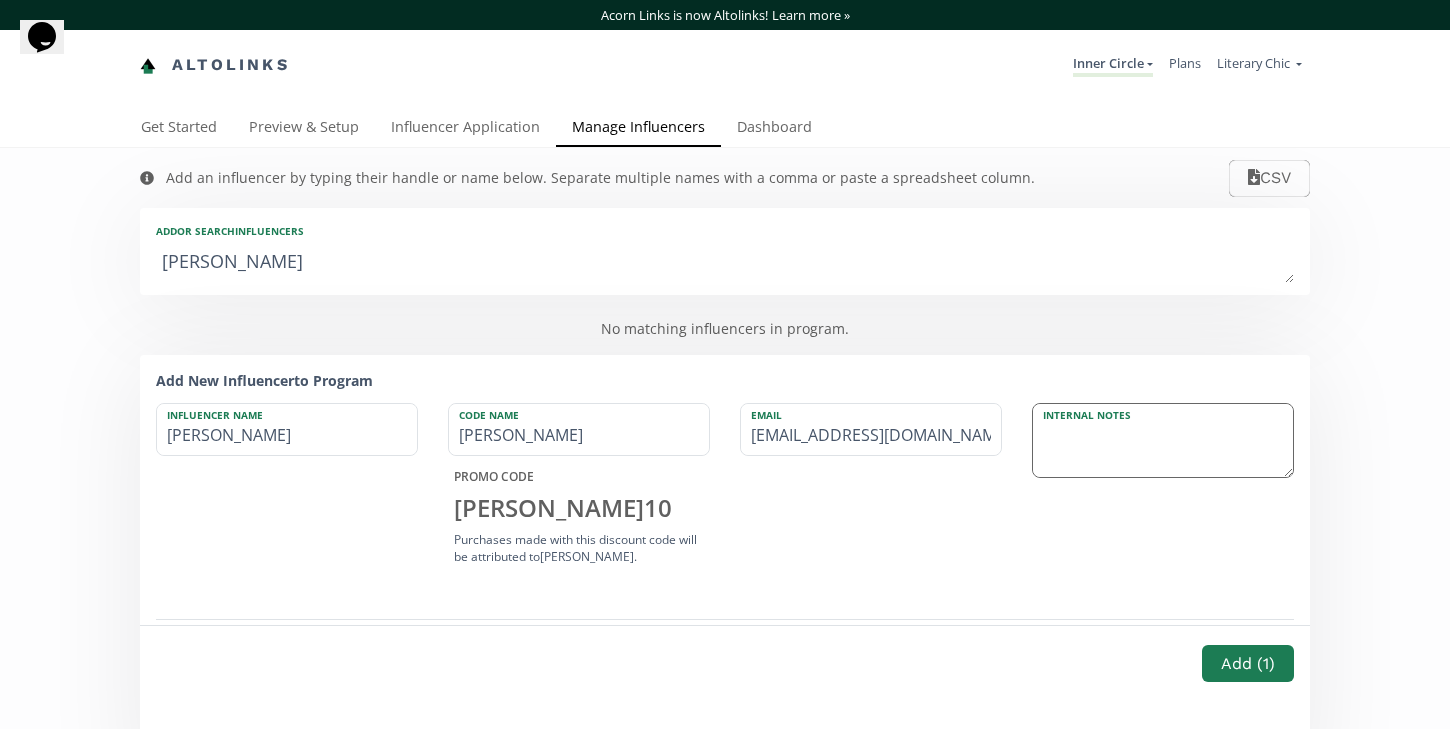 click at bounding box center [1163, 441] 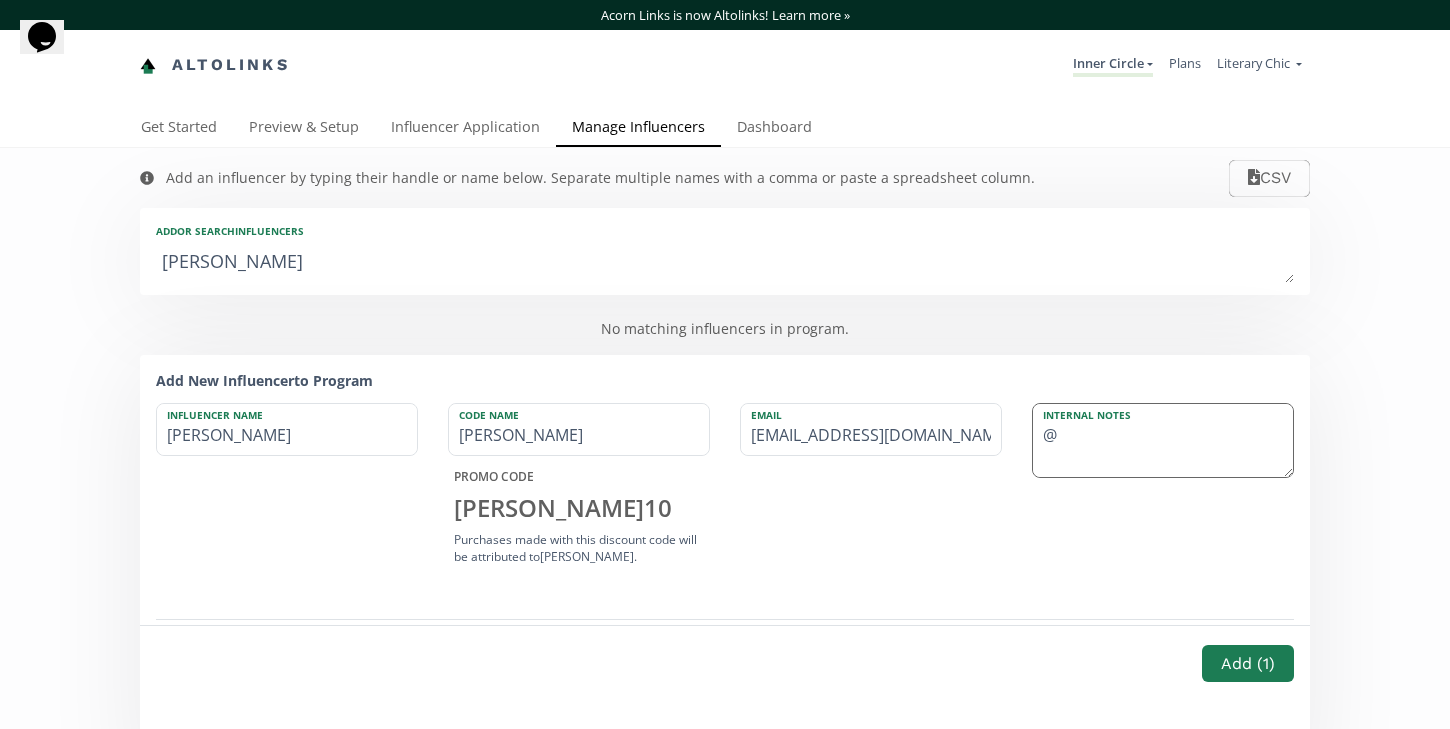 paste on "laura.c.reads" 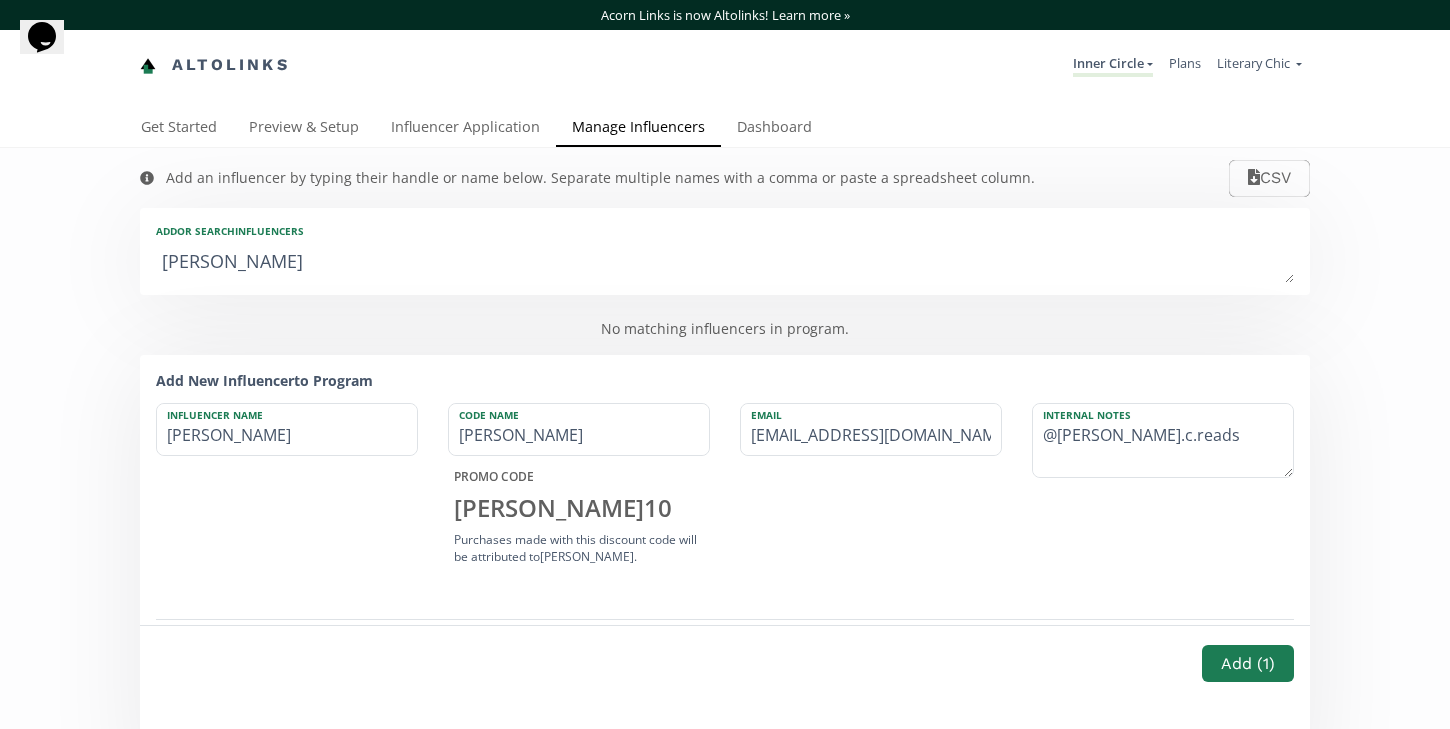 type on "@laura.c.reads" 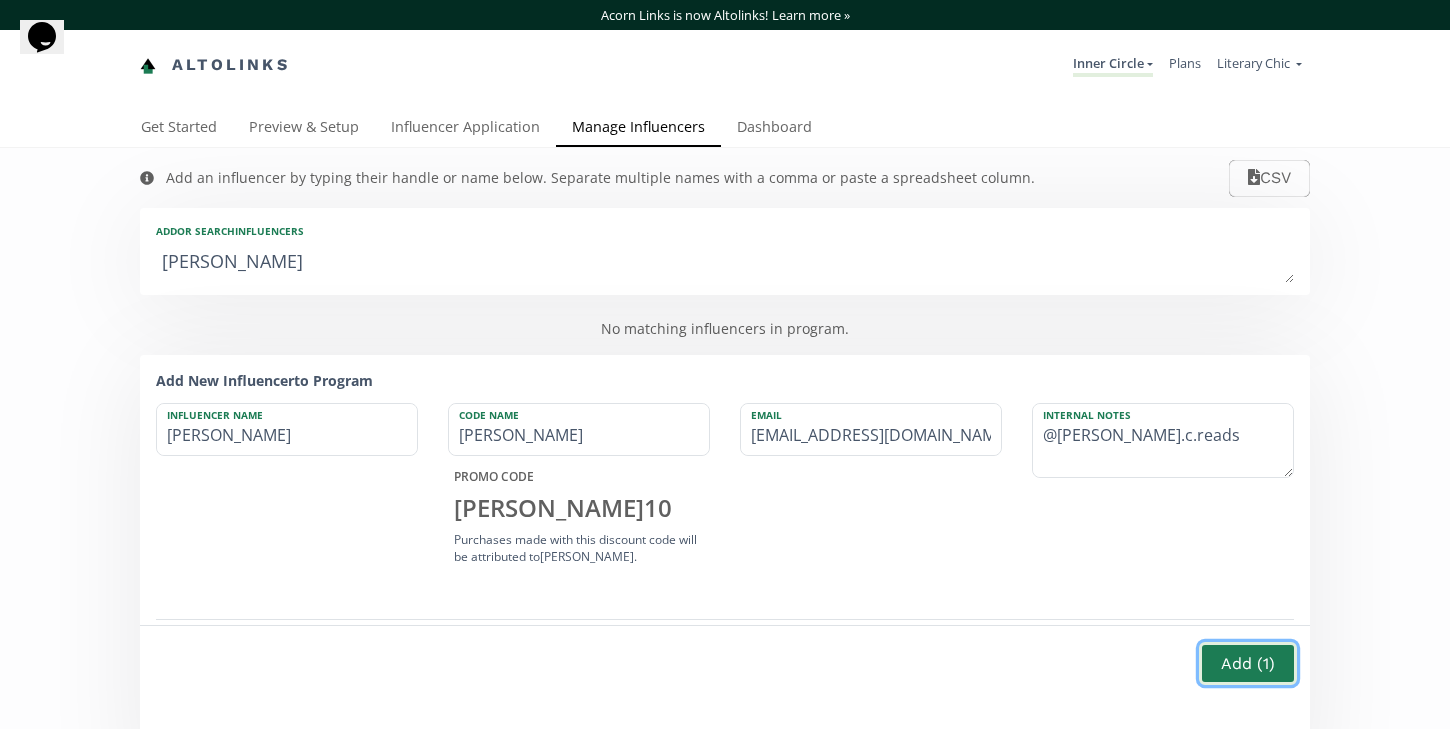 click on "Add ( 1 )" at bounding box center (1248, 663) 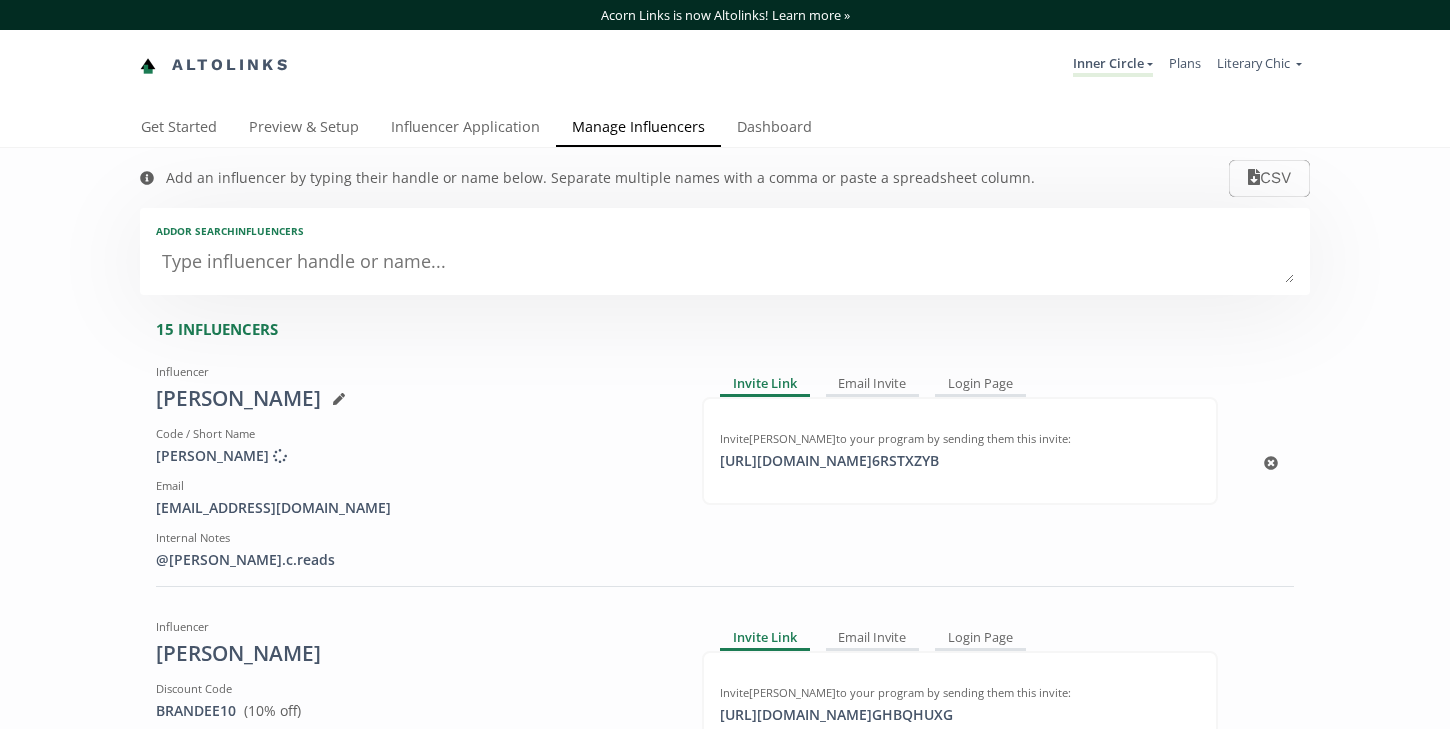 scroll, scrollTop: 0, scrollLeft: 0, axis: both 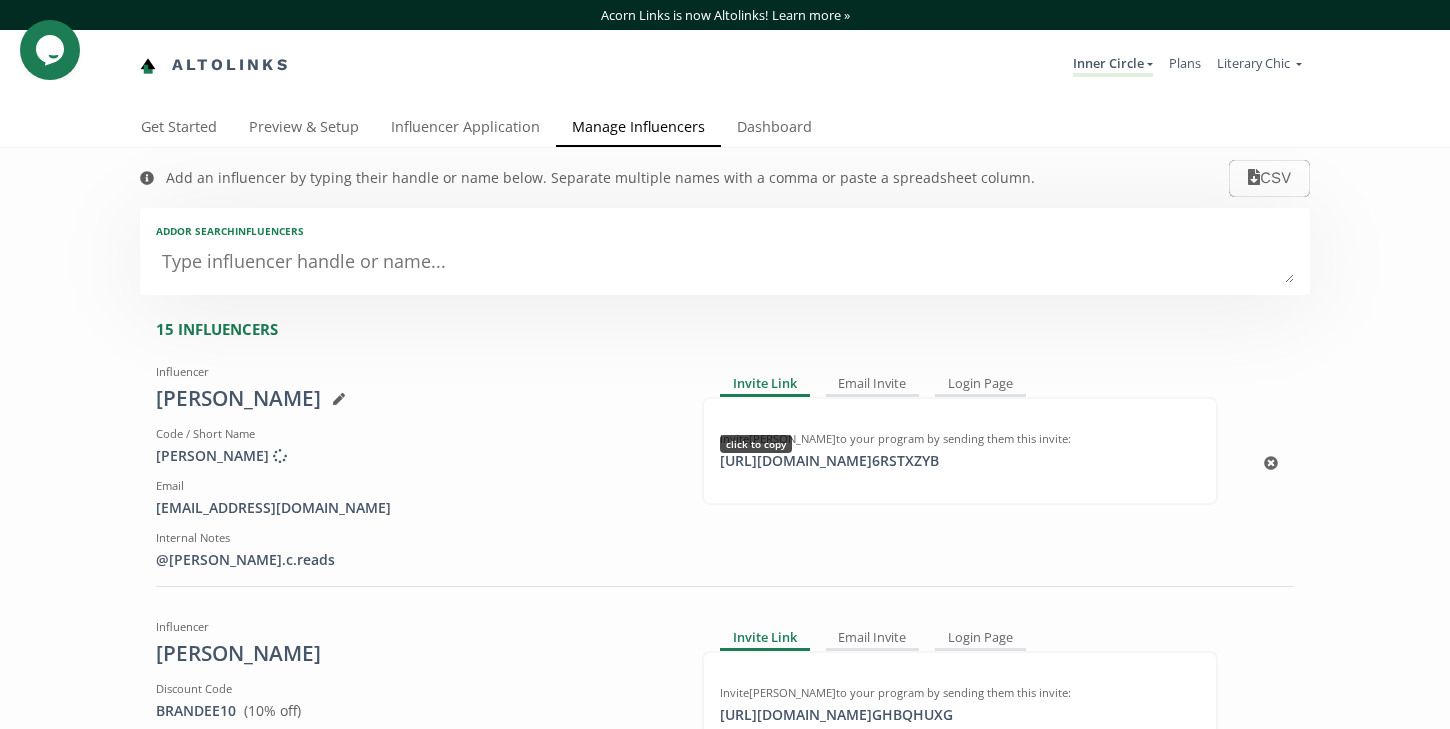 click on "click to copy" at bounding box center [756, 444] 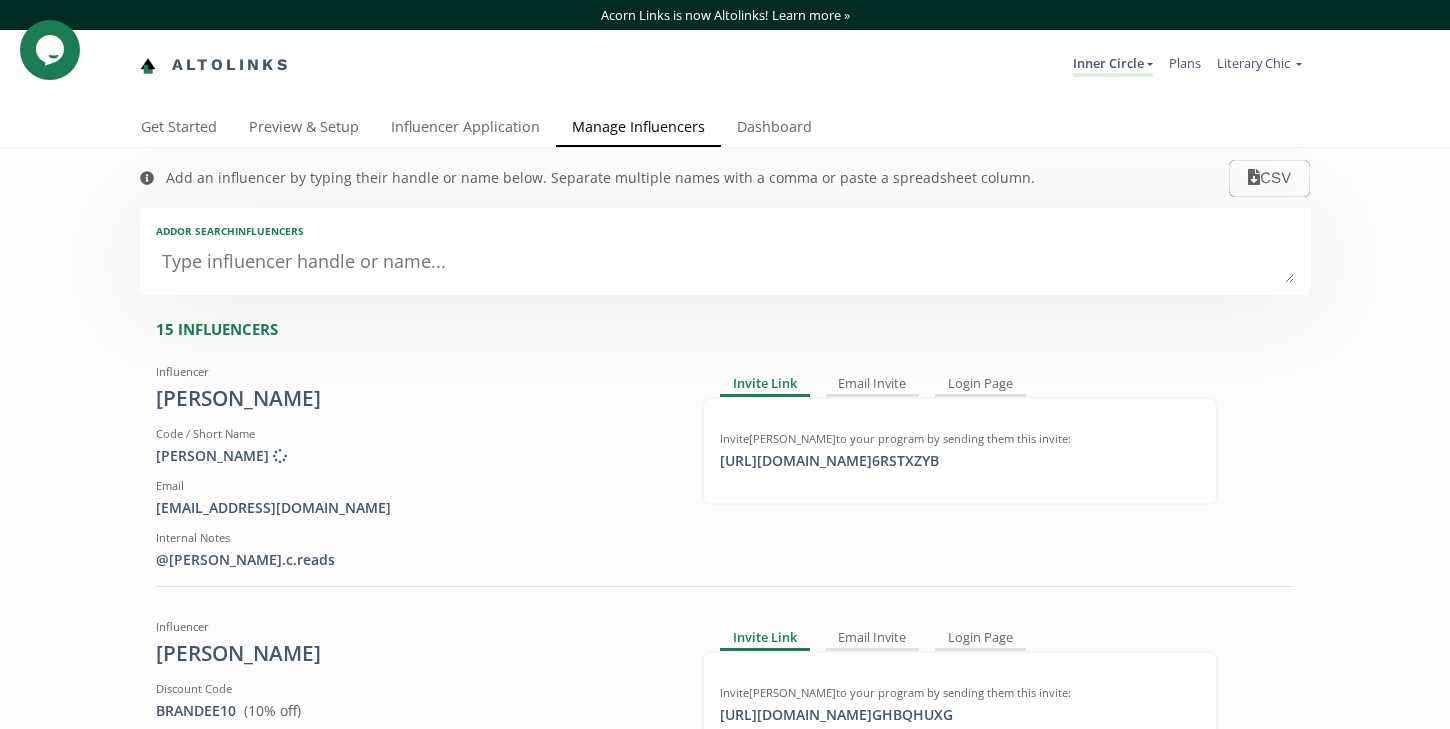 click at bounding box center (725, 263) 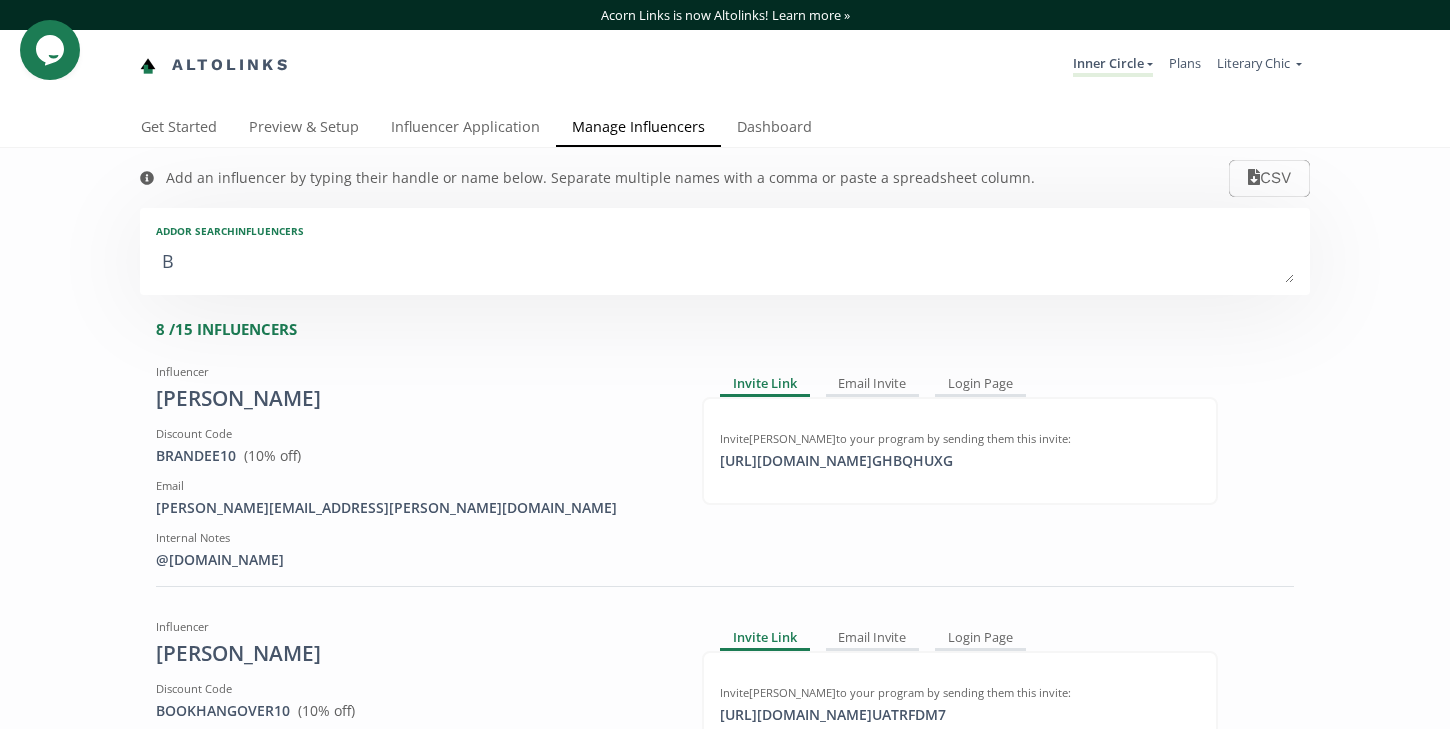 type on "Bi" 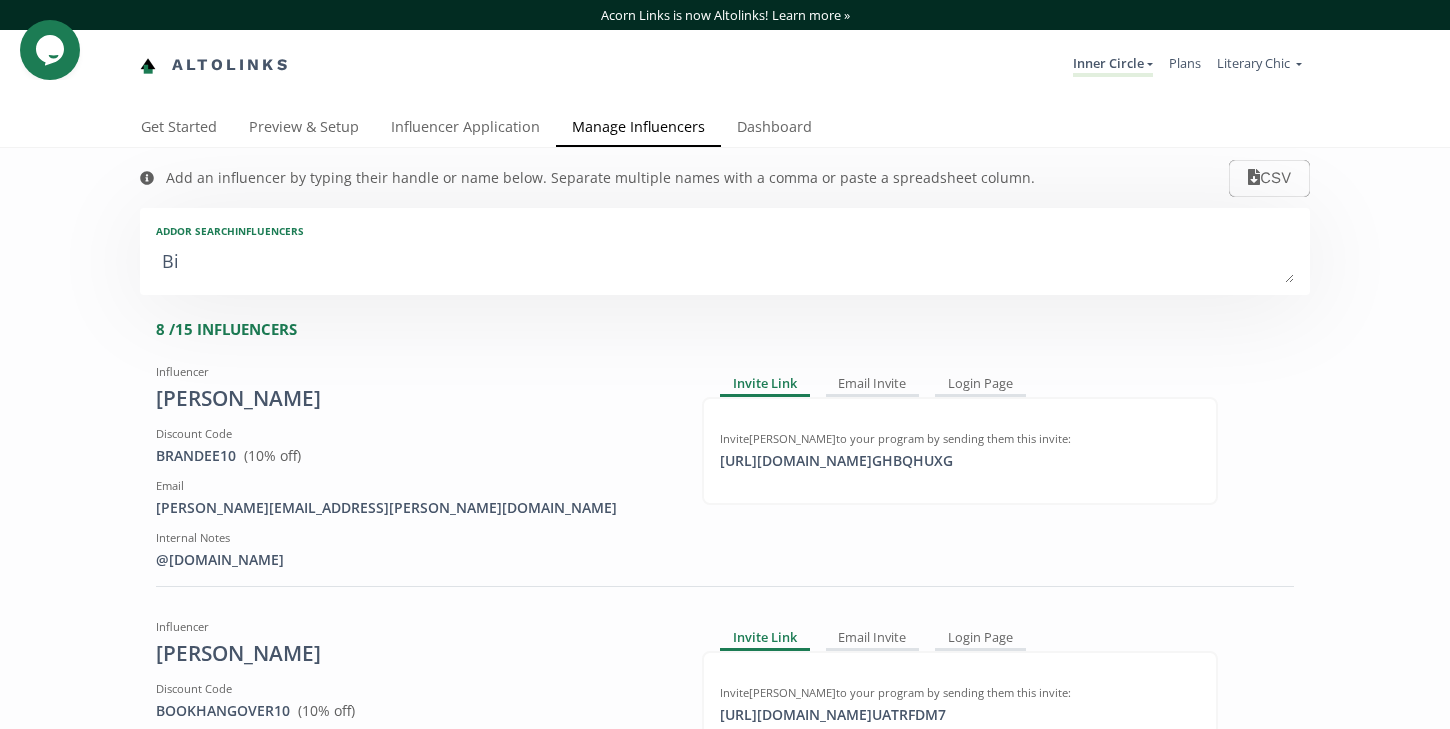 type on "Bia" 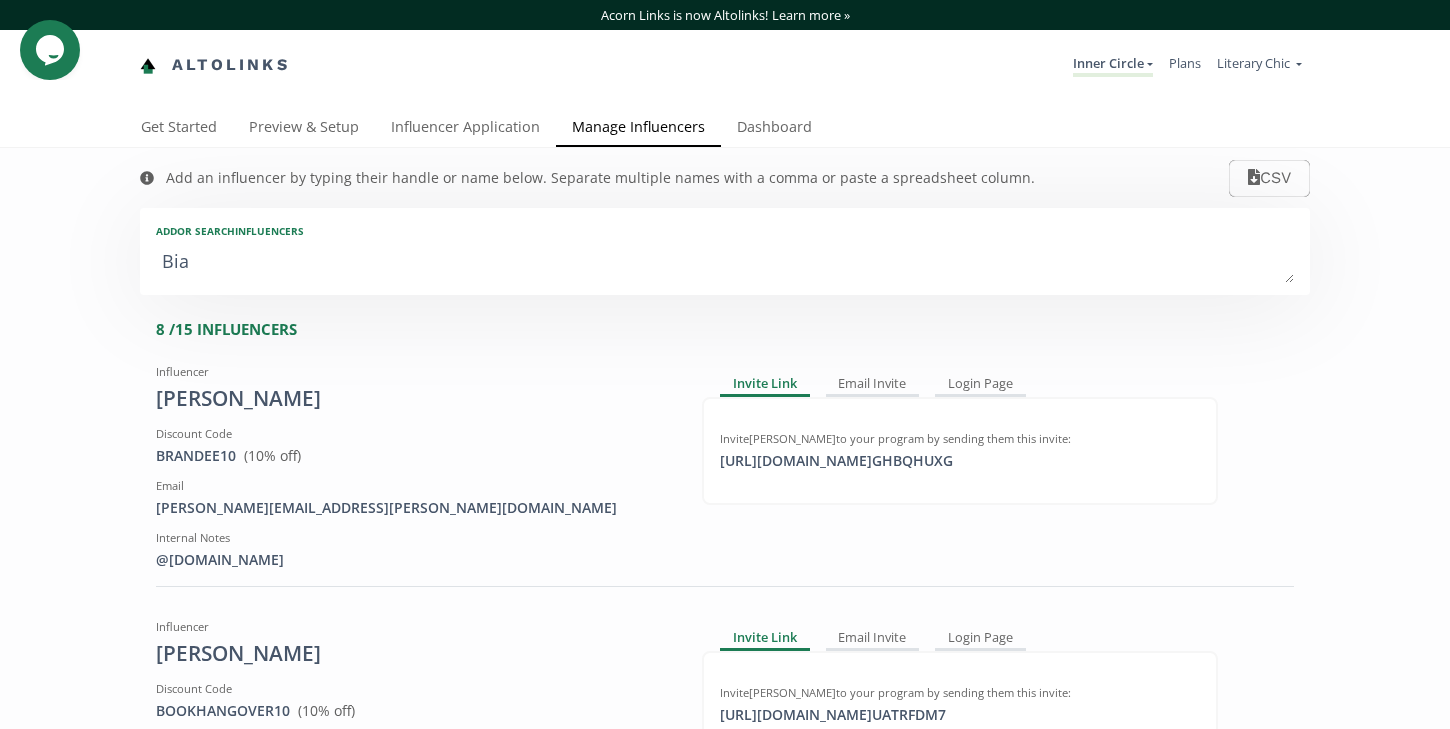type on "Bia" 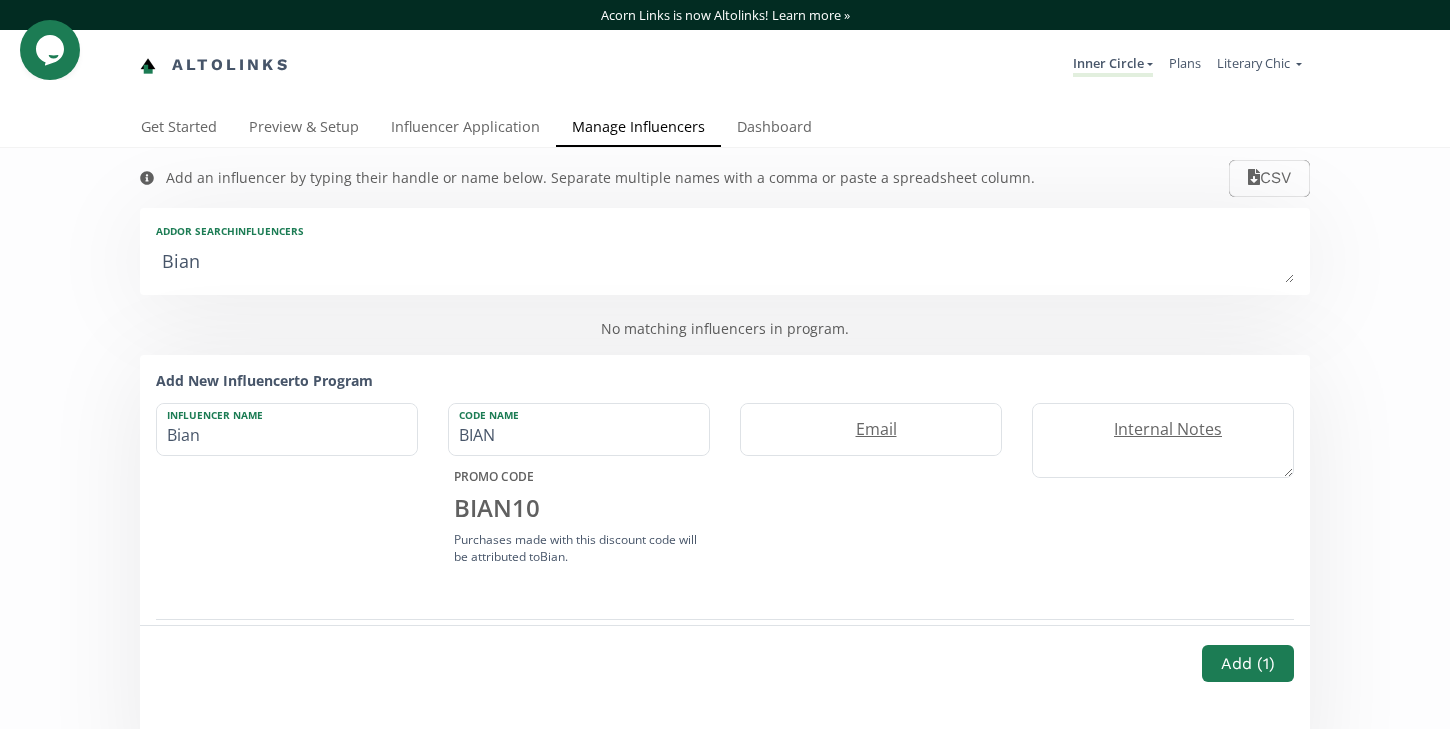 type on "Bianc" 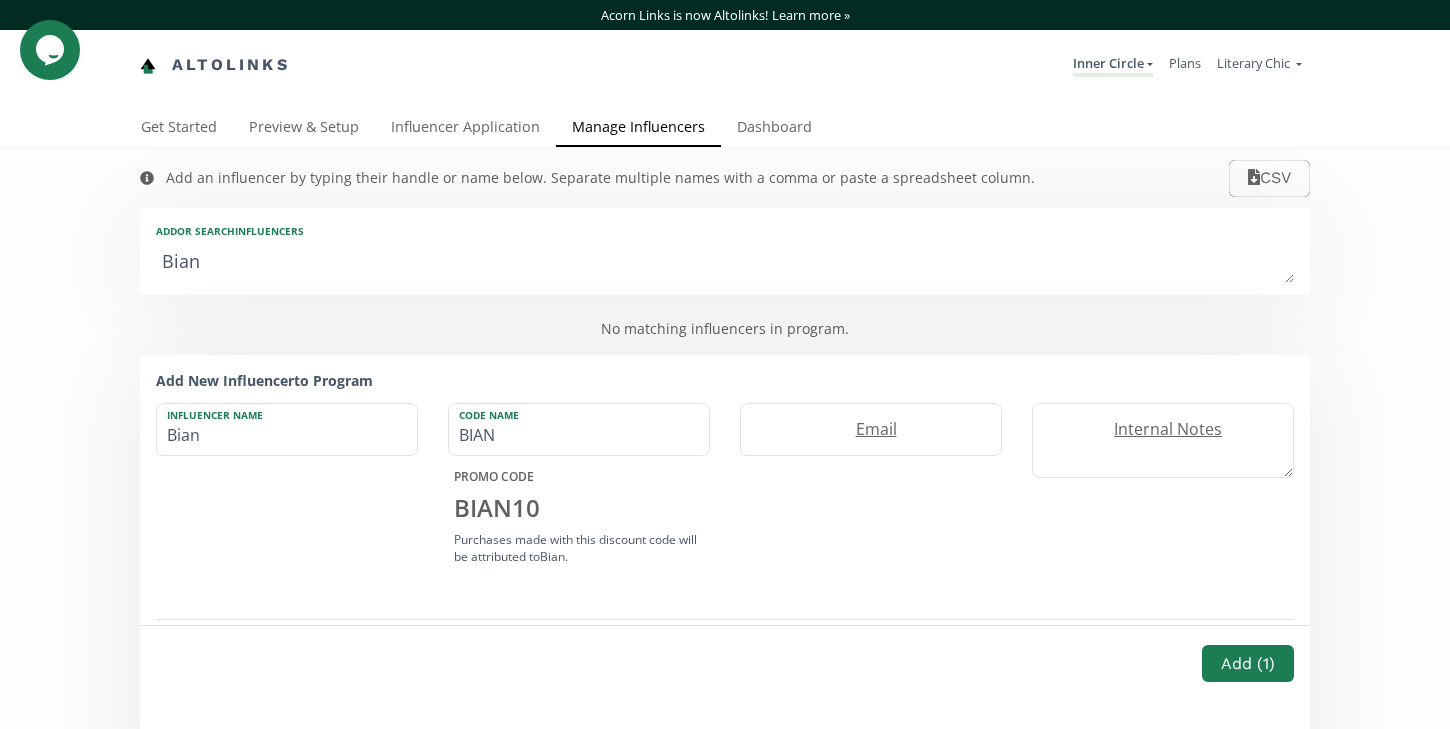 type on "Bianc" 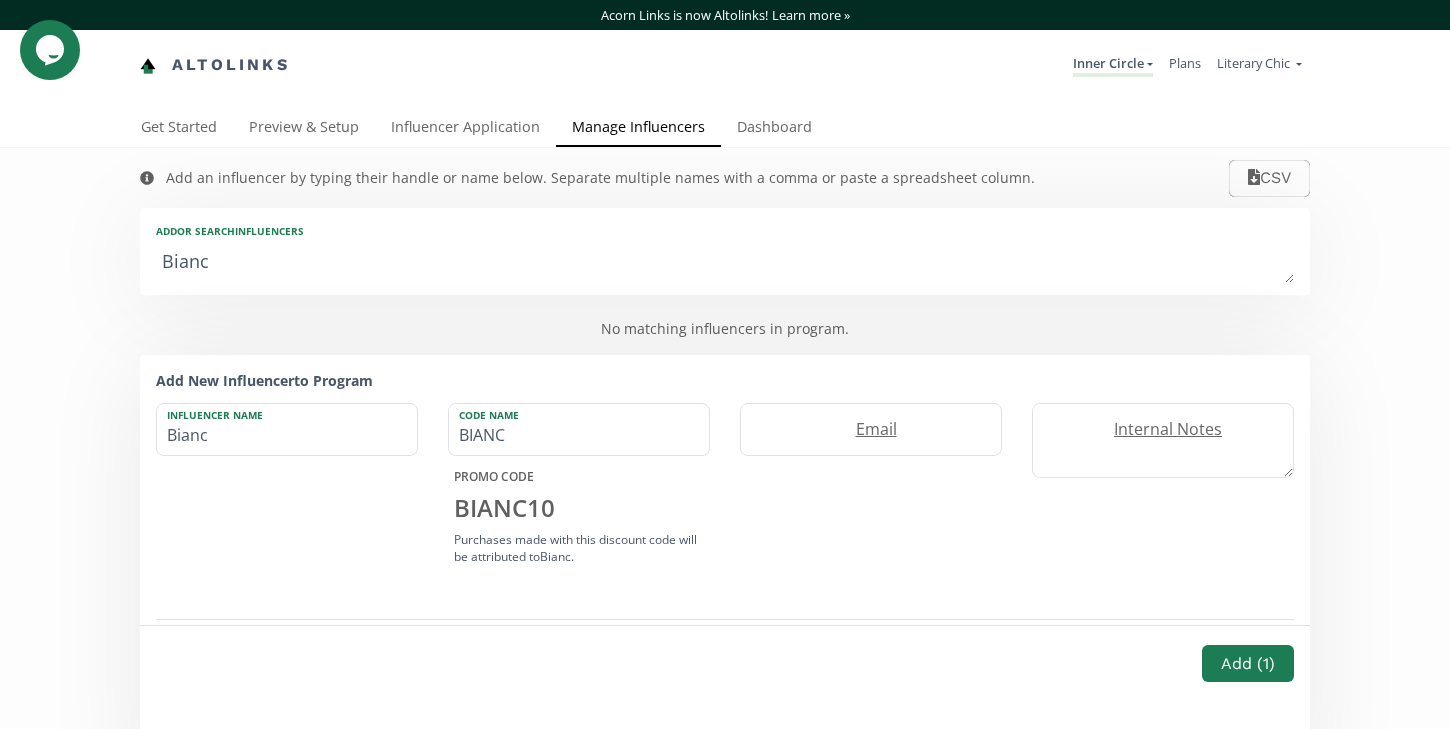 type on "Bianca" 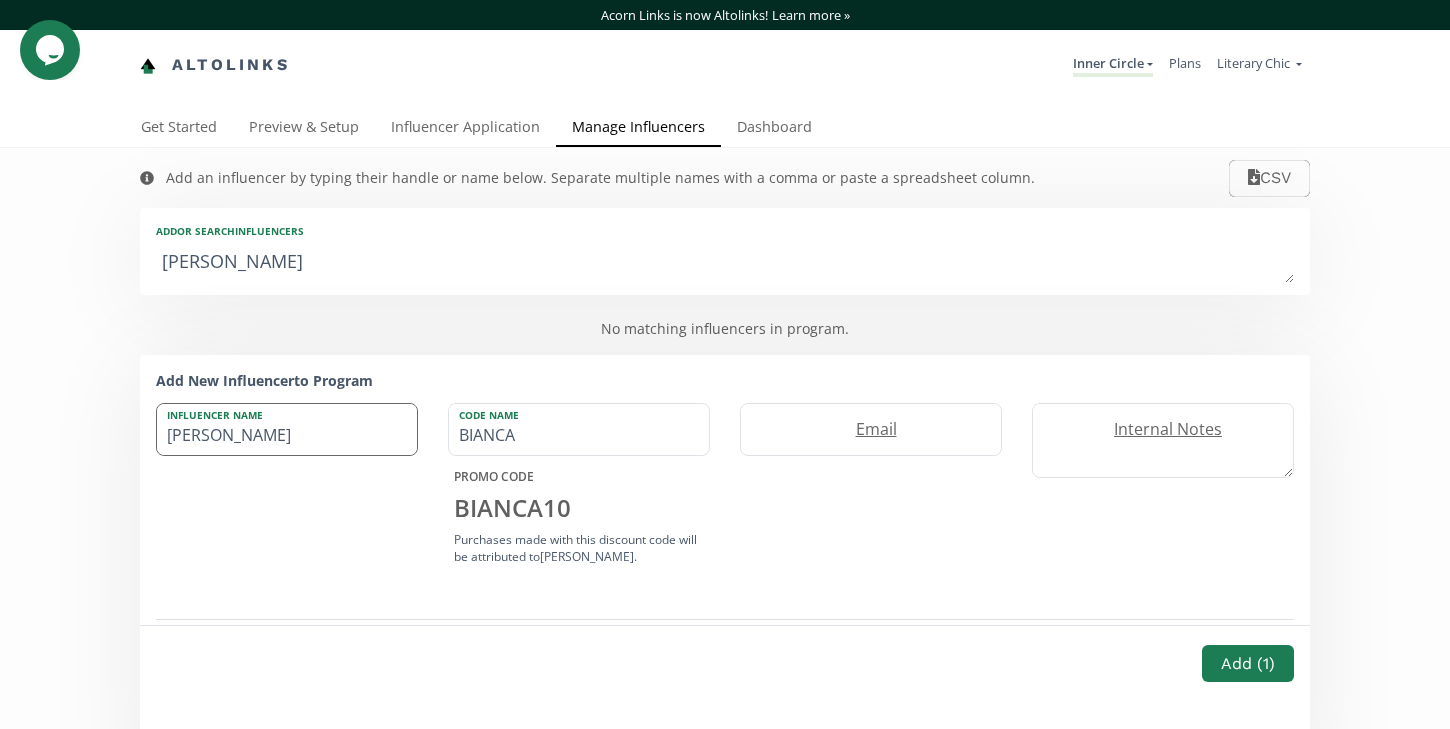 type on "Bianca" 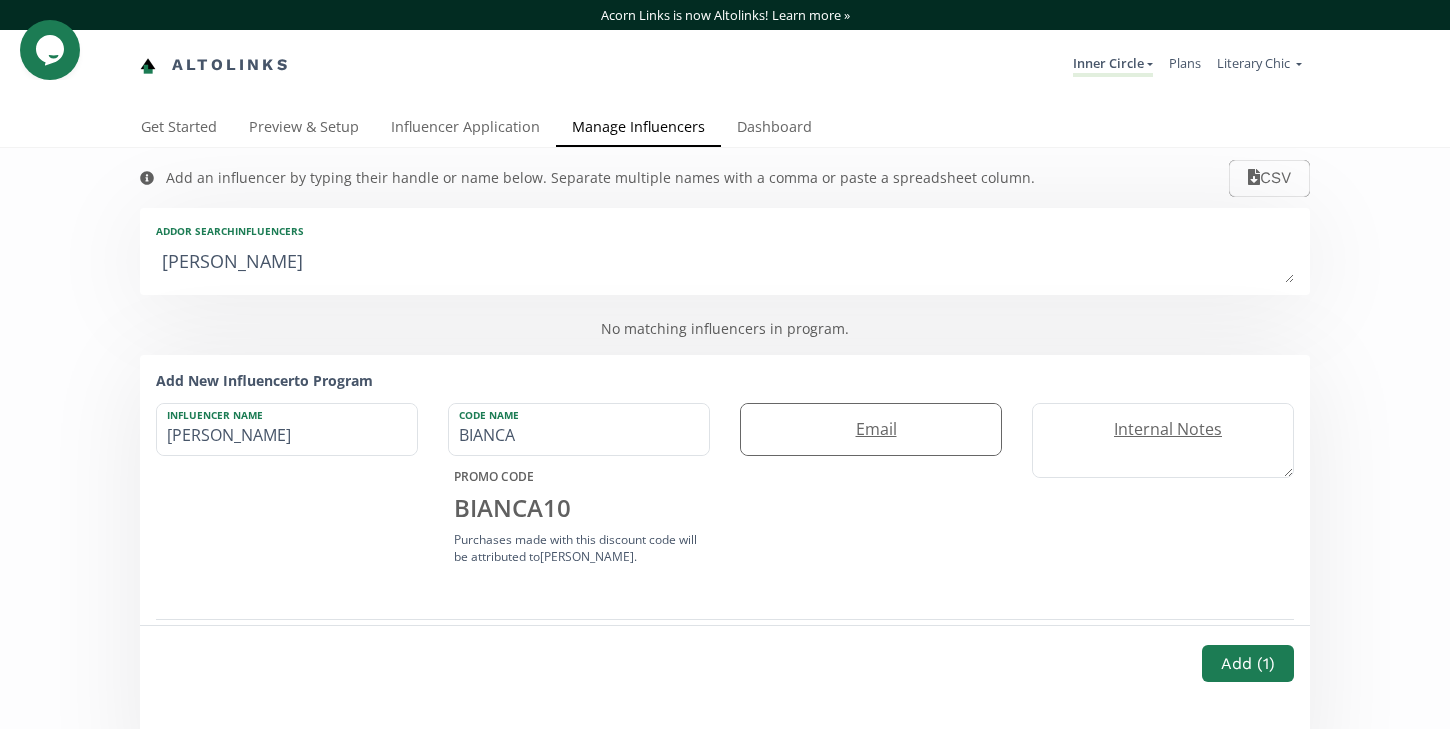 click on "Email" at bounding box center [871, 429] 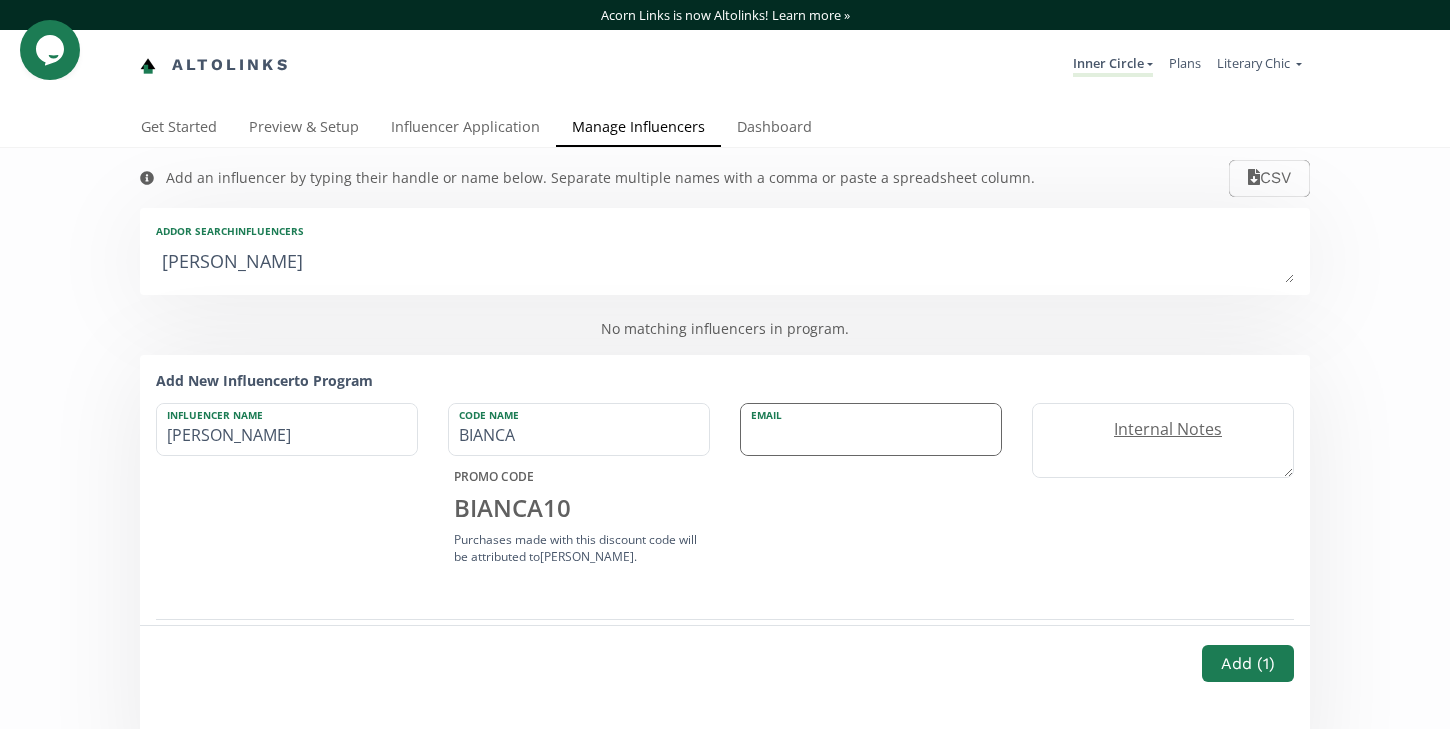 paste on "biancasotoh@yahoo.com" 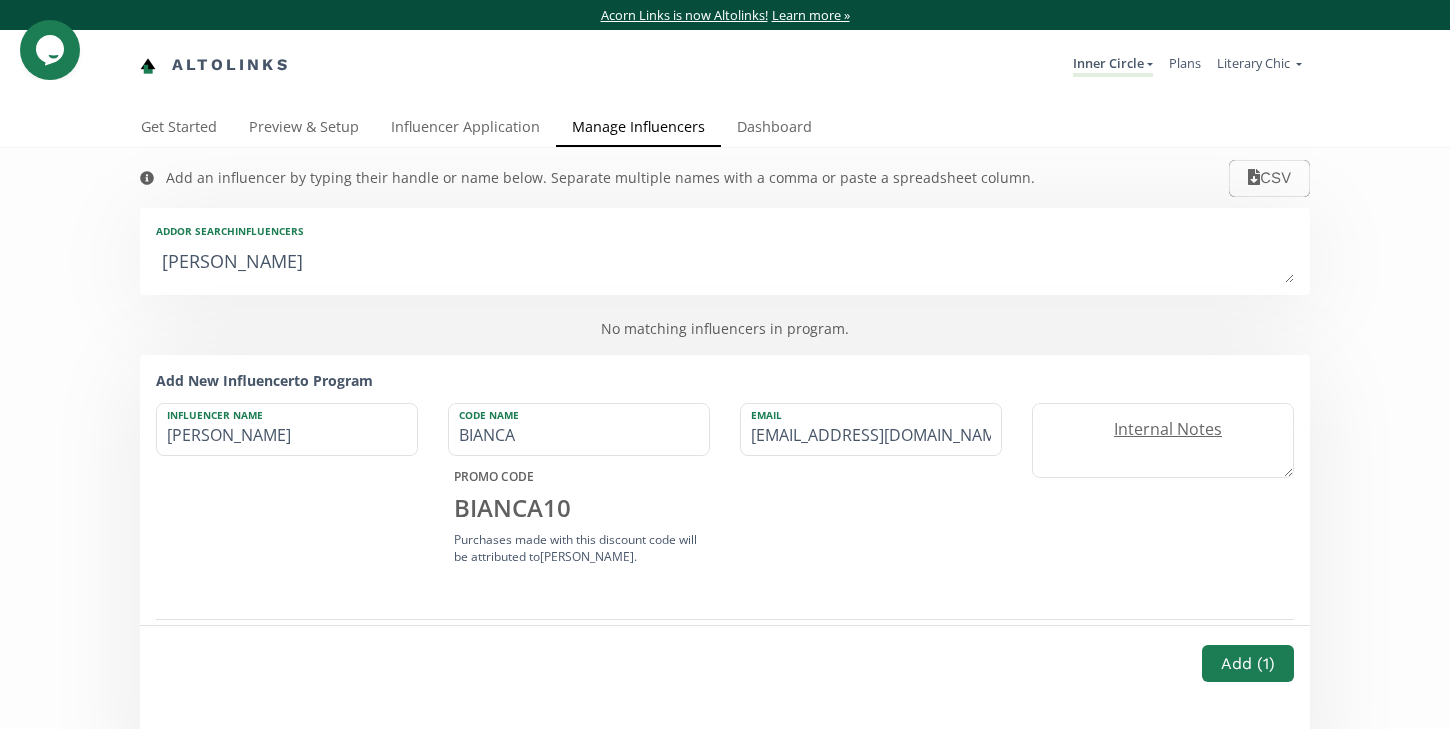 type on "biancasotoh@yahoo.com" 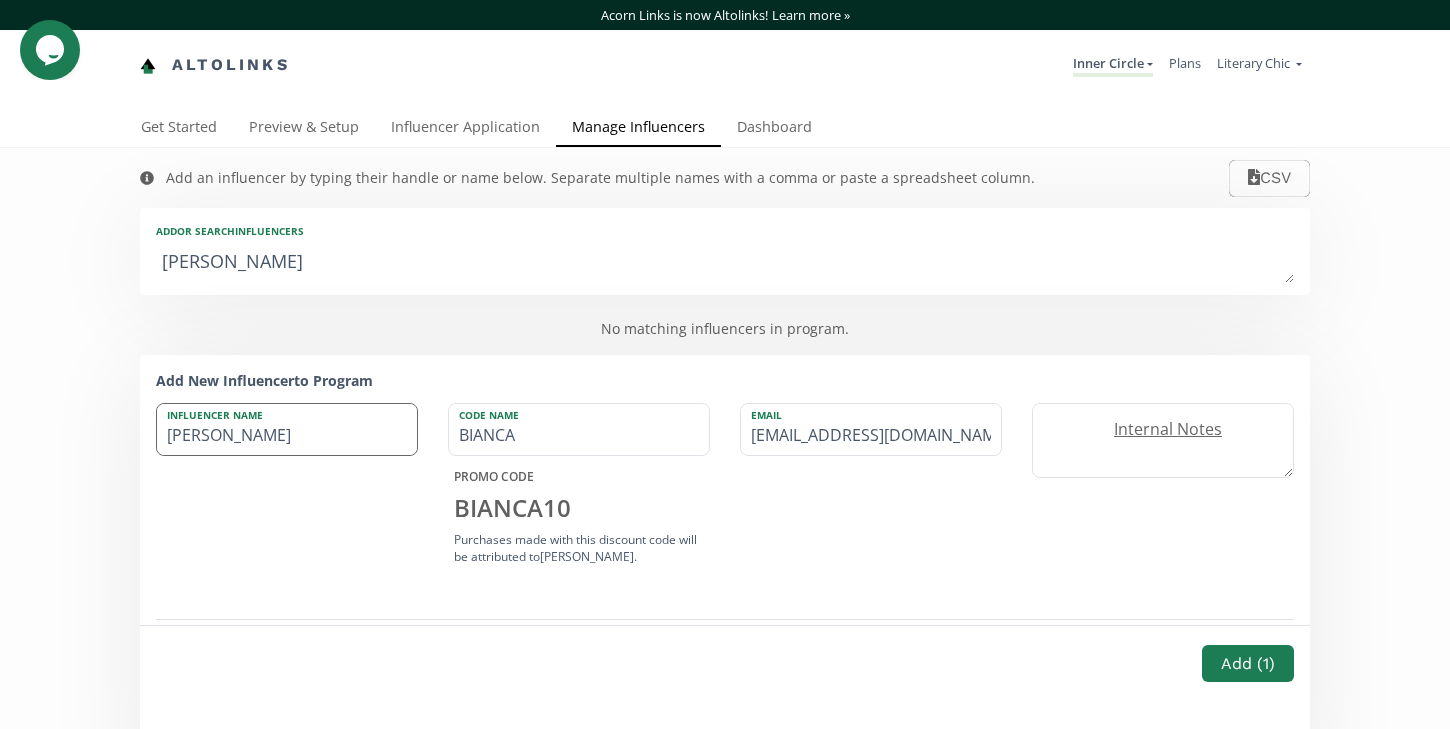 click on "Bianca" at bounding box center (287, 429) 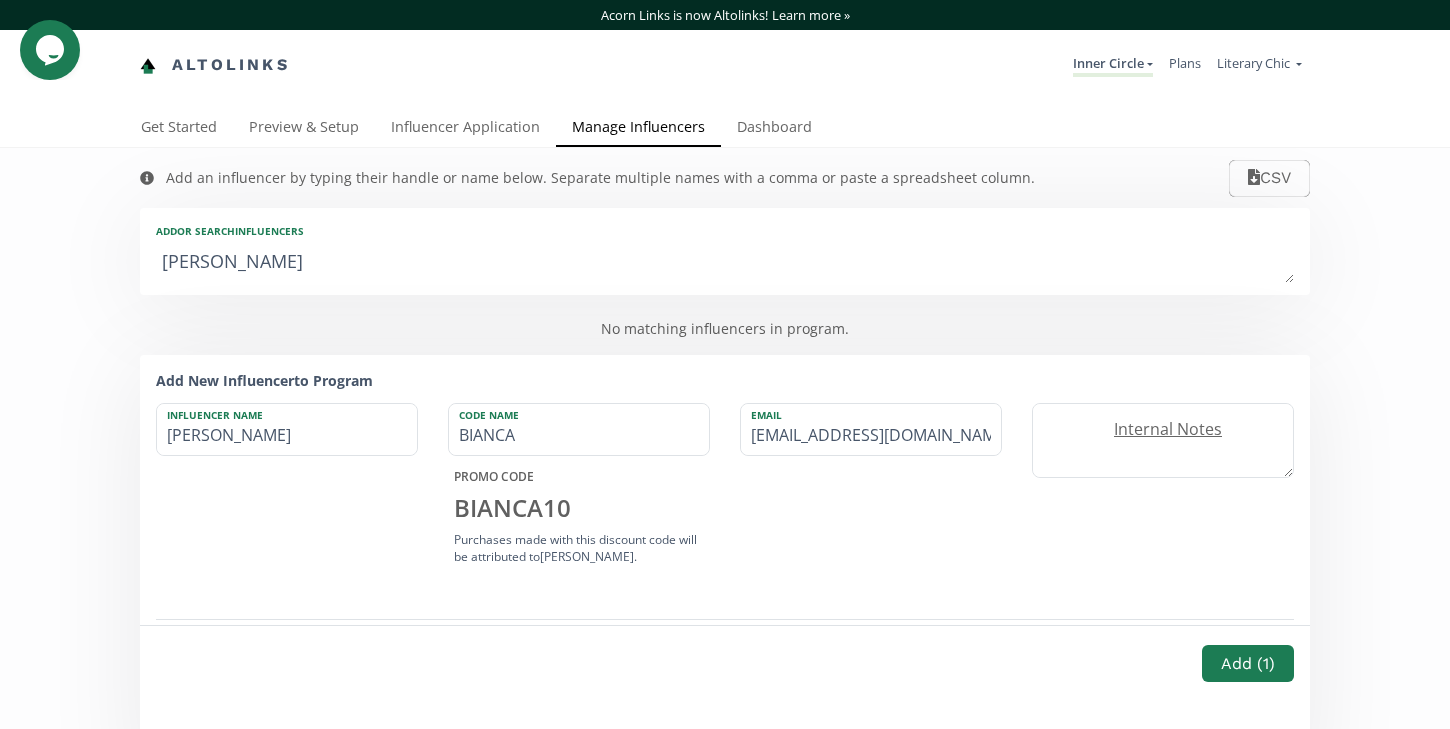 drag, startPoint x: 268, startPoint y: 431, endPoint x: 41, endPoint y: 420, distance: 227.26636 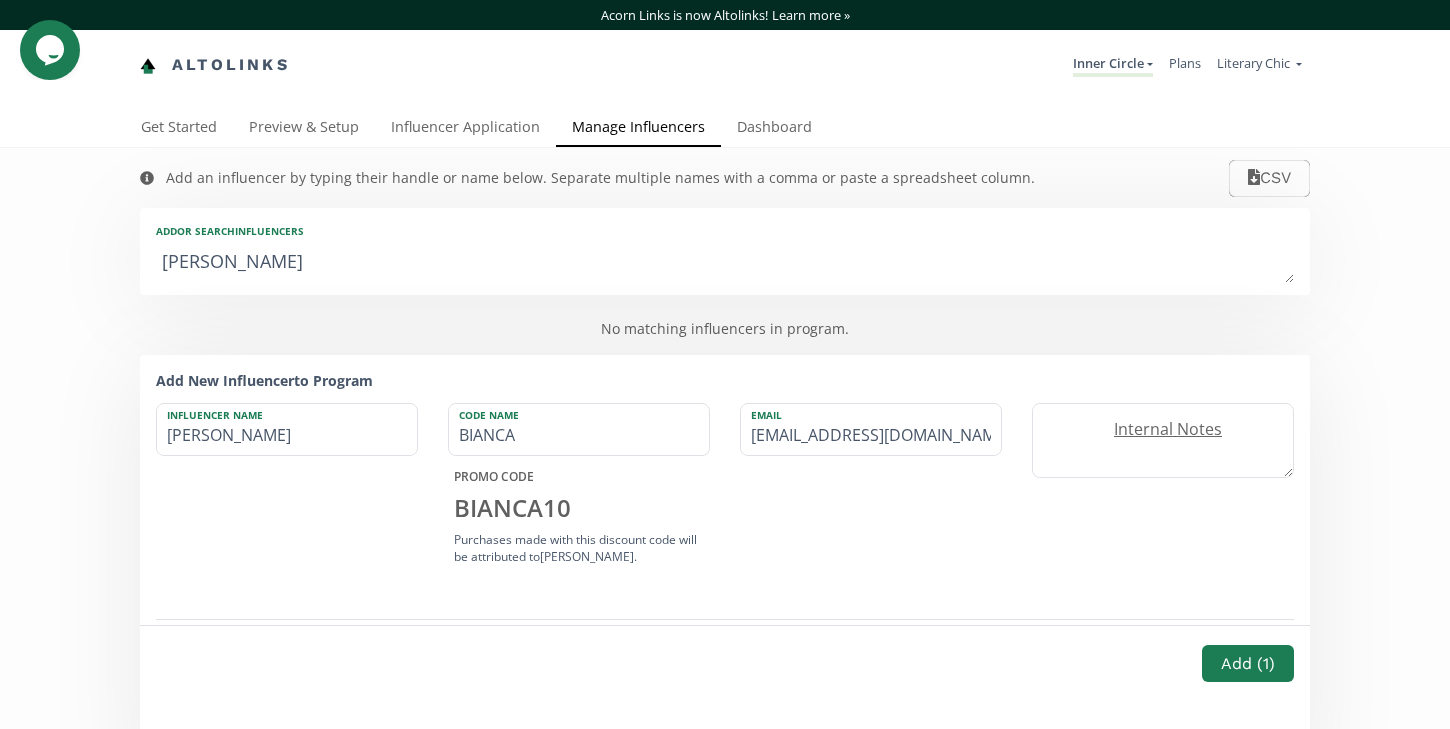 click on "Add an influencer by typing their handle or name below. Separate multiple names with a comma or paste a spreadsheet column.  CSV     Add  or search  INFLUENCERS   Bianca No matching influencers in program. Add New Influencer  to Program Influencer Name Bianca Code Name BIANCA   PROMO CODE BIANCA 10 Purchases made with this discount code will be attributed to  Bianca . Email biancasotoh@yahoo.com Internal Notes Add ( 1 )" at bounding box center (725, 468) 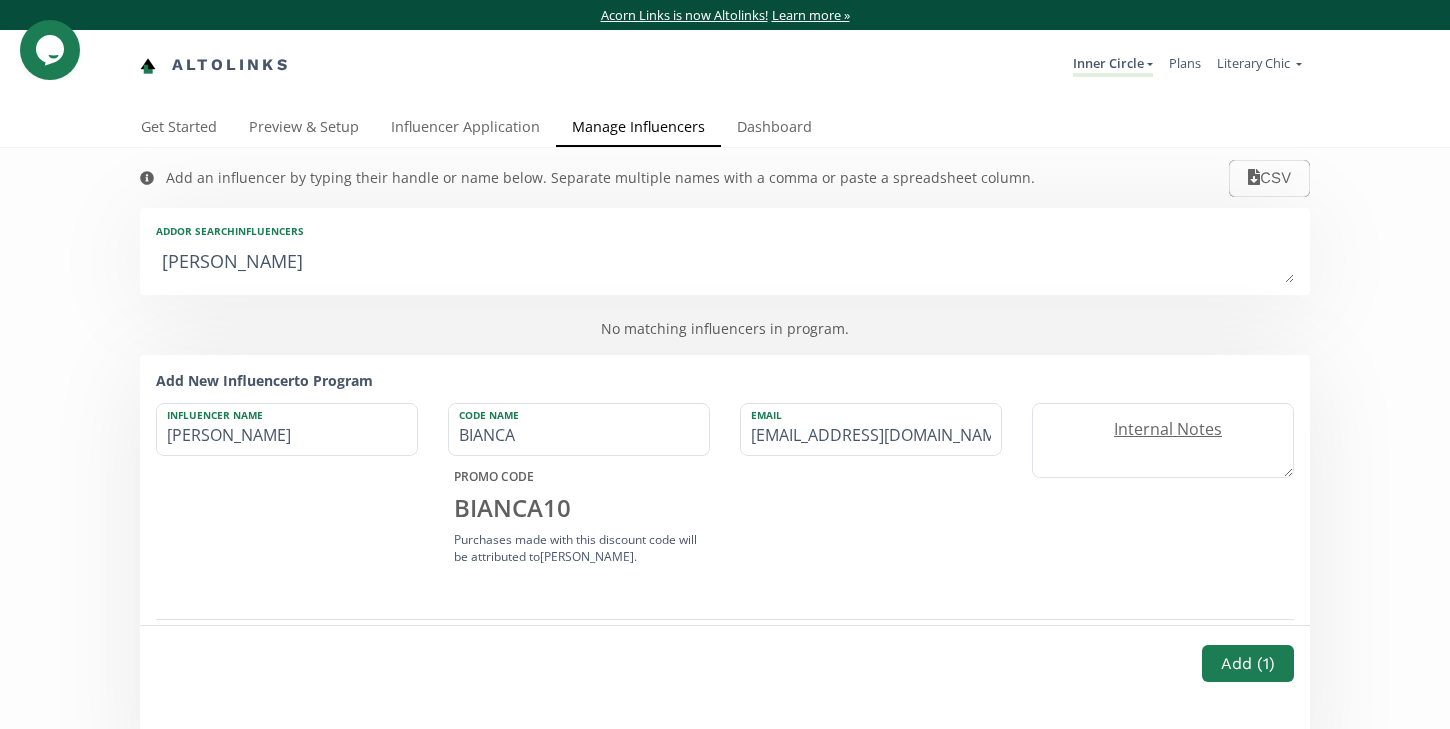 type on "[PERSON_NAME]" 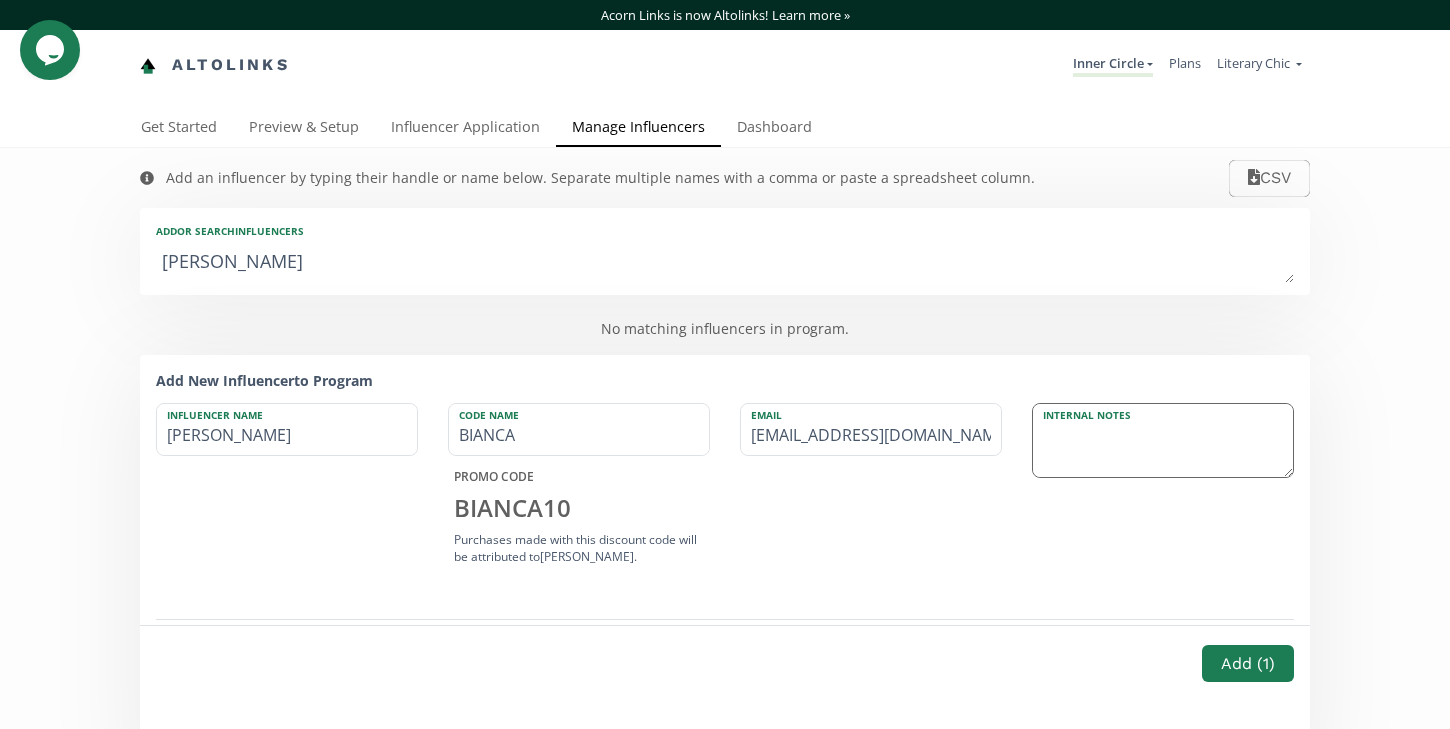 click at bounding box center (1163, 441) 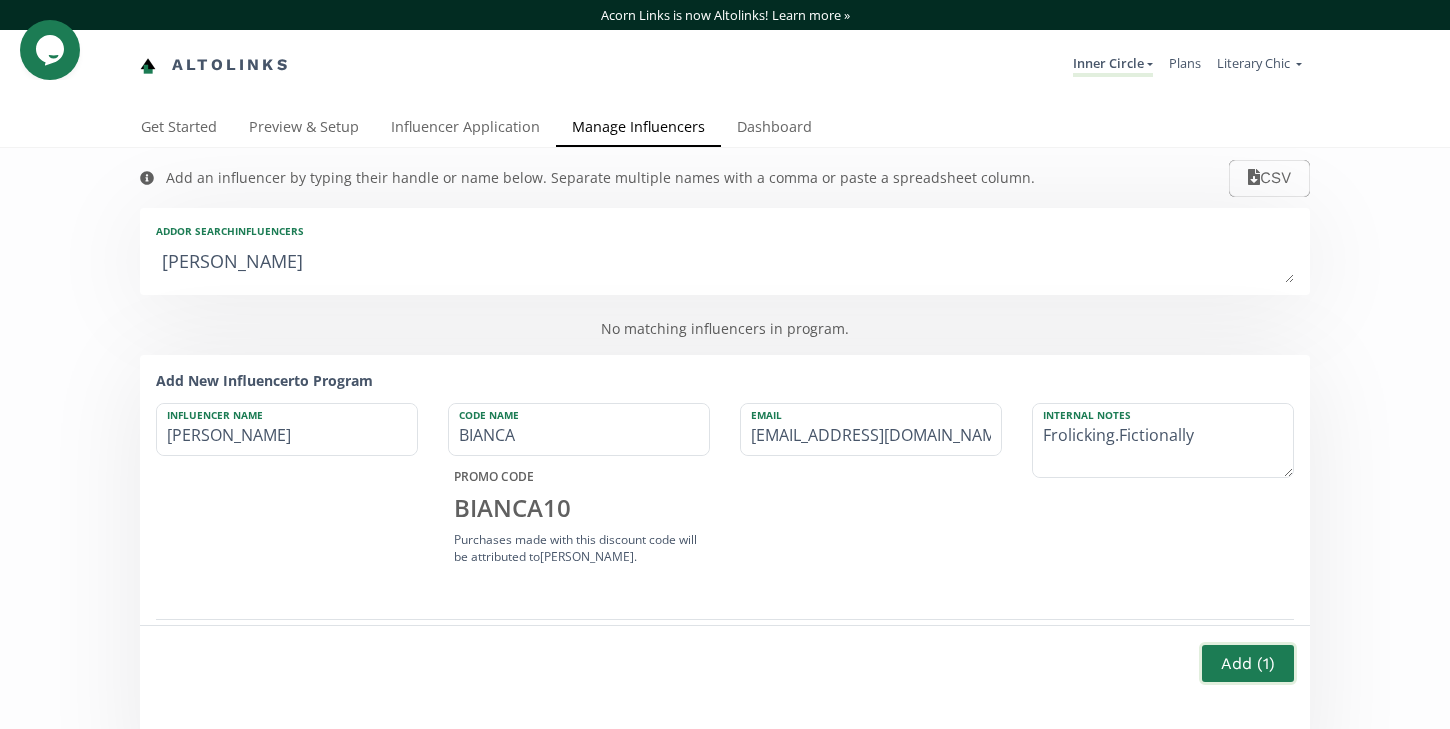 type on "Frolicking.Fictionally" 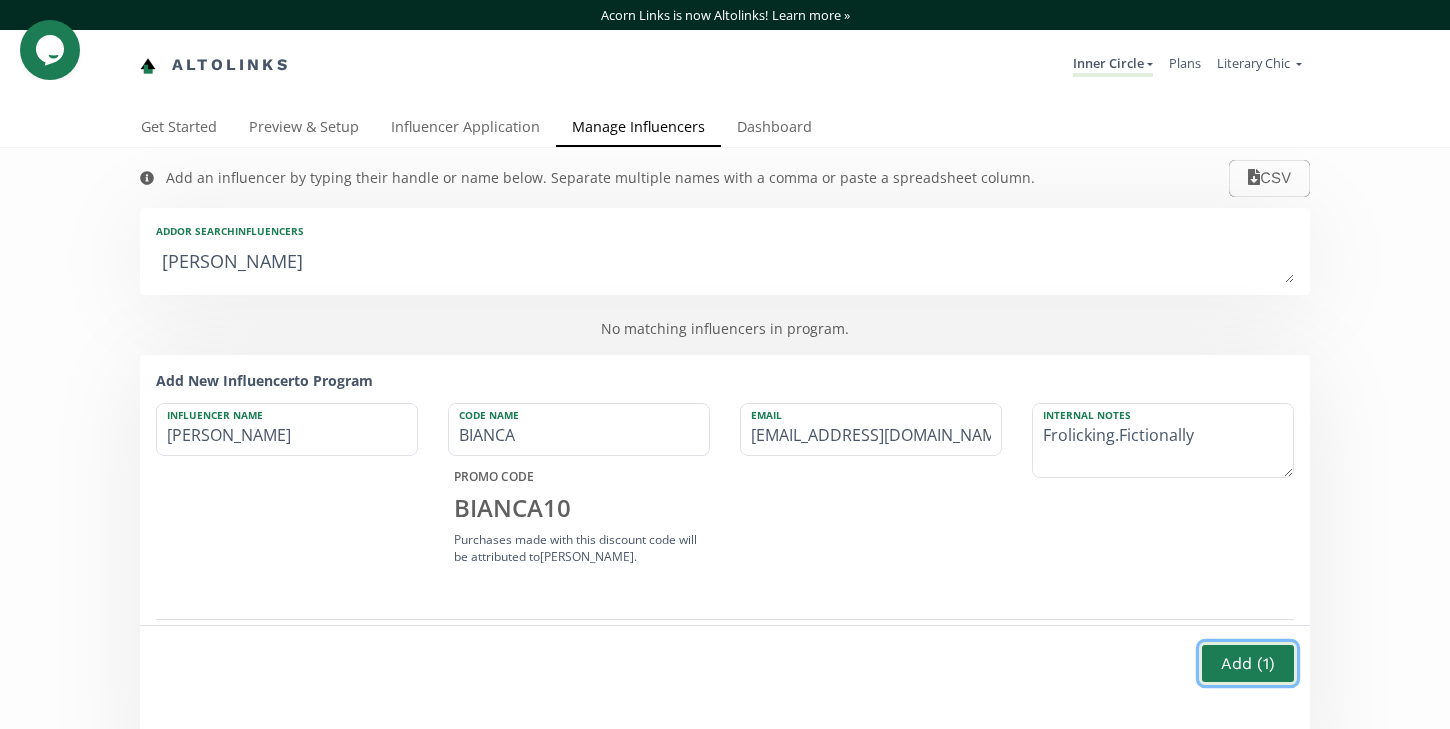 click on "Add ( 1 )" at bounding box center [1248, 663] 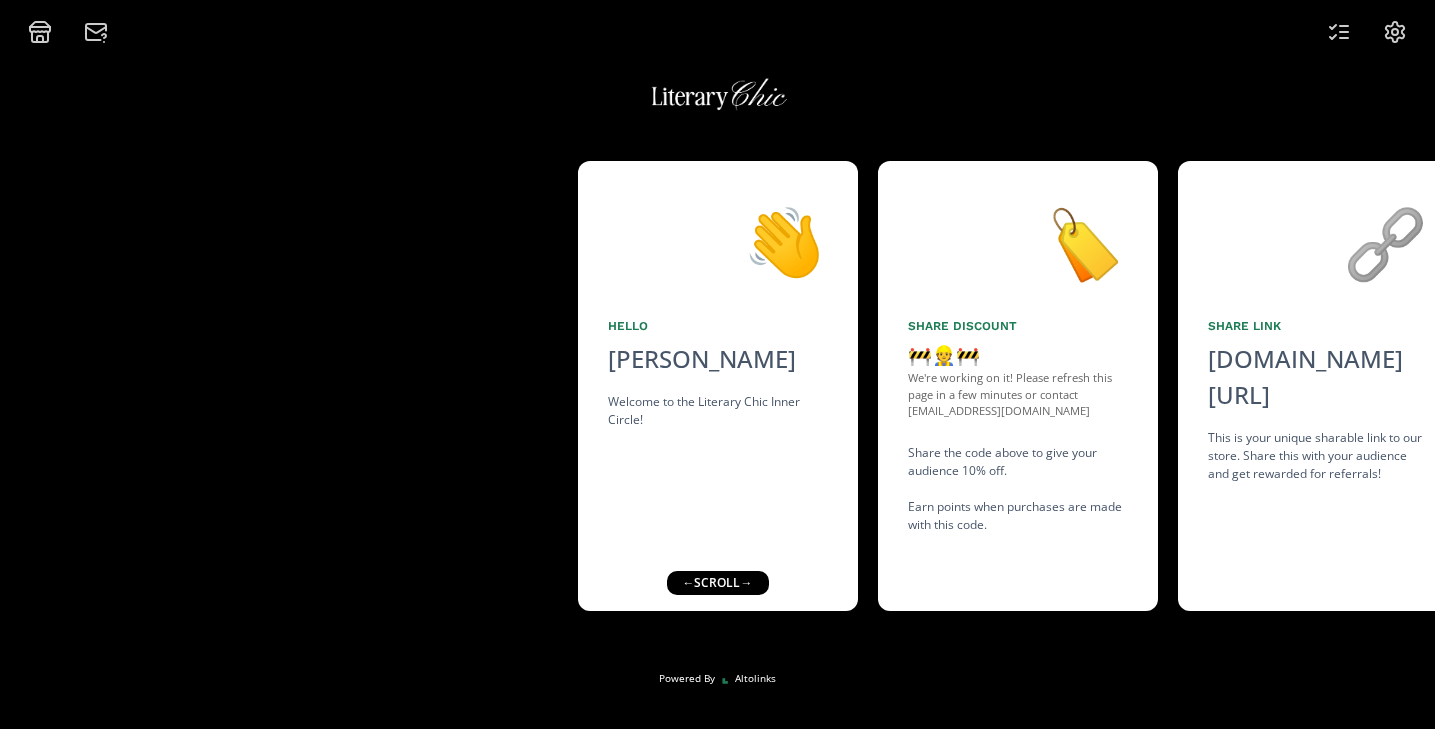 scroll, scrollTop: 0, scrollLeft: 0, axis: both 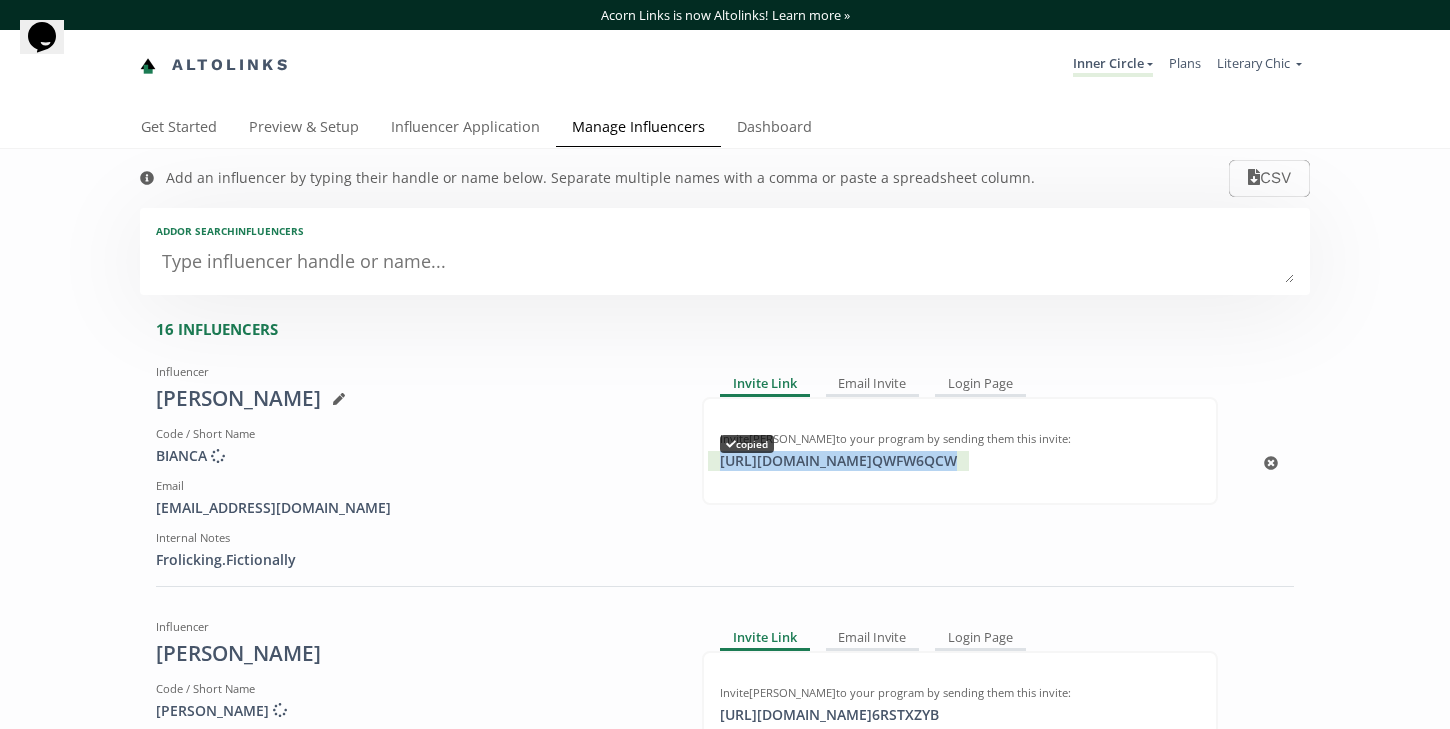 click on "[URL][DOMAIN_NAME] QWFW6QCW  copied" at bounding box center (838, 461) 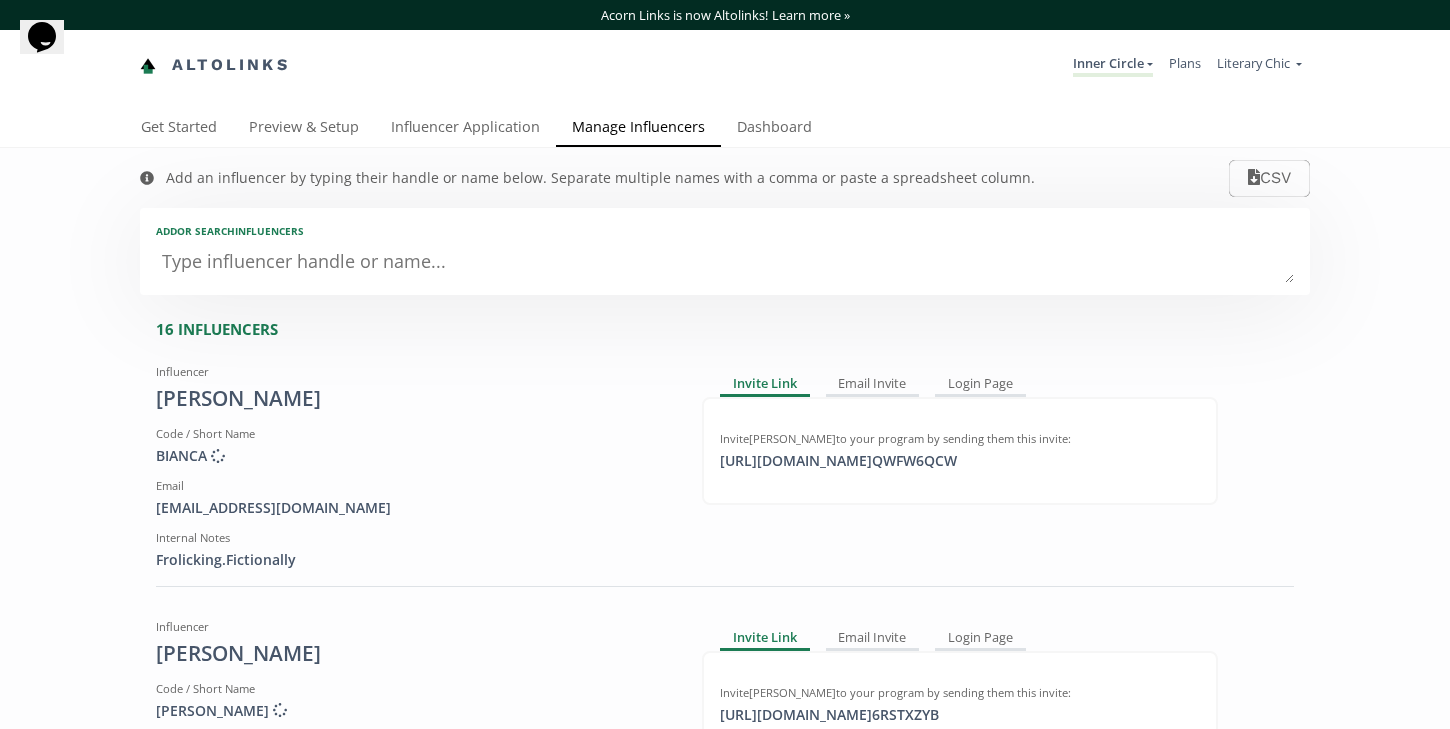 click at bounding box center [725, 263] 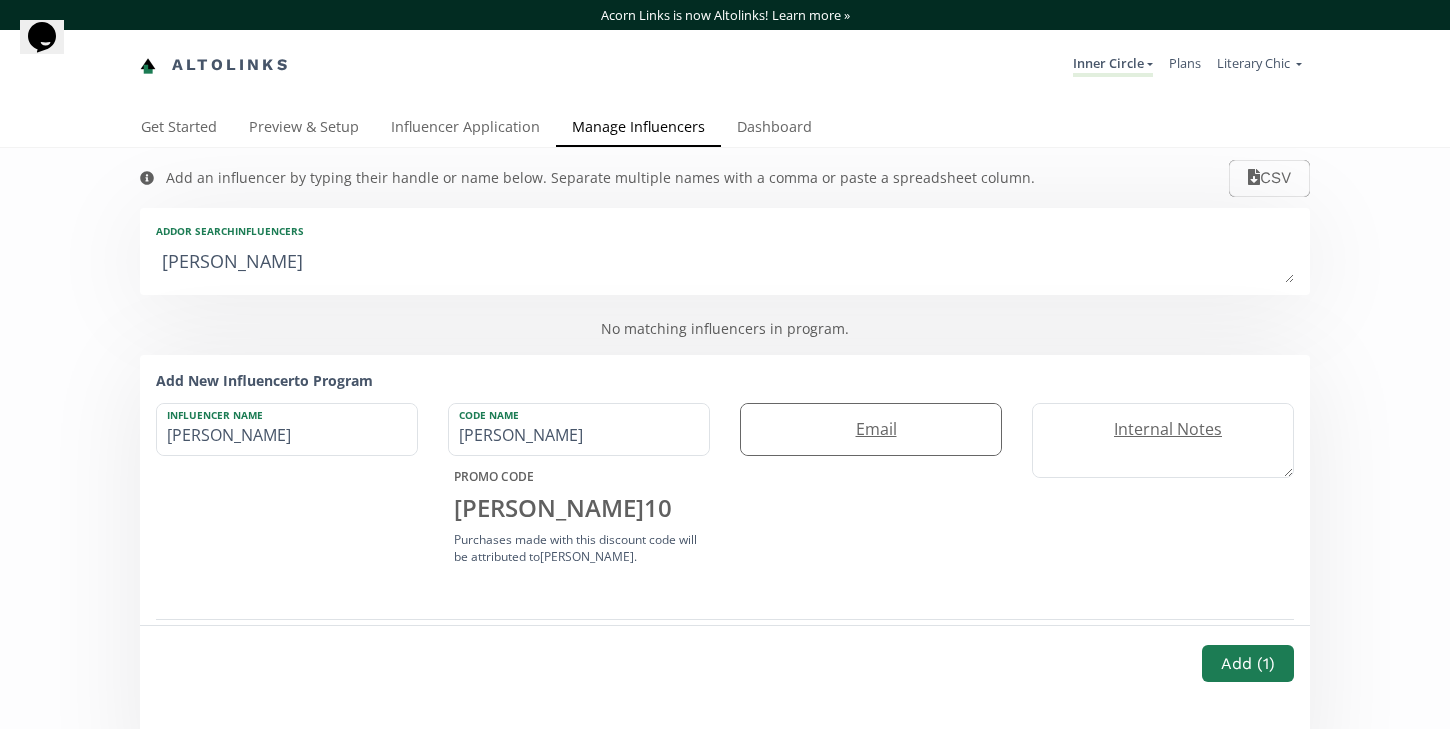 type on "Christine Boettcher" 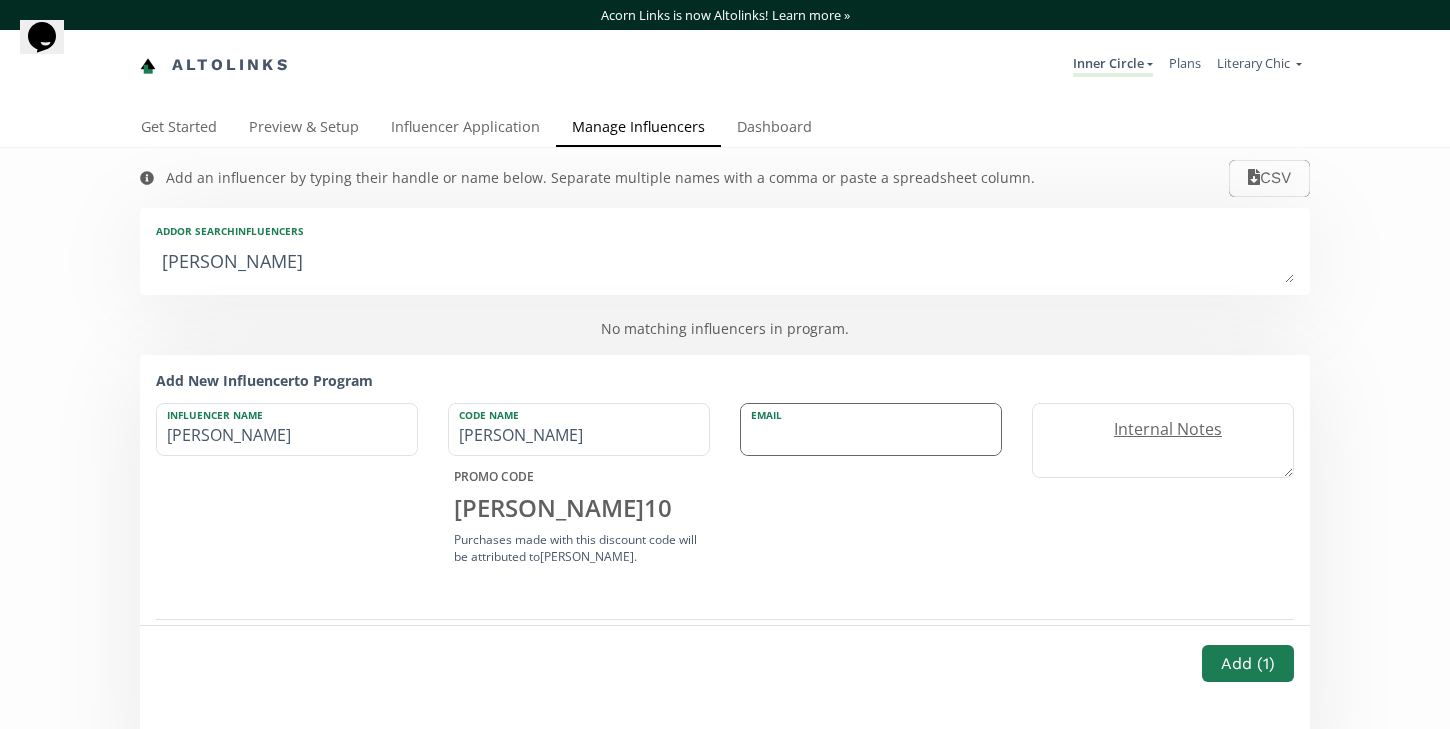 click at bounding box center [871, 429] 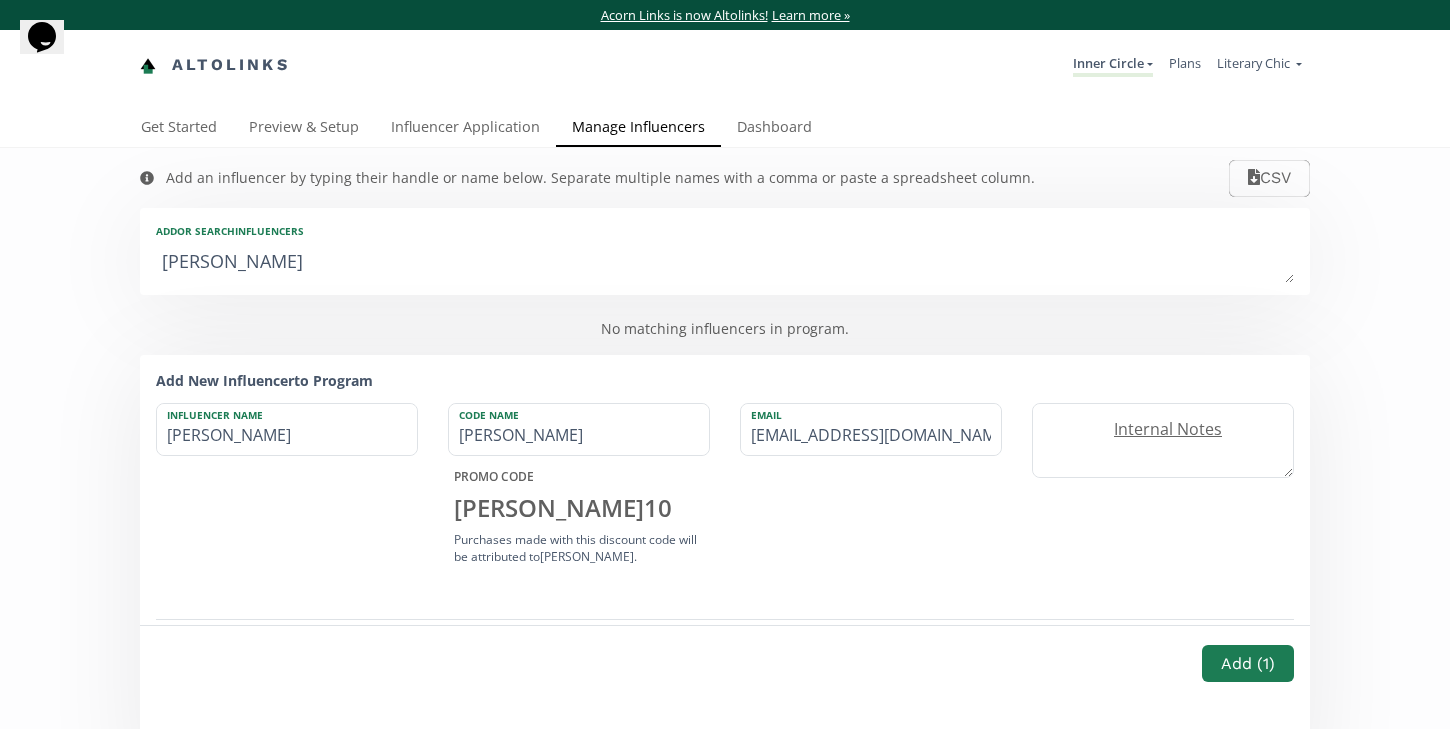 type on "Cboettcher720@gmail.com" 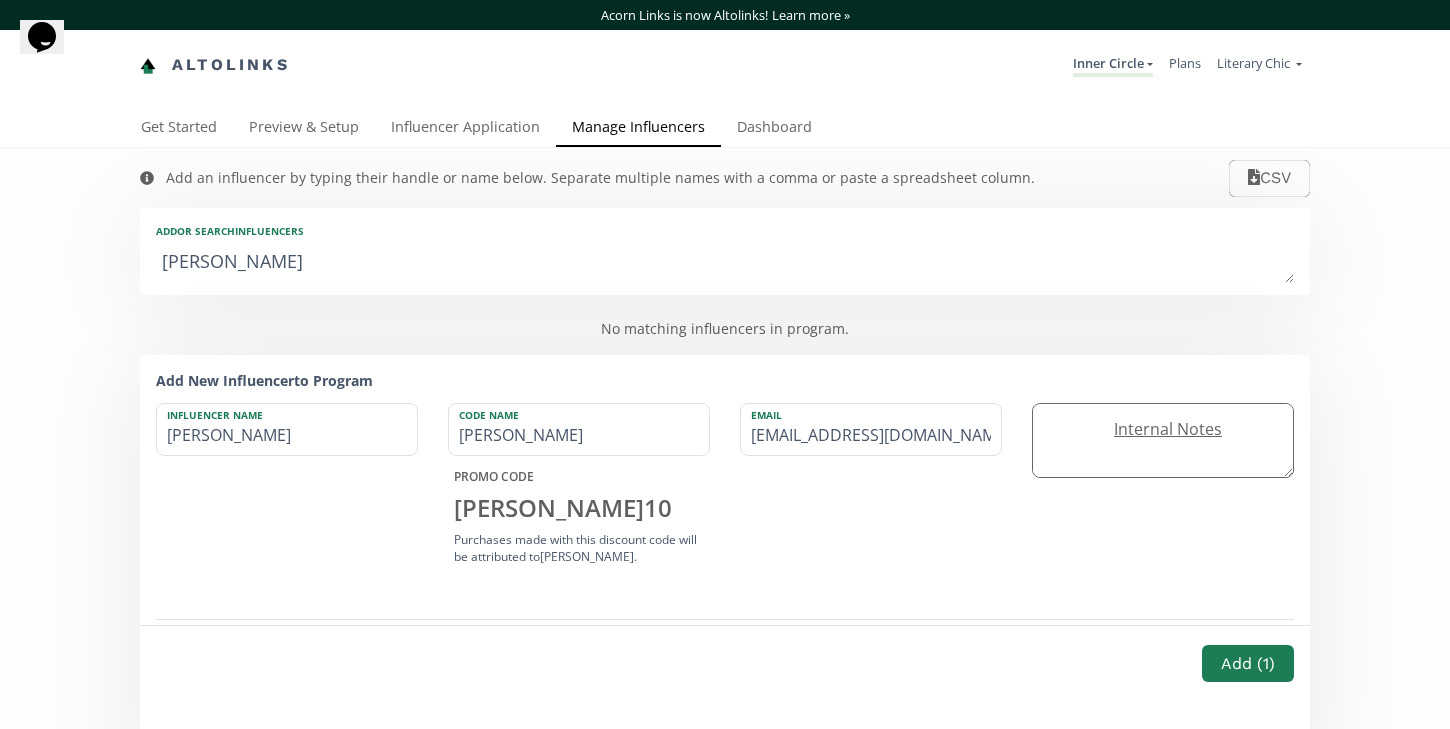 click on "Internal Notes" at bounding box center [1163, 429] 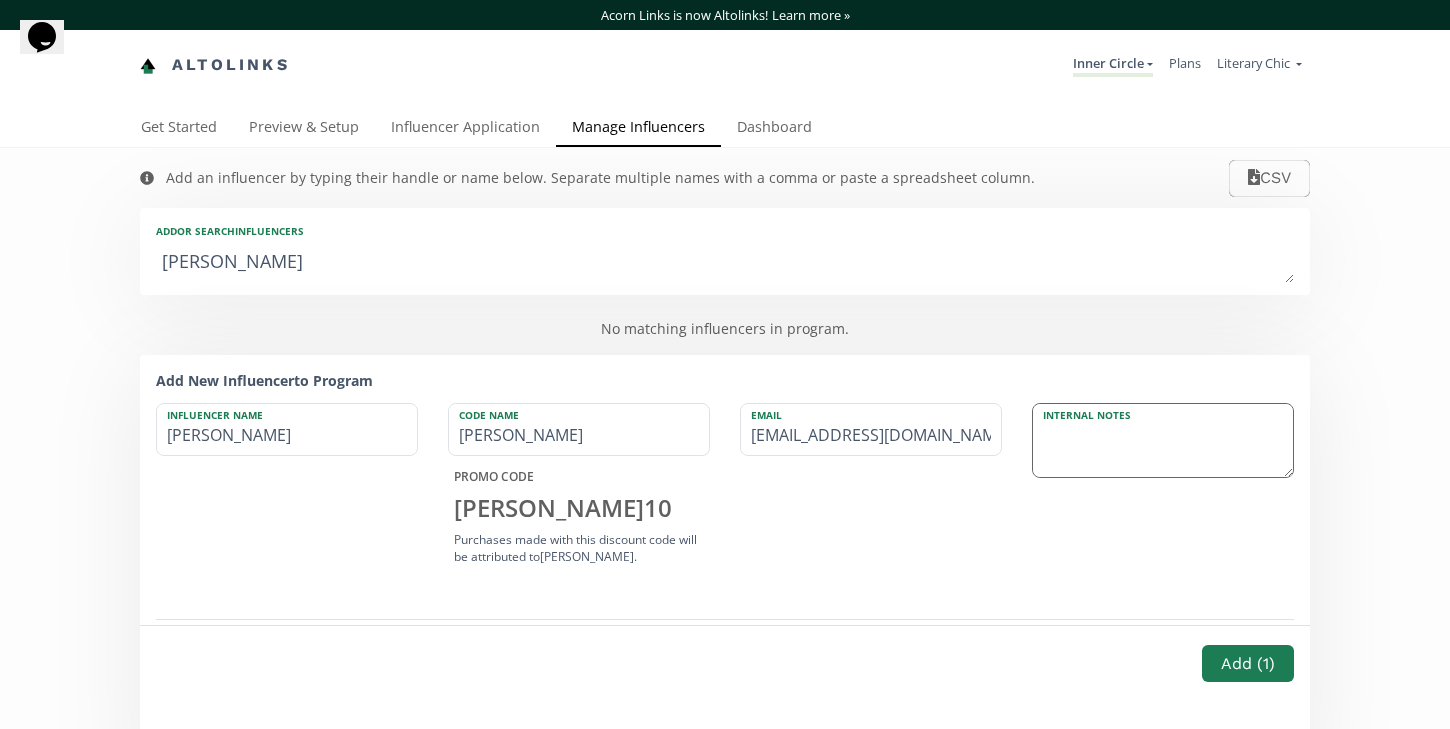 paste on "@this_boettcher_reads" 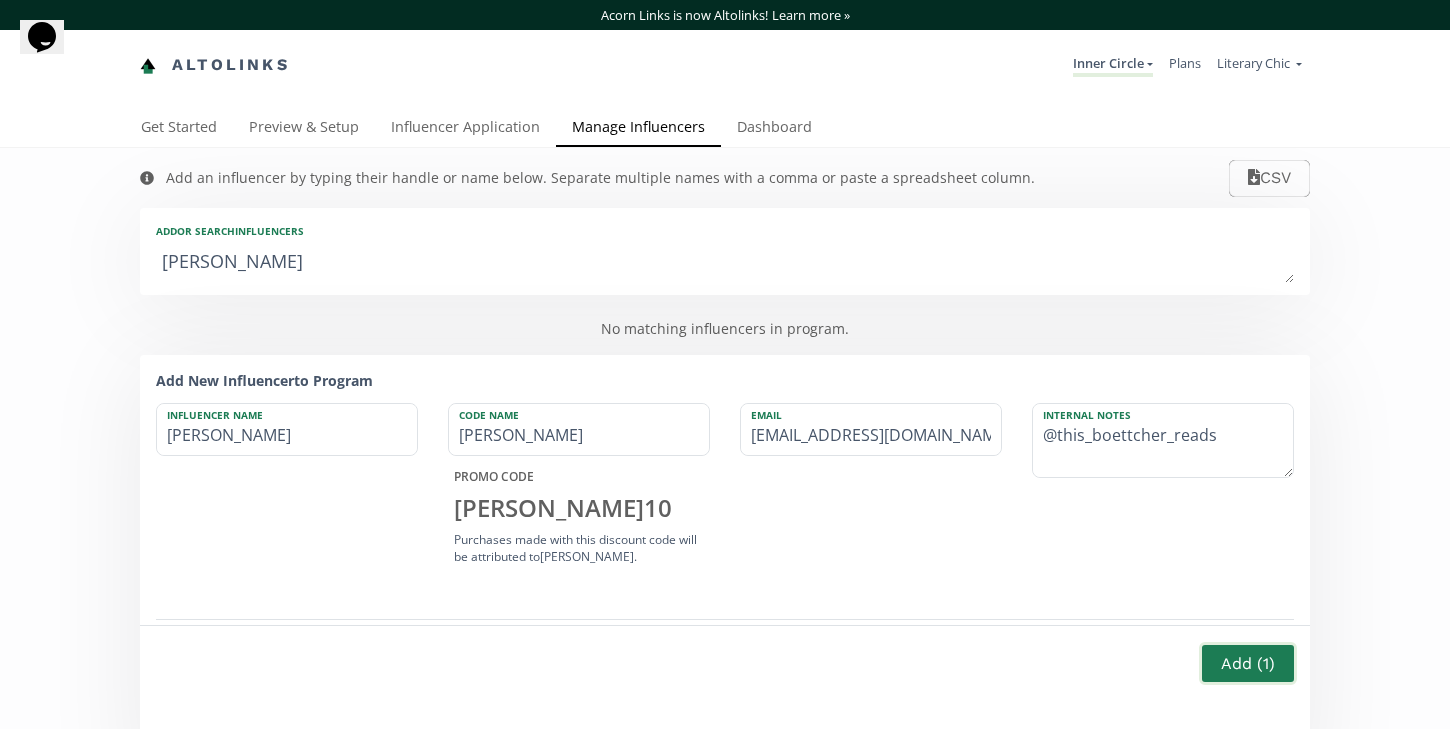 type on "@this_boettcher_reads" 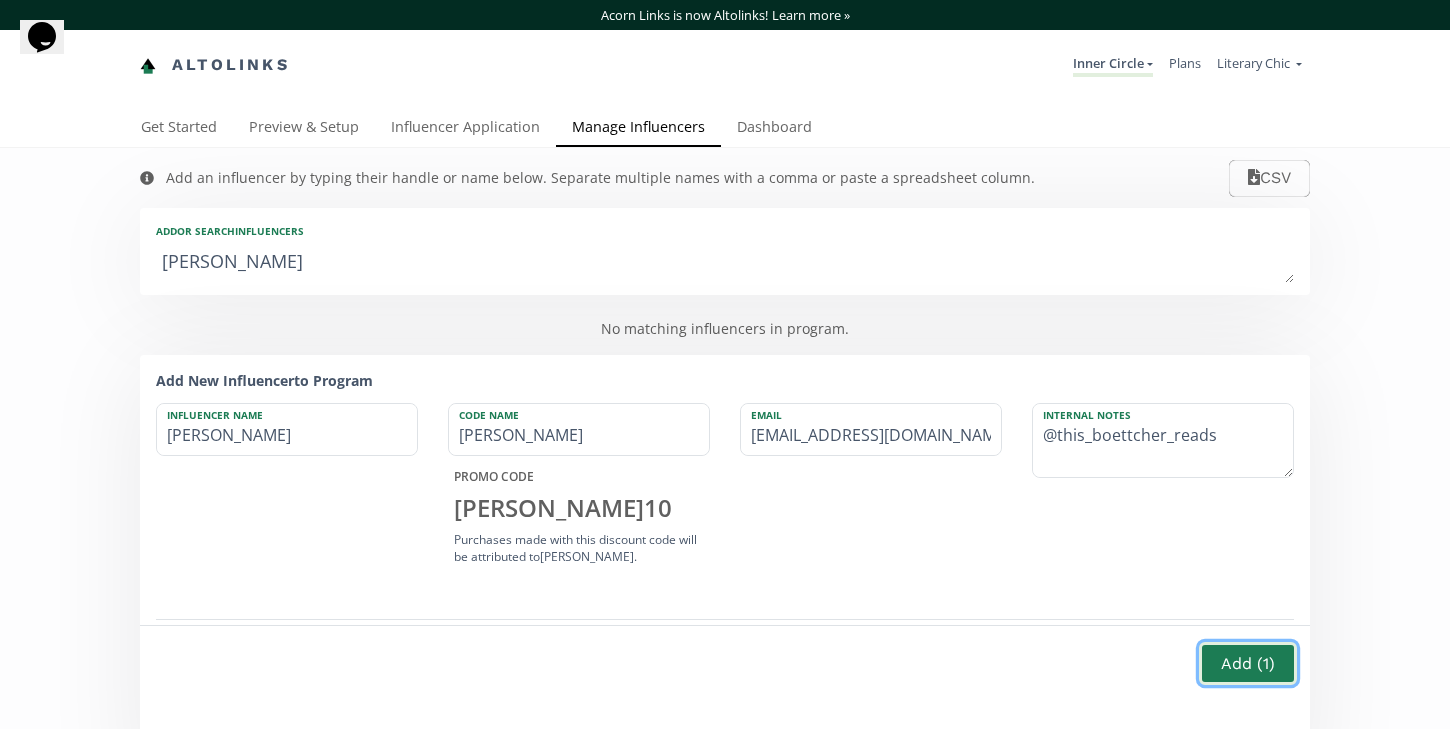 click on "Add ( 1 )" at bounding box center (1248, 663) 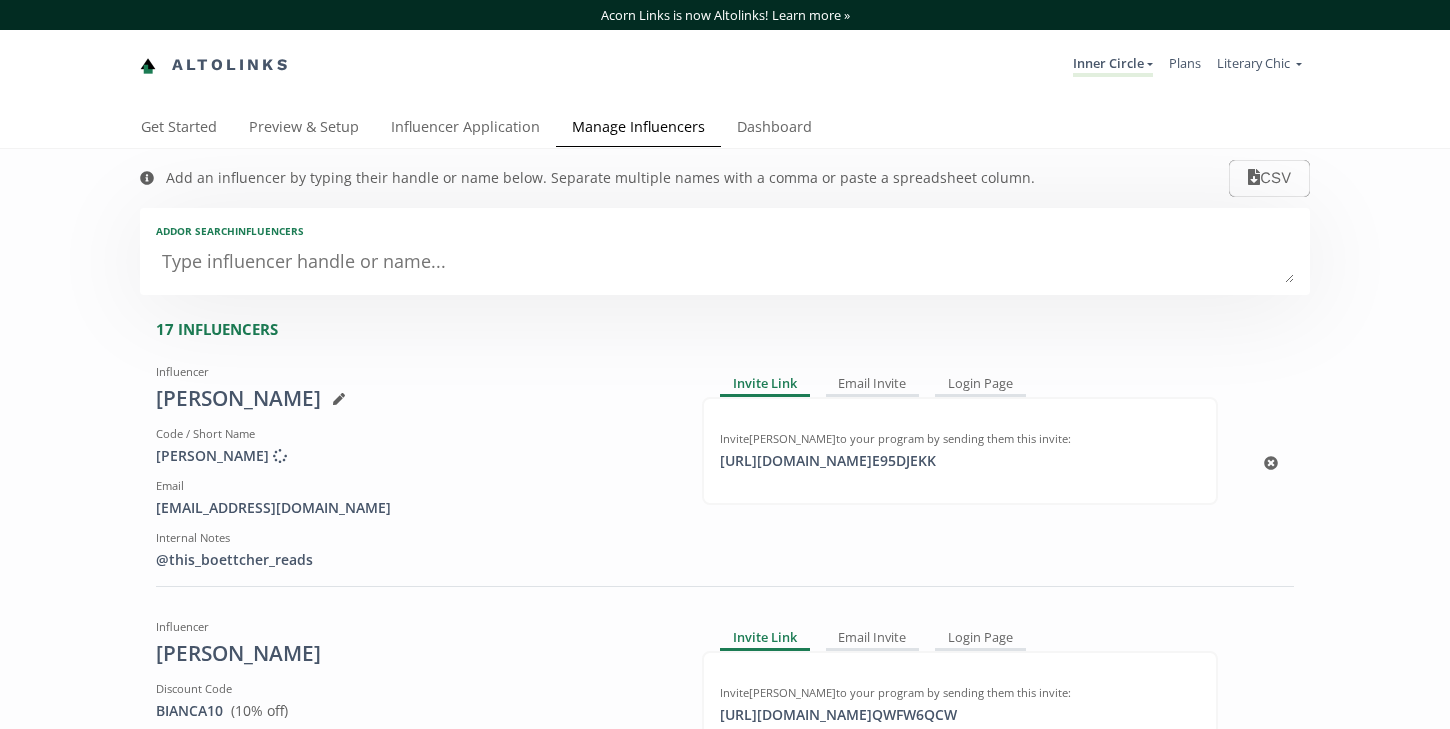 scroll, scrollTop: 0, scrollLeft: 0, axis: both 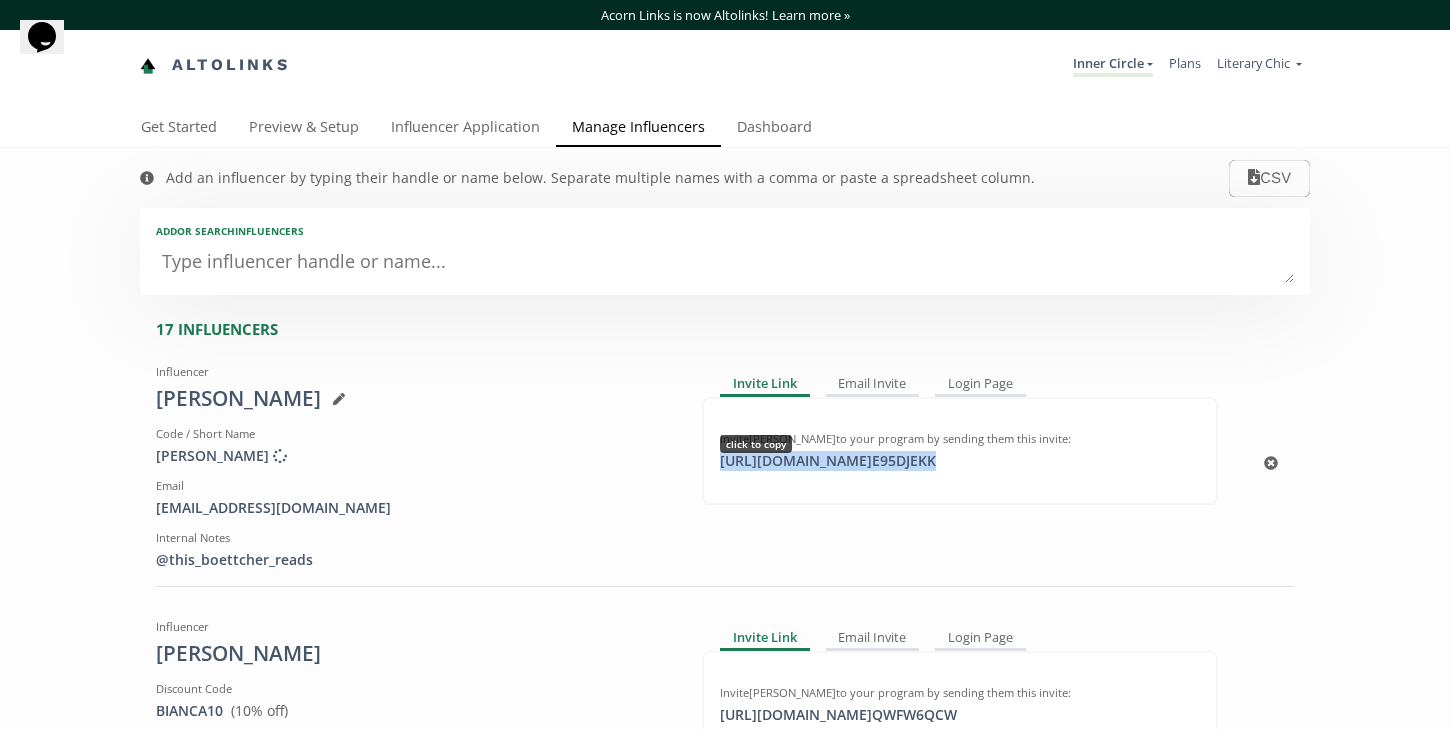 click on "https://app.altolinks.com/invite/ E95DJEKK click to copy" at bounding box center (828, 461) 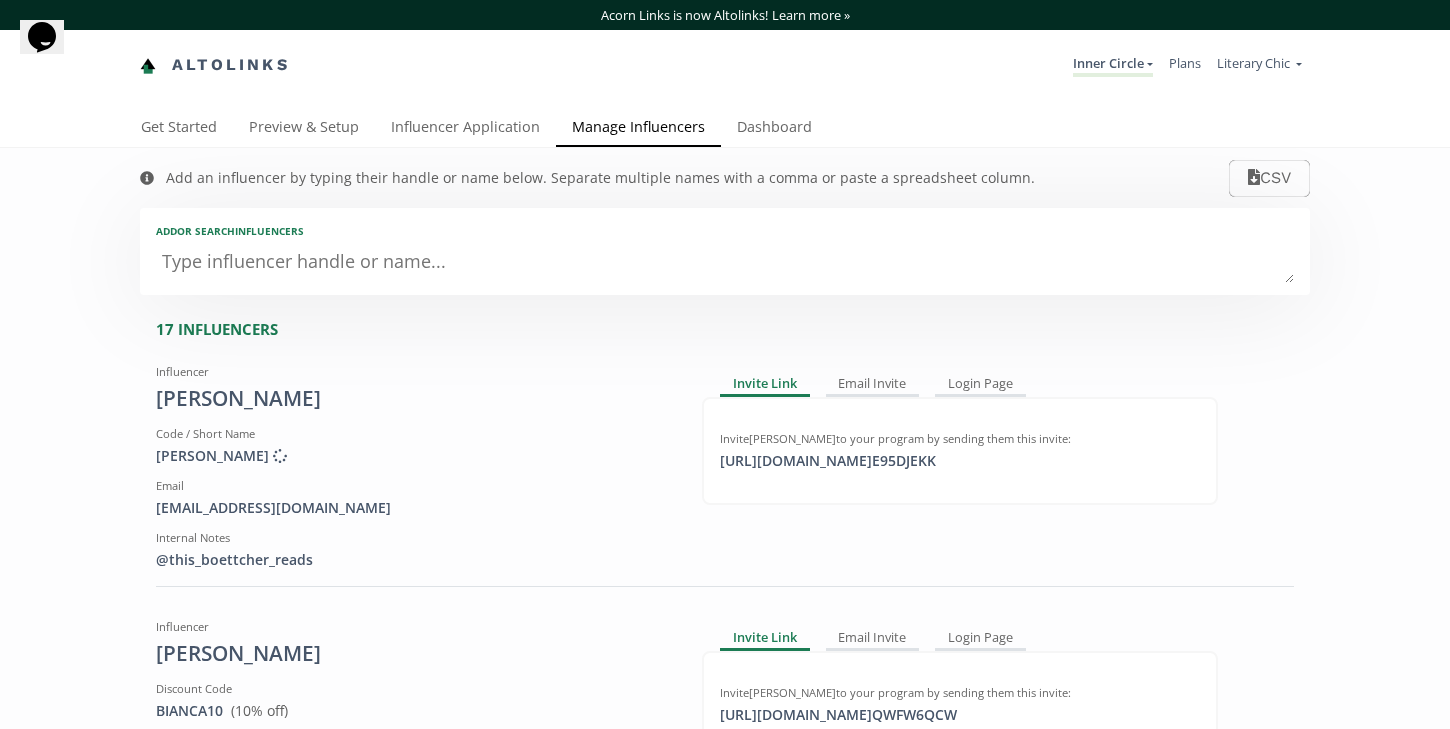 click at bounding box center [725, 263] 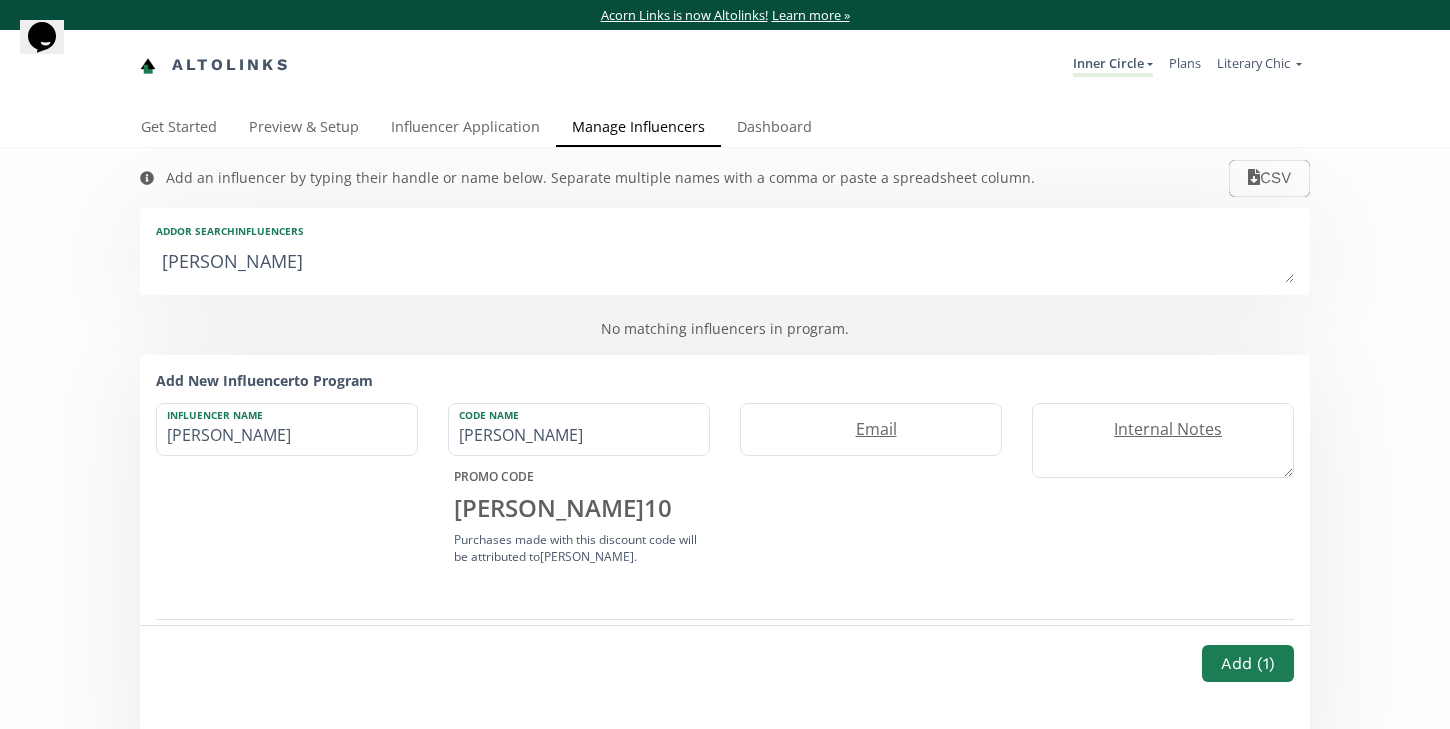 type on "Bethany Mascall" 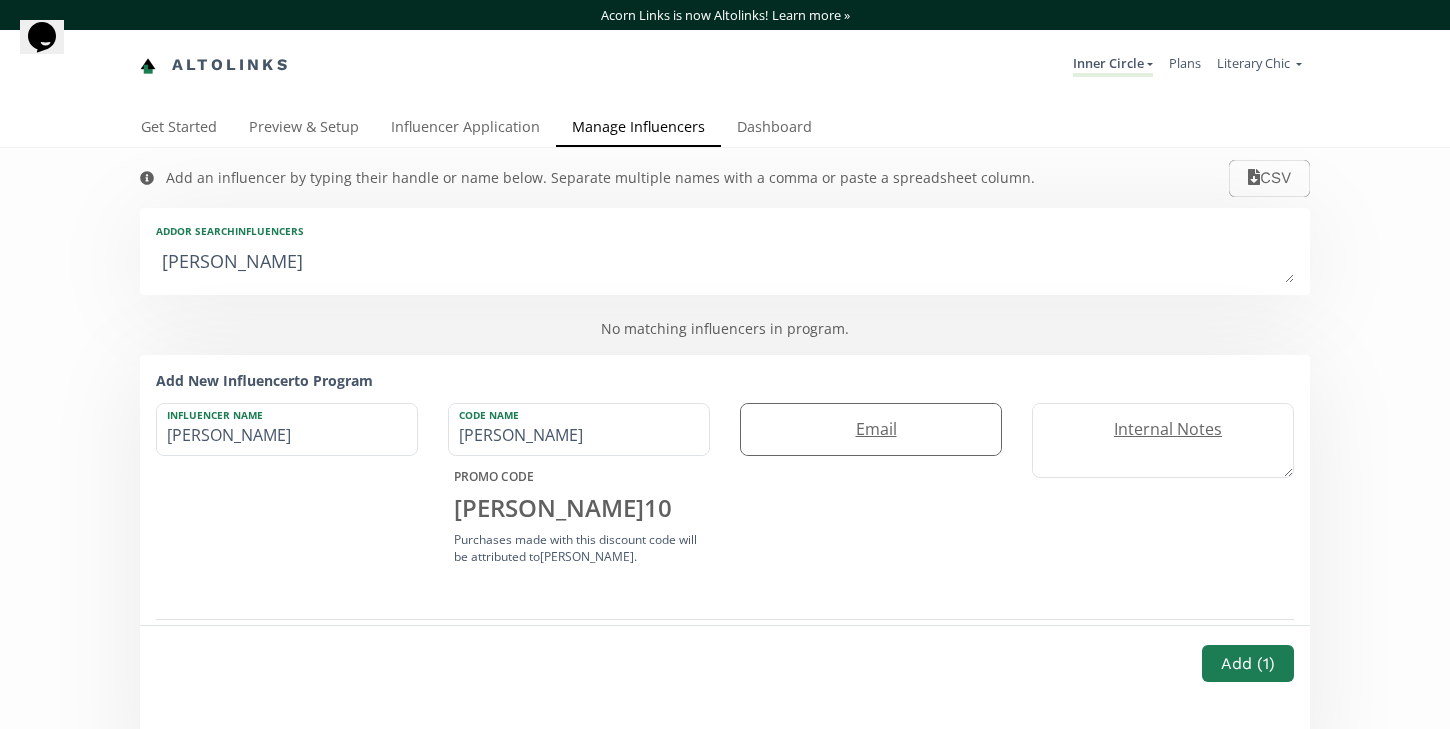 click on "Email" at bounding box center (871, 429) 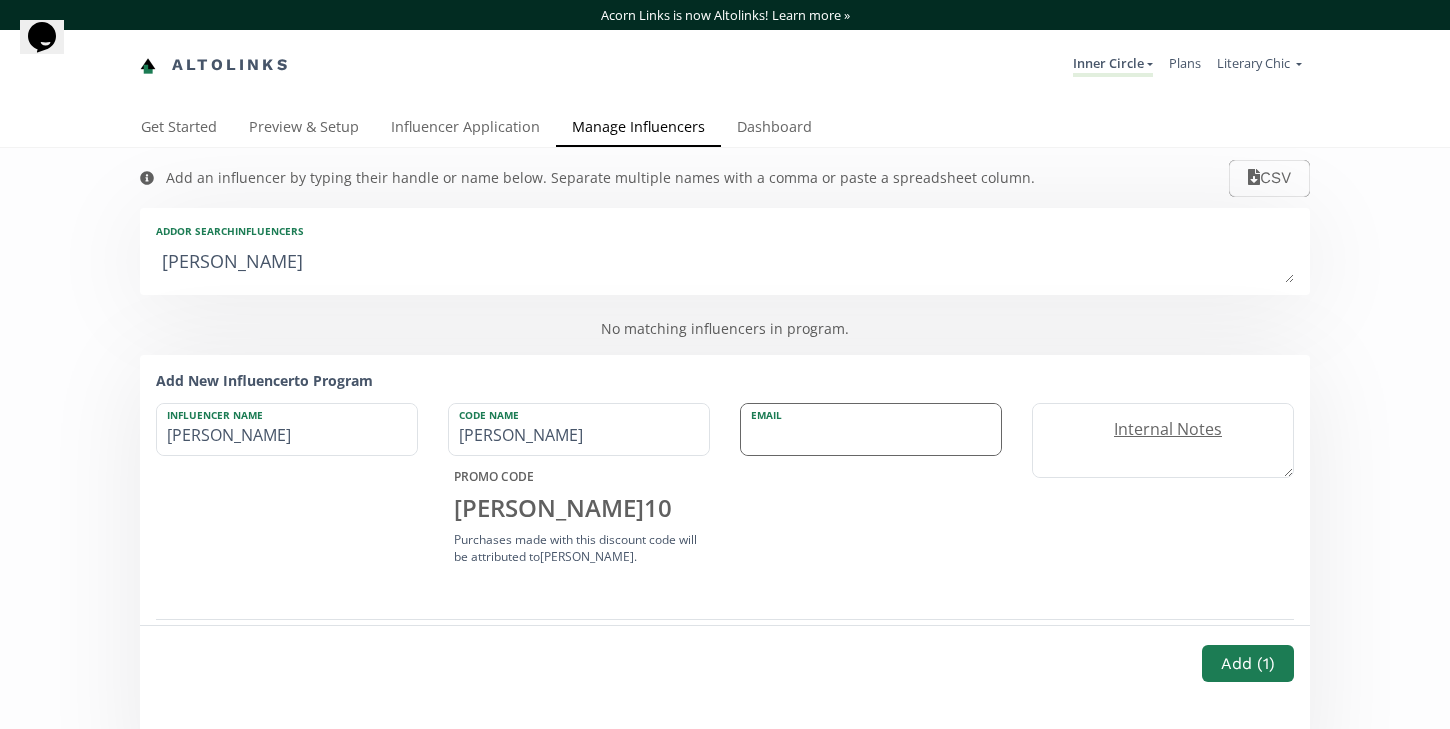 paste on "bethhsharpe@gmail.com" 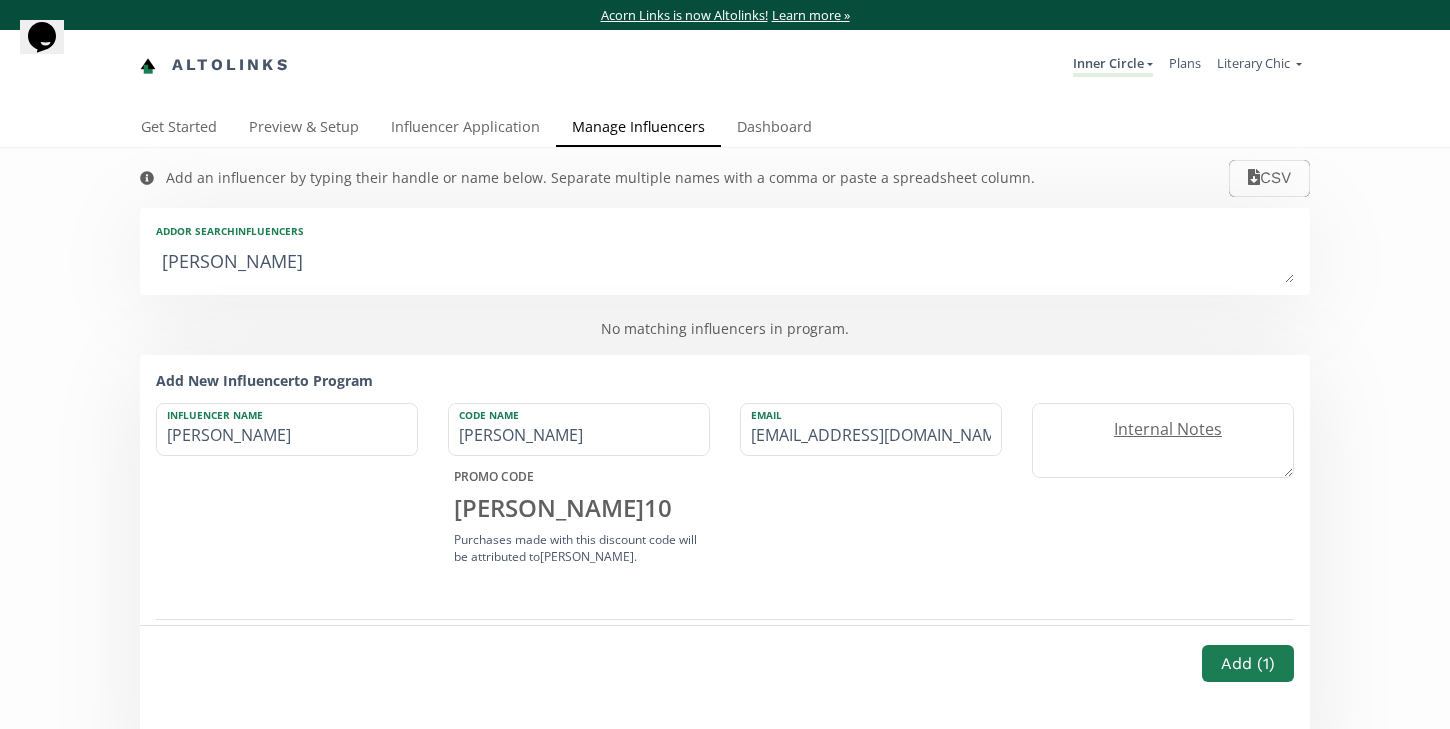 type on "bethhsharpe@gmail.com" 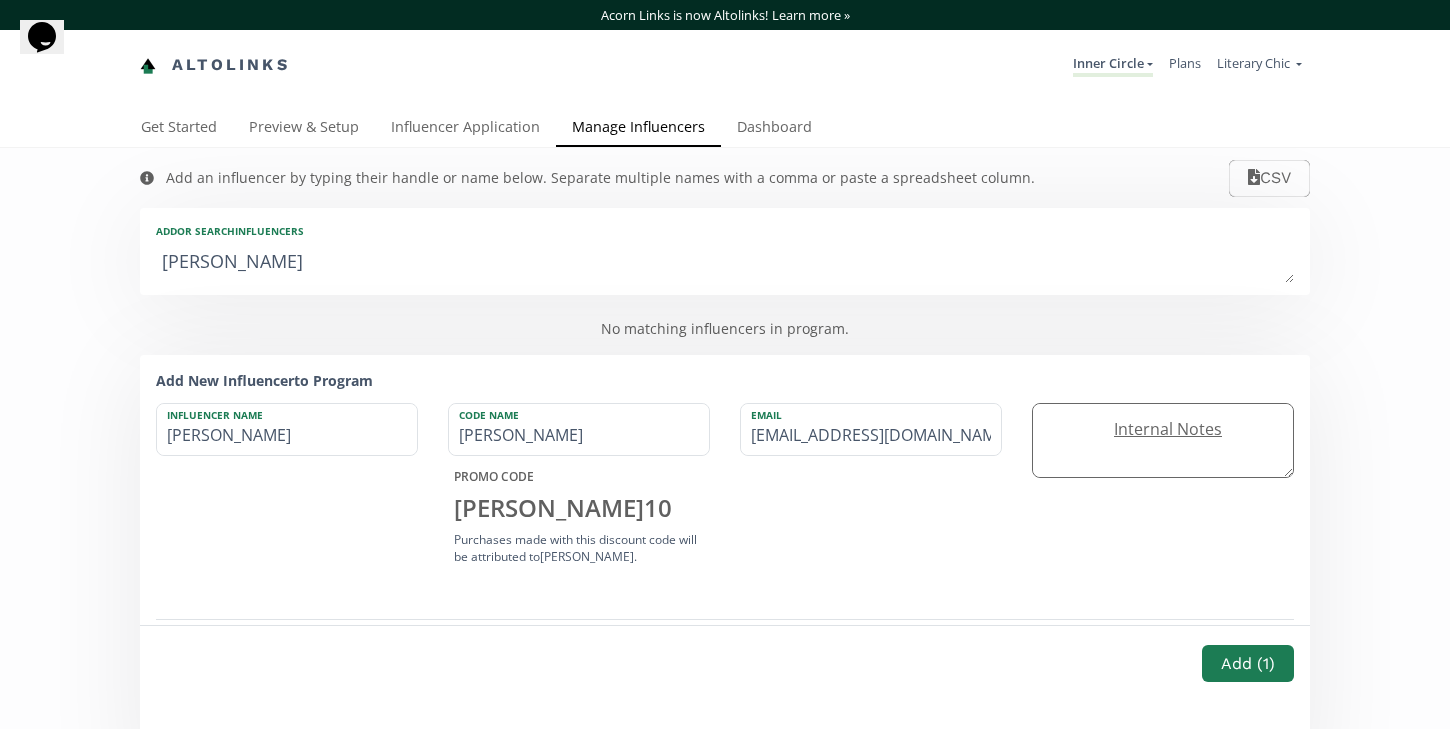 click on "Internal Notes" at bounding box center [1163, 429] 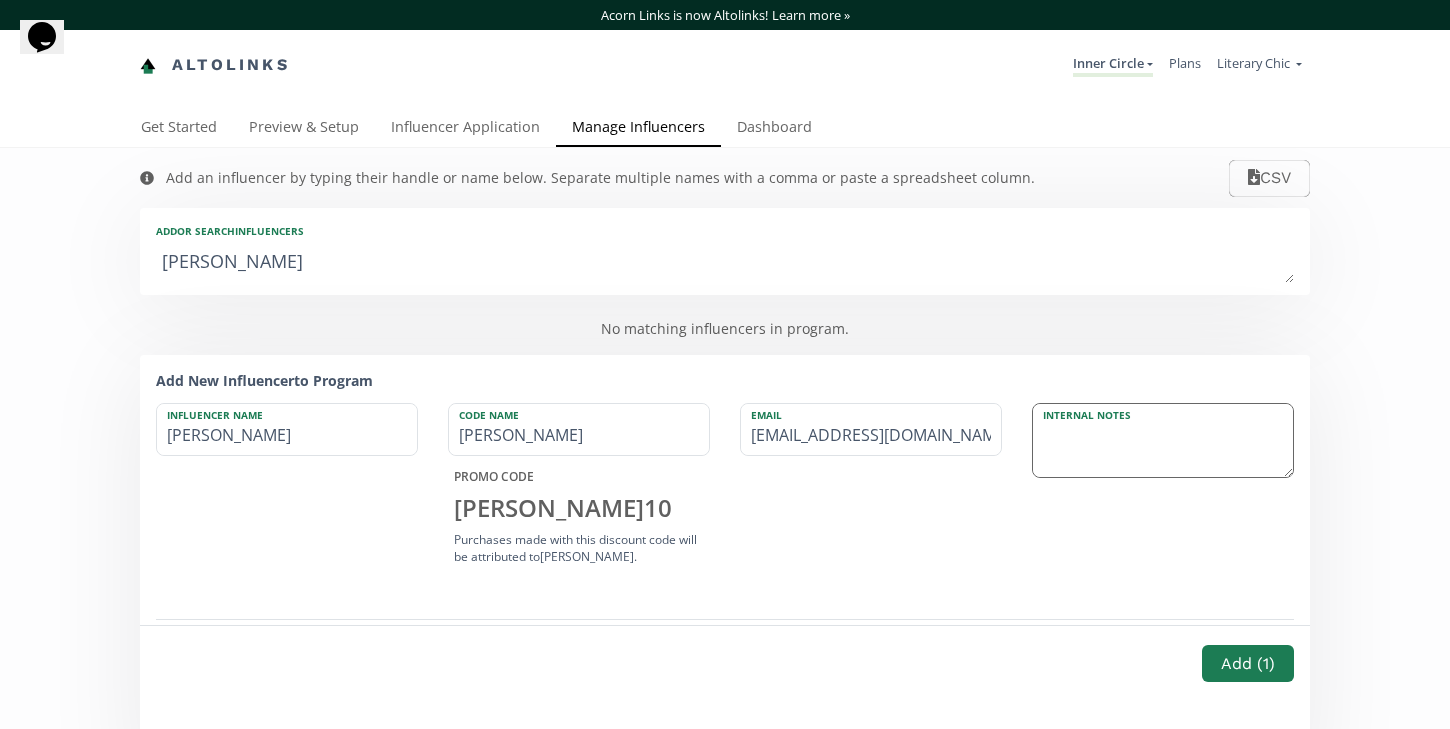 paste on "beth.booksandcosplay" 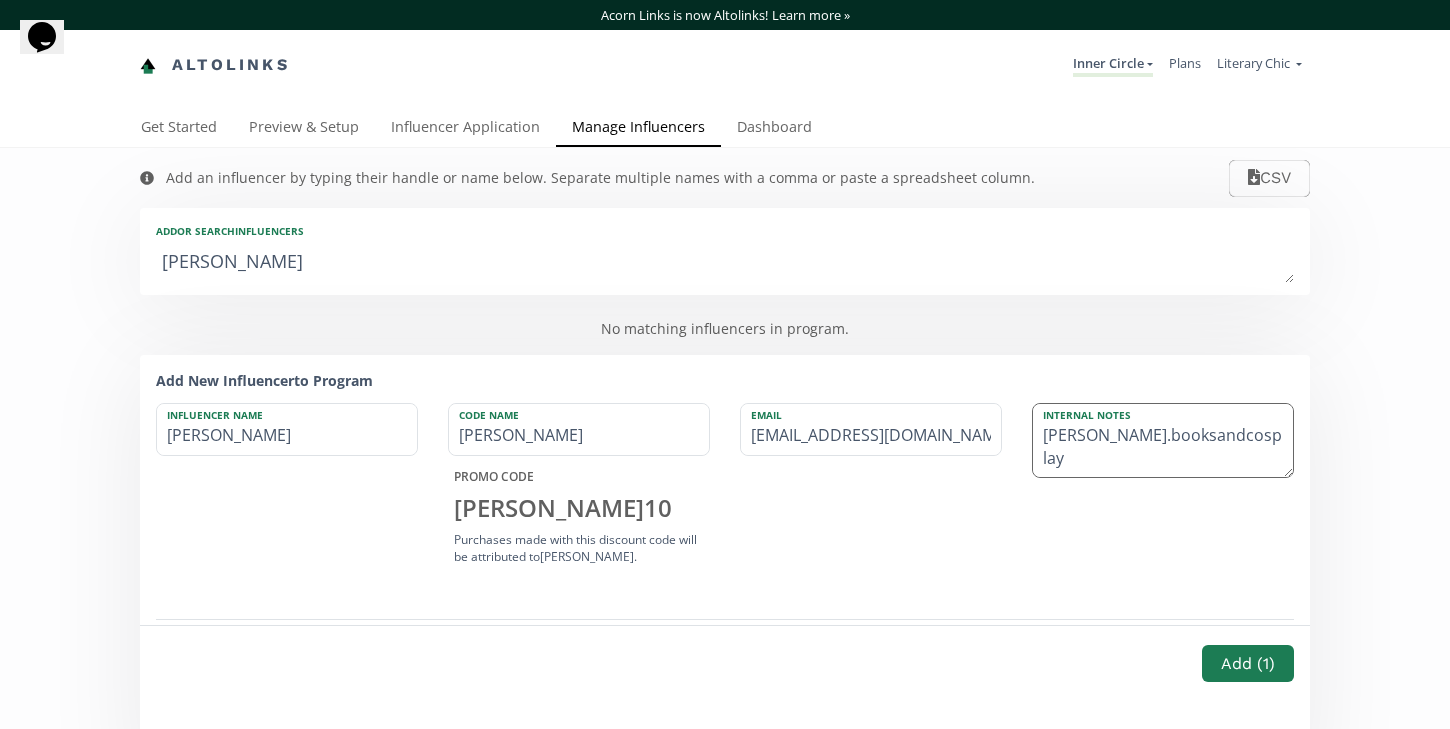 click on "beth.booksandcosplay" at bounding box center (1163, 441) 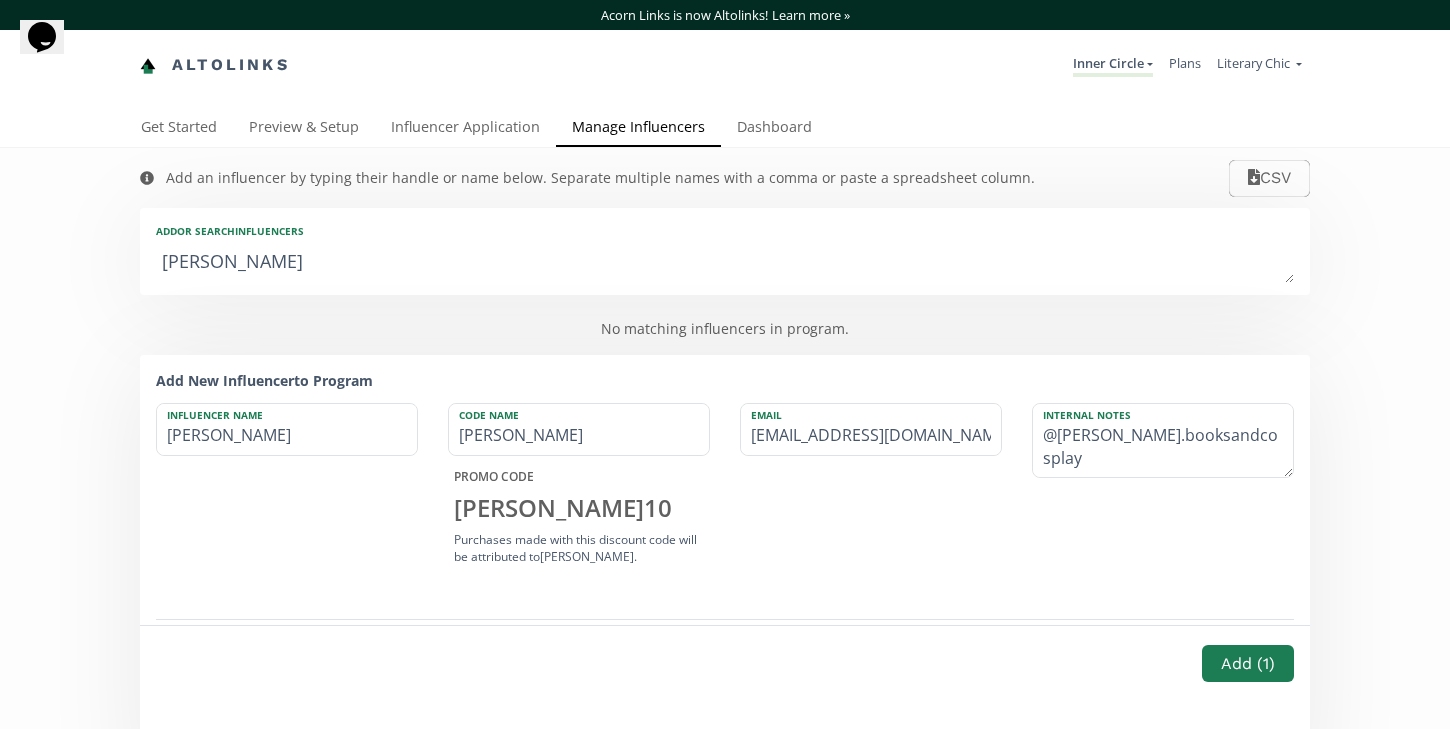 type on "@beth.booksandcosplay" 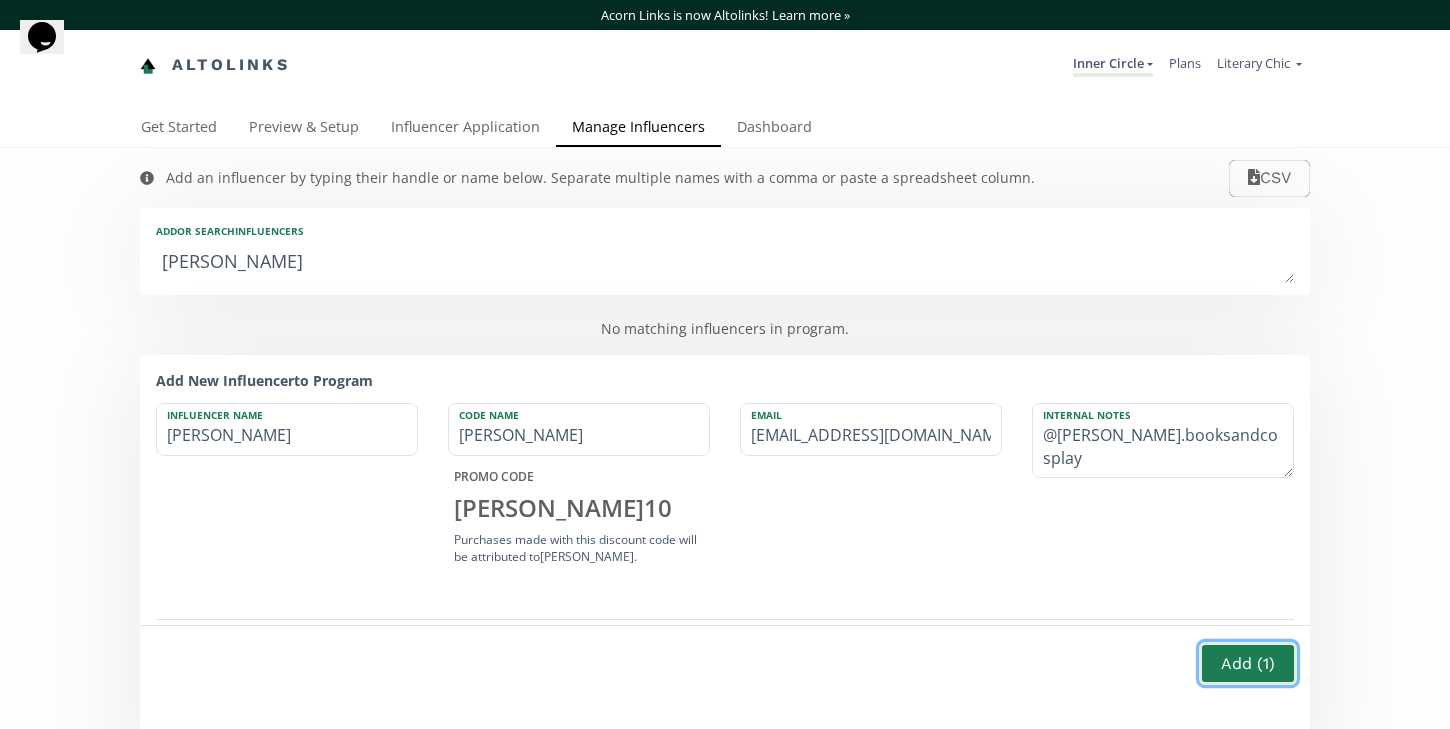 click on "Add ( 1 )" at bounding box center [1248, 663] 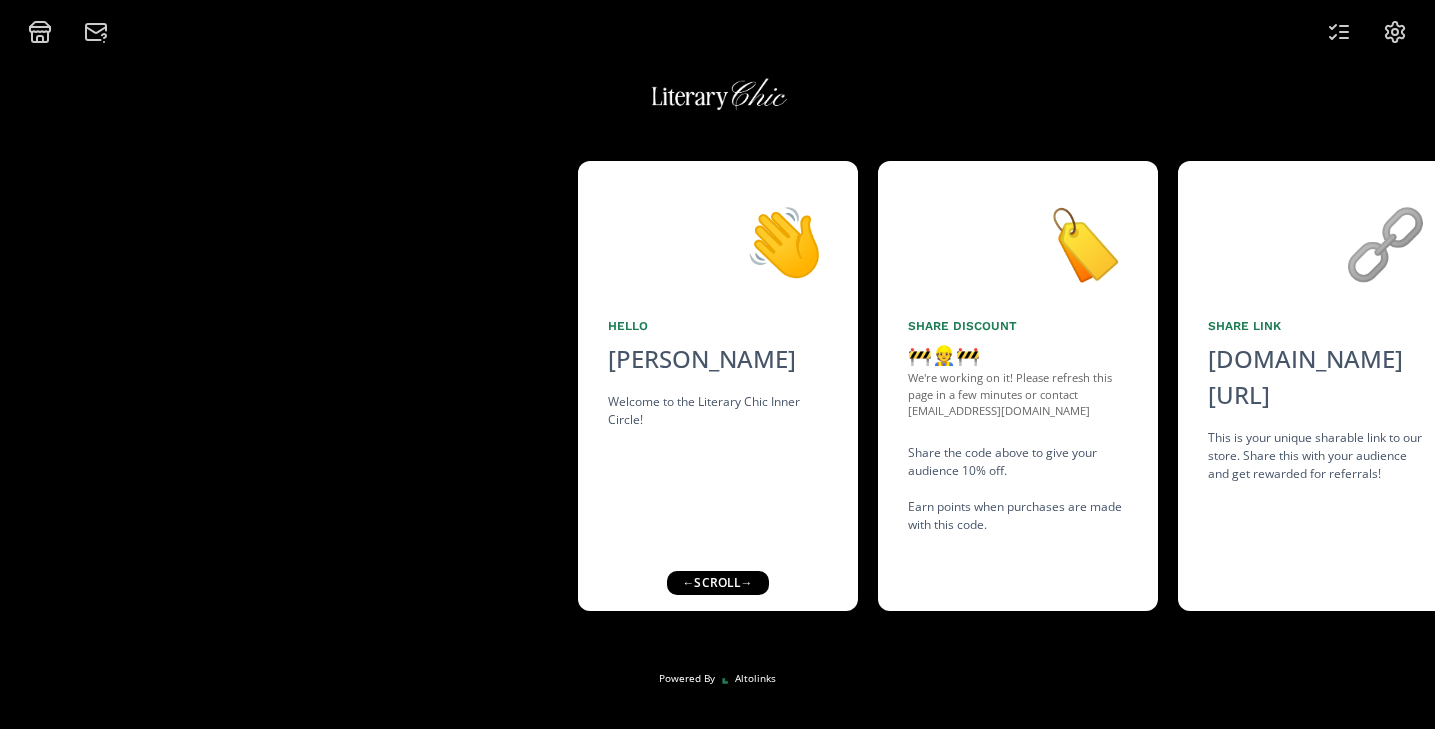 scroll, scrollTop: 0, scrollLeft: 0, axis: both 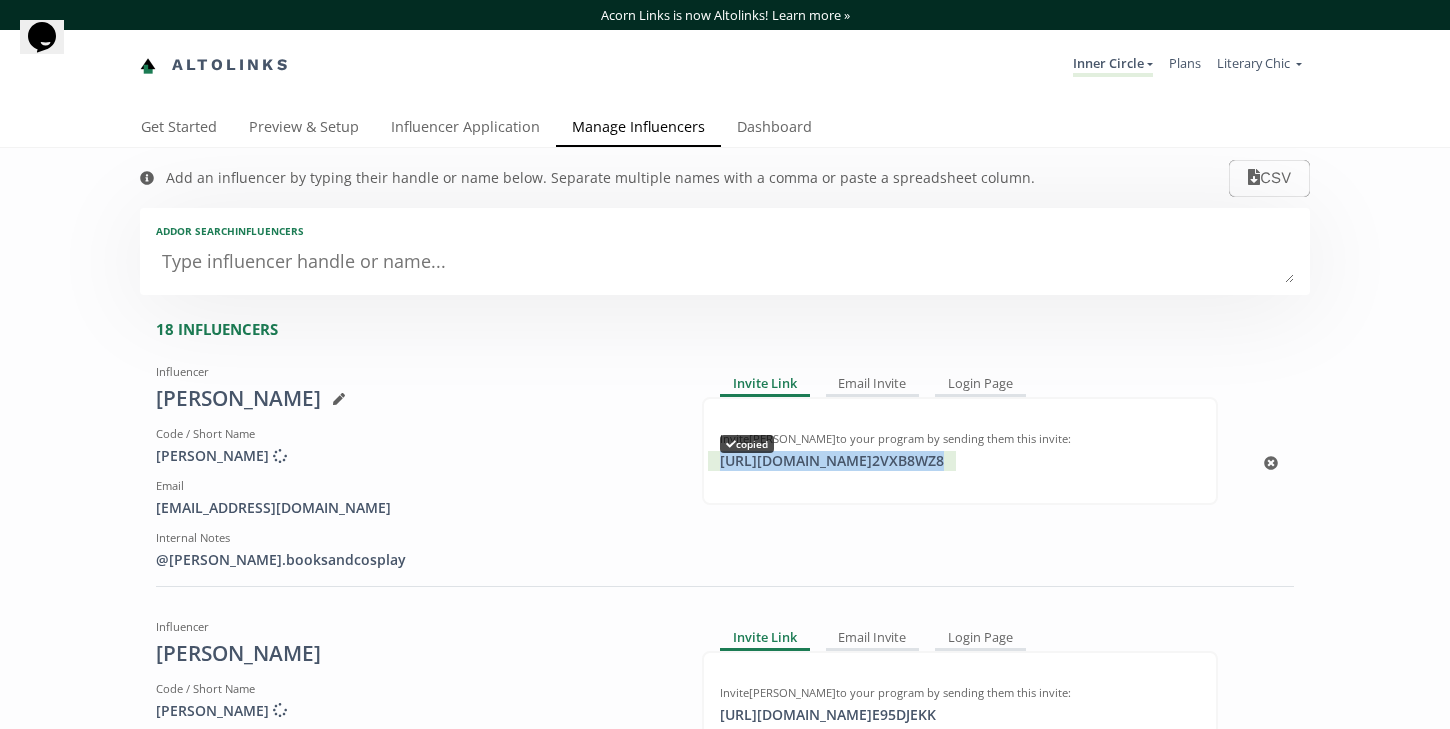 click on "https://app.altolinks.com/invite/ 2VXB8WZ8  copied" at bounding box center [832, 461] 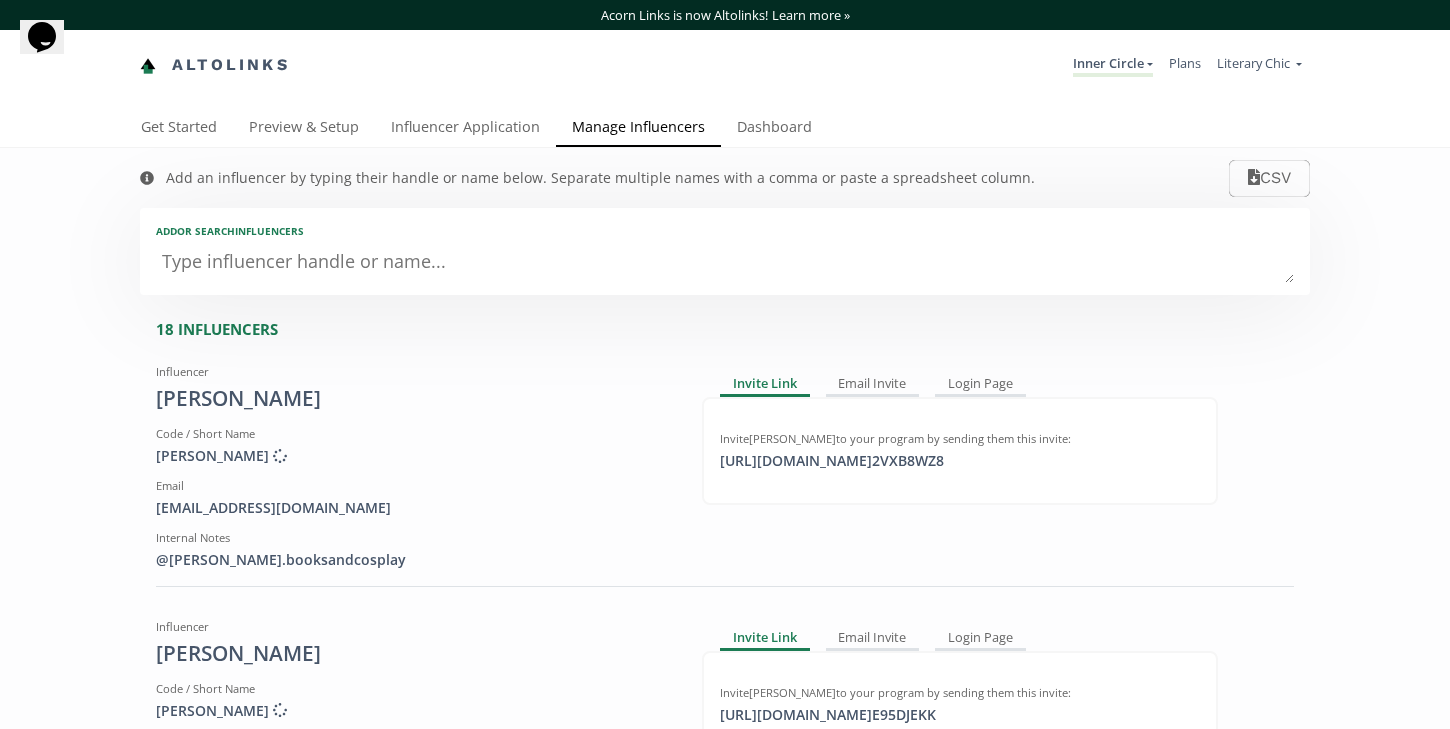 click at bounding box center [725, 263] 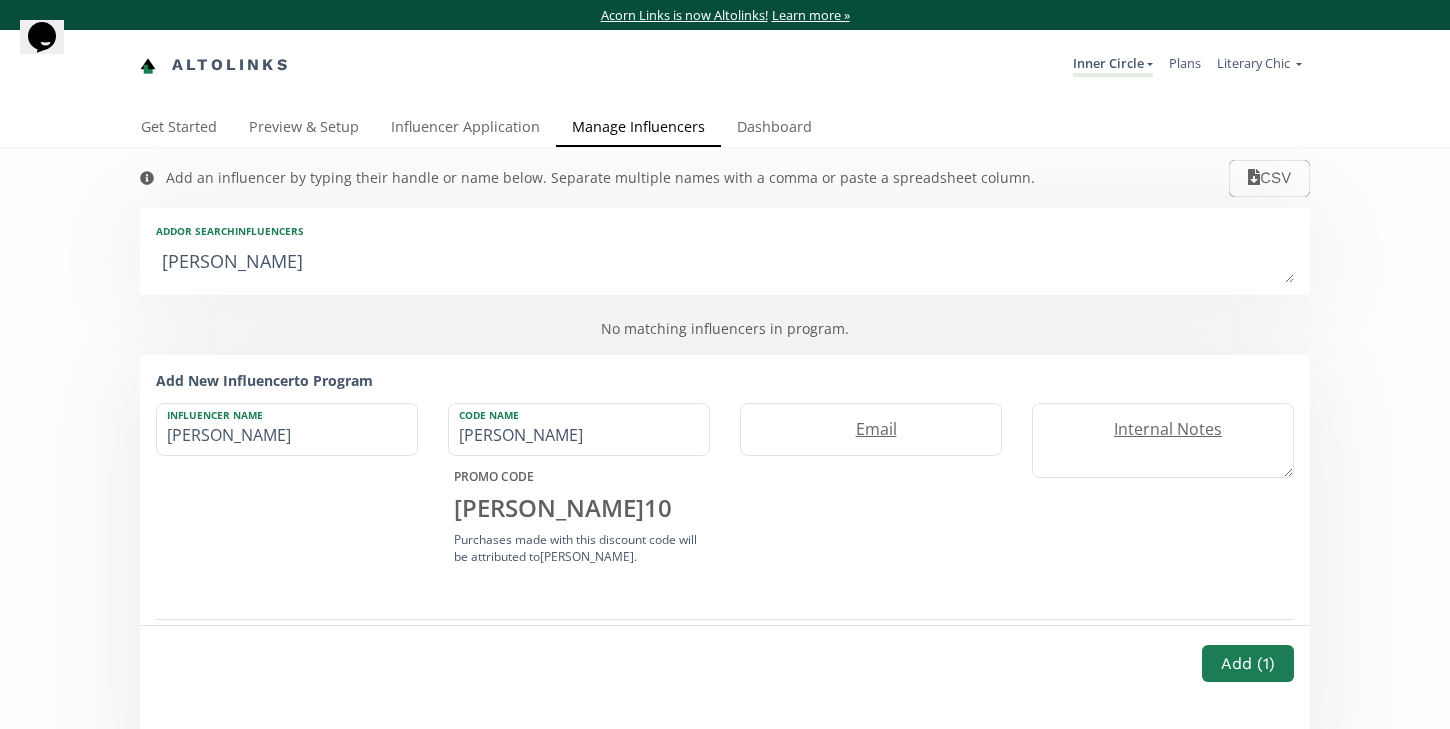 type on "[PERSON_NAME]" 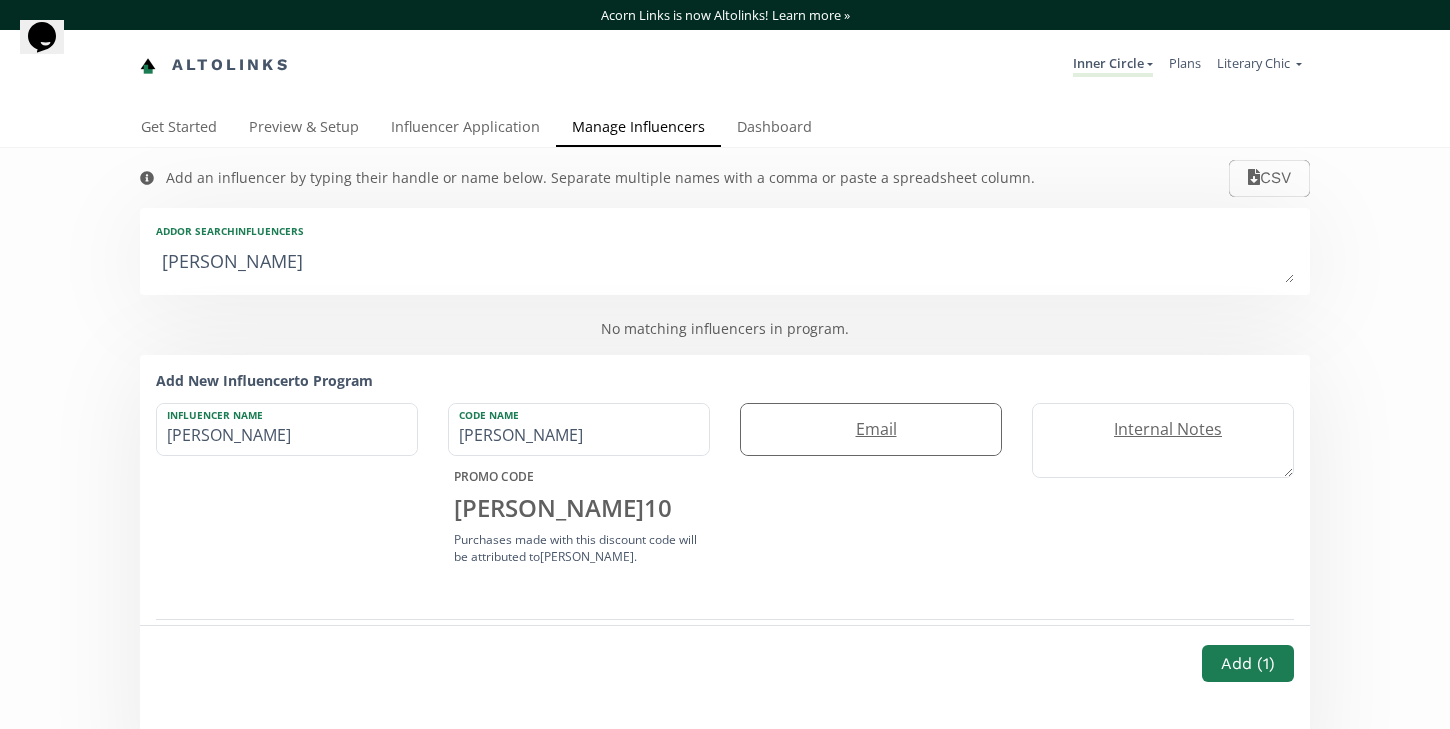 click on "Email" at bounding box center (871, 429) 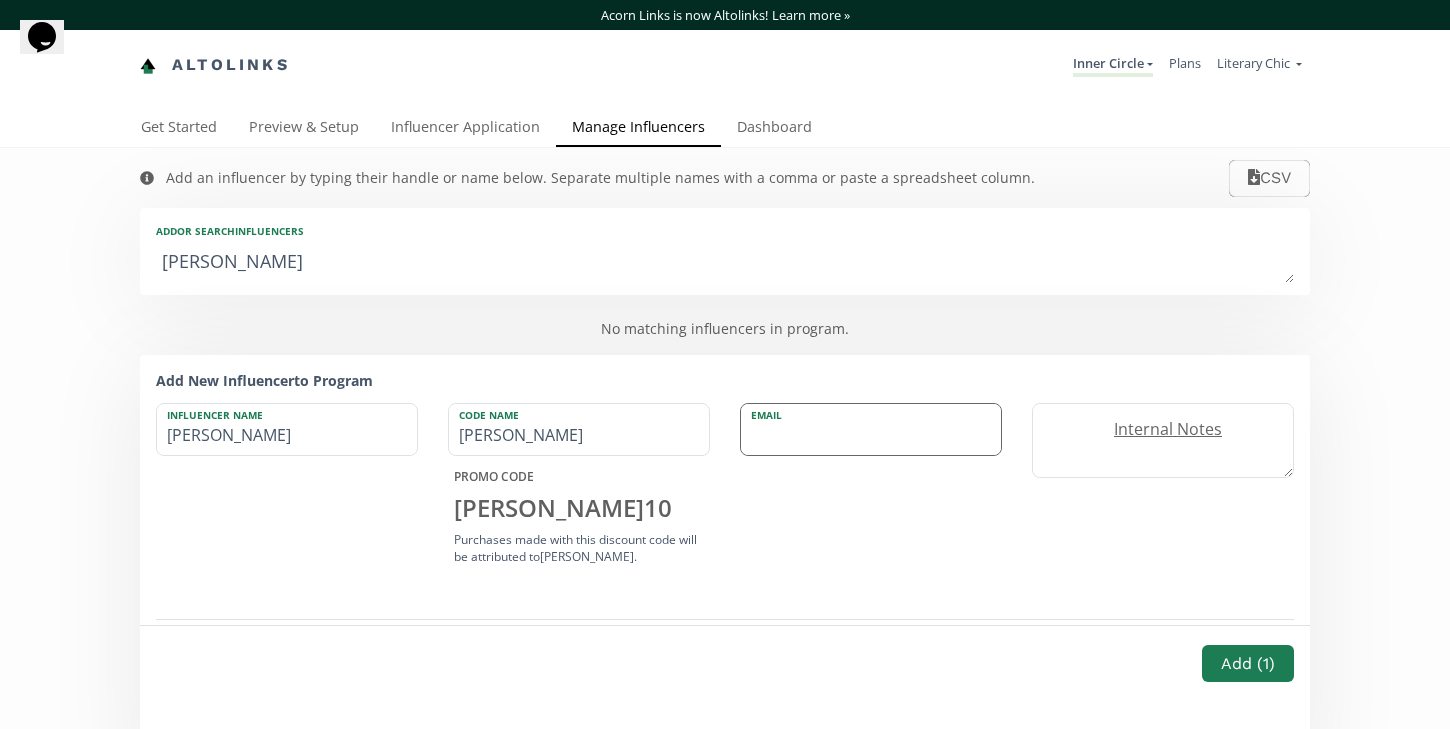 paste on "[EMAIL_ADDRESS][DOMAIN_NAME]" 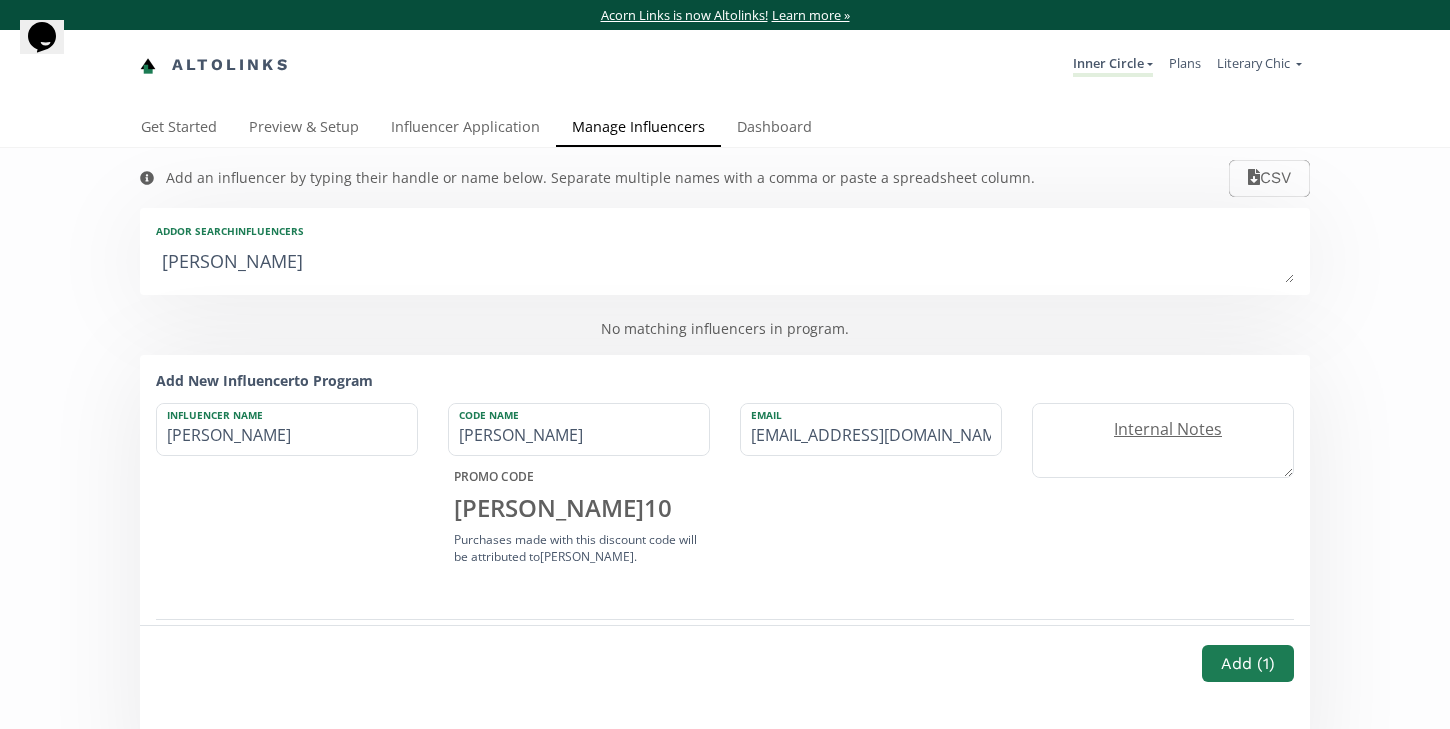 type on "[EMAIL_ADDRESS][DOMAIN_NAME]" 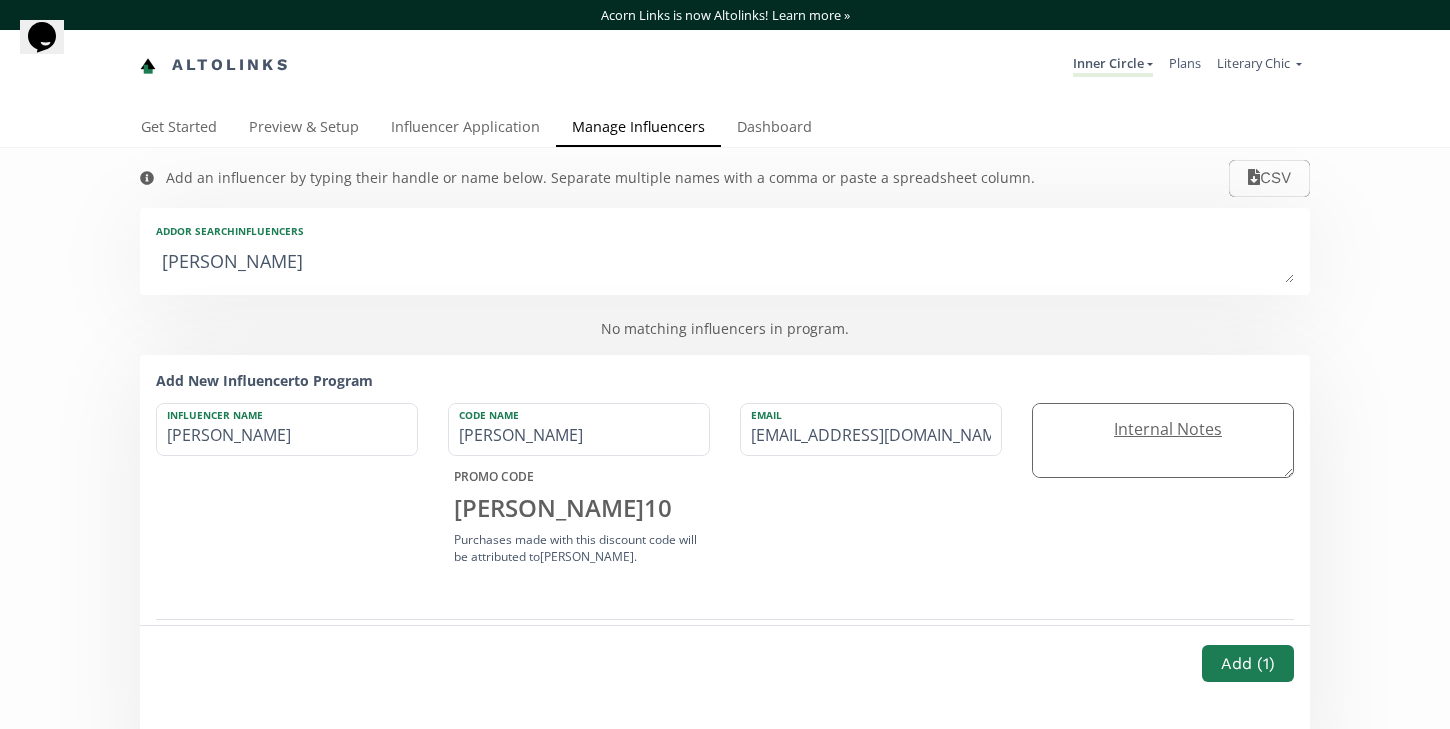 click on "Internal Notes" at bounding box center [1163, 429] 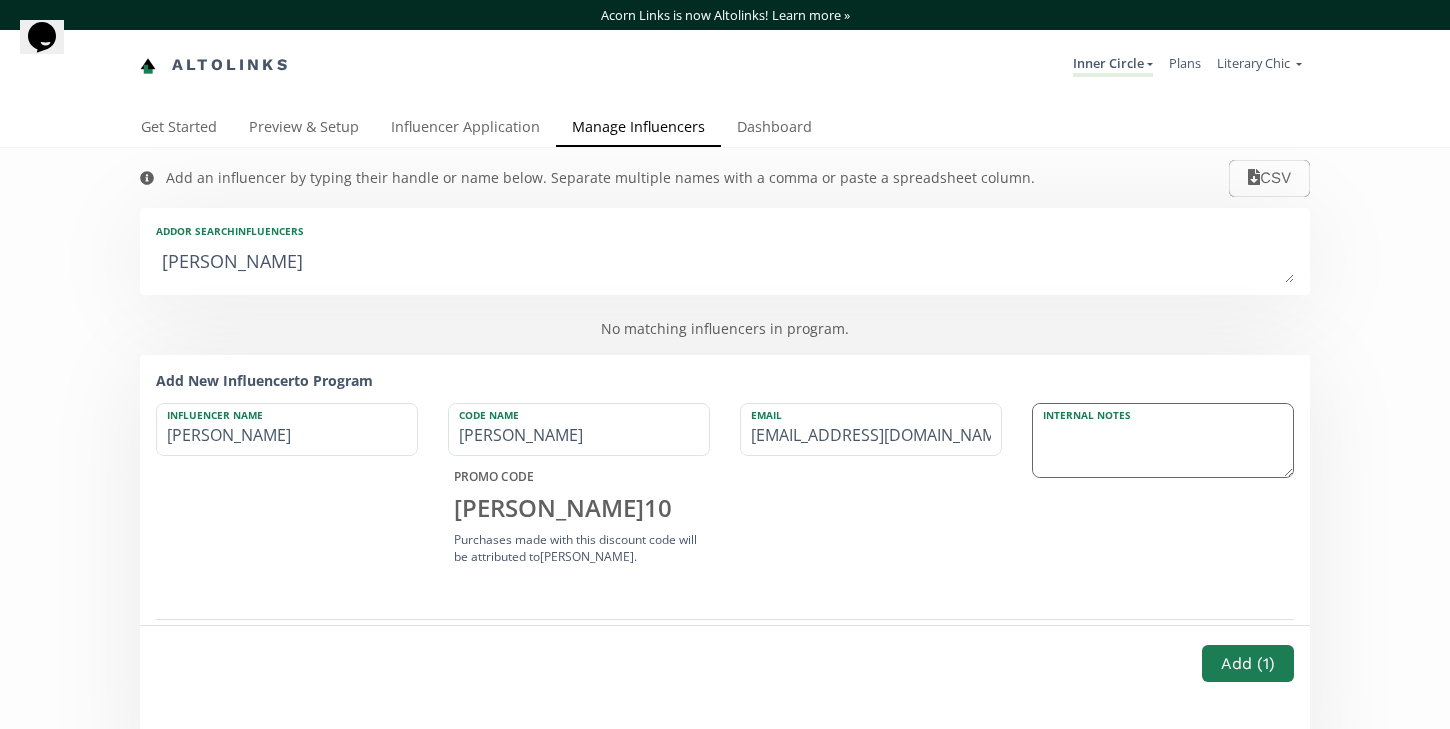 paste on "@tropey_tay" 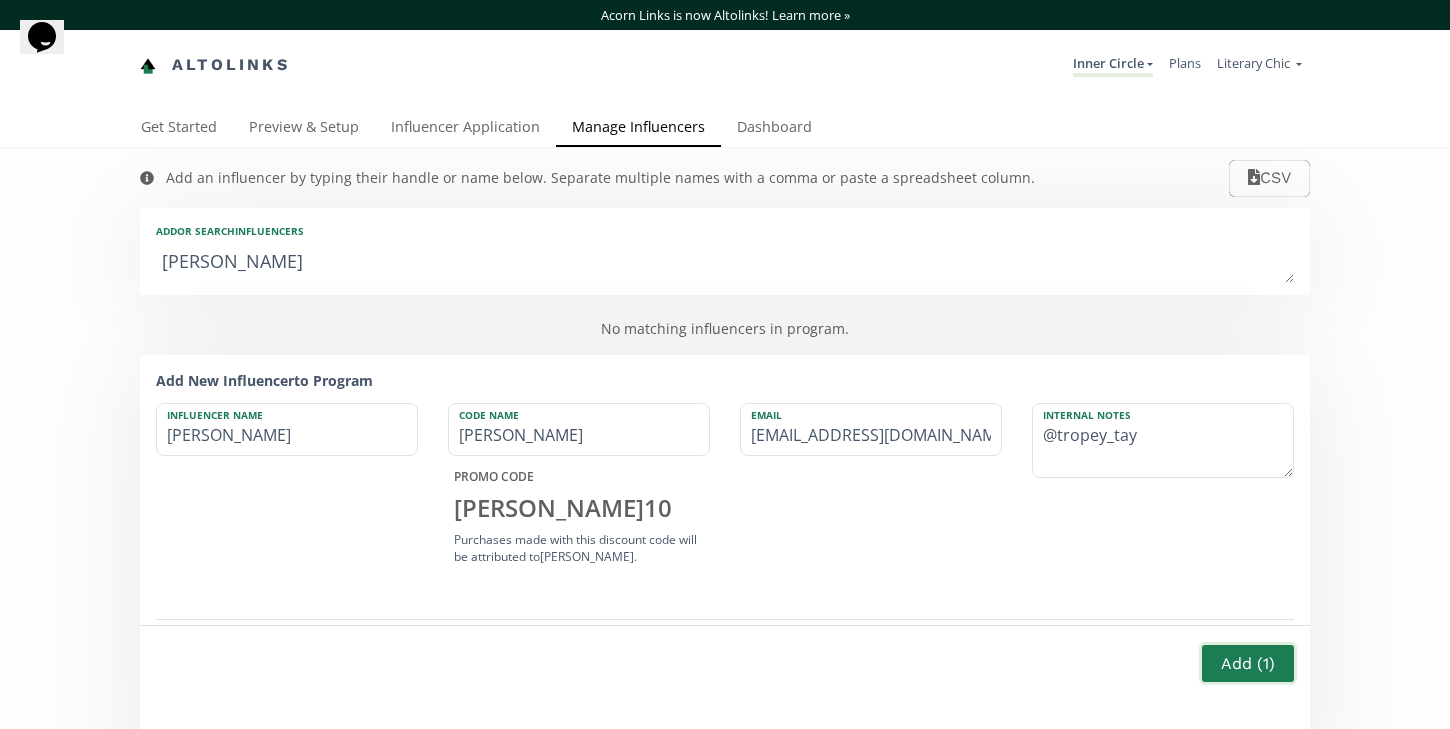type on "@tropey_tay" 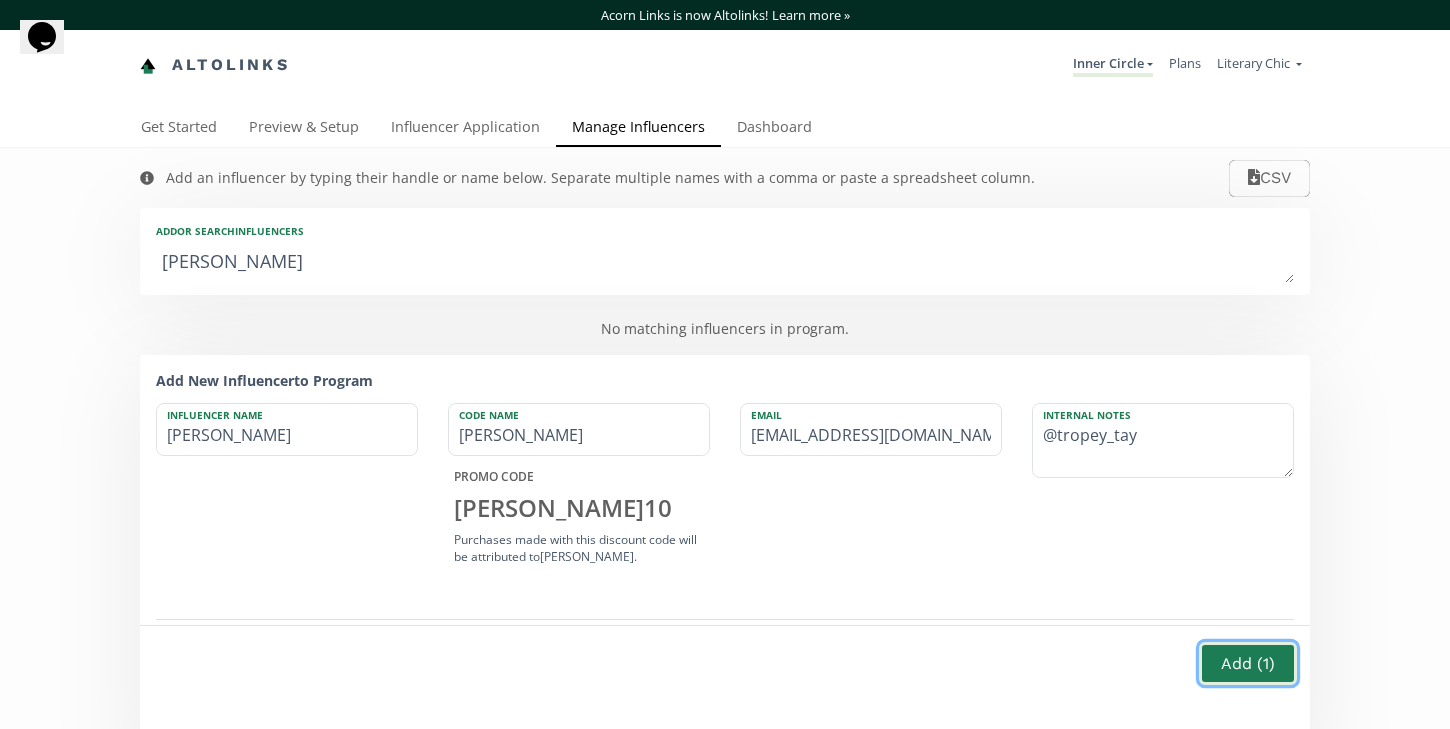 click on "Add ( 1 )" at bounding box center [1248, 663] 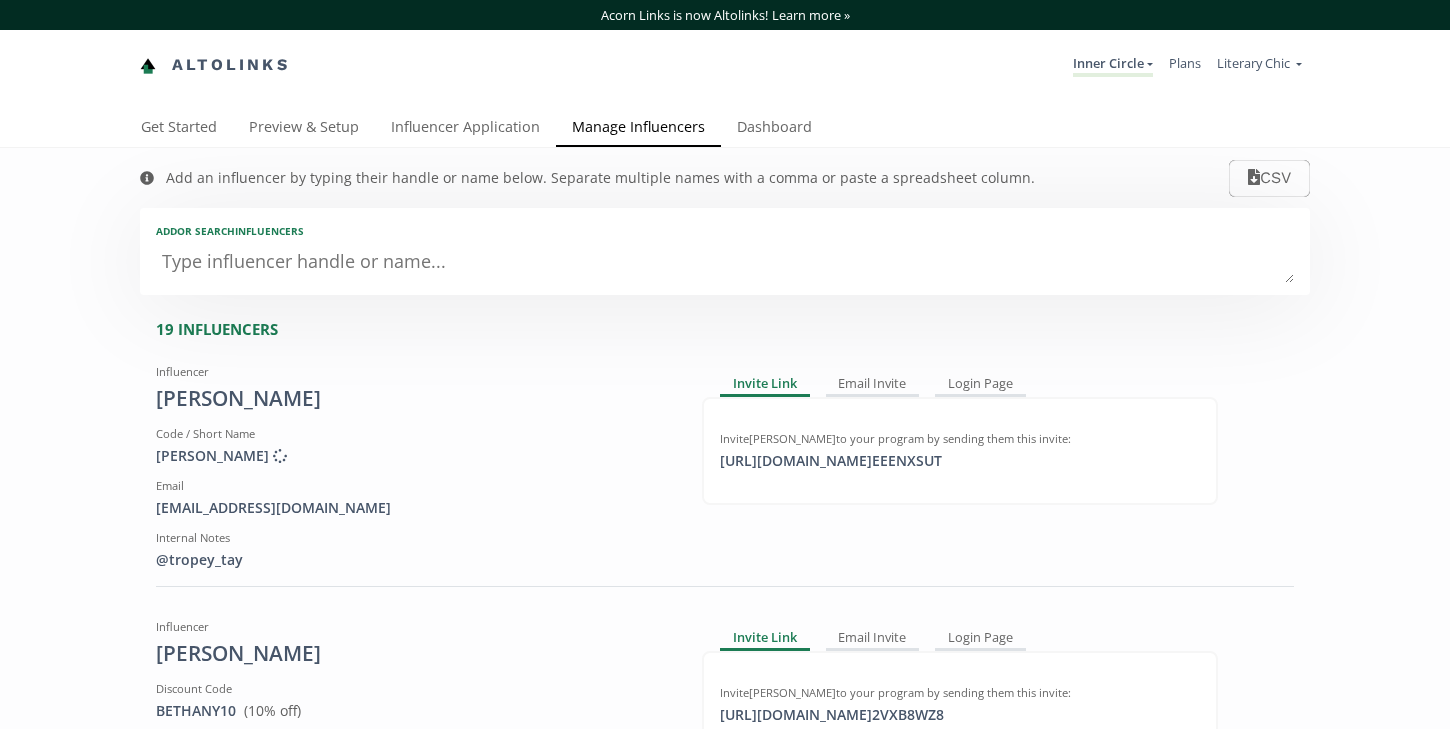 scroll, scrollTop: 0, scrollLeft: 0, axis: both 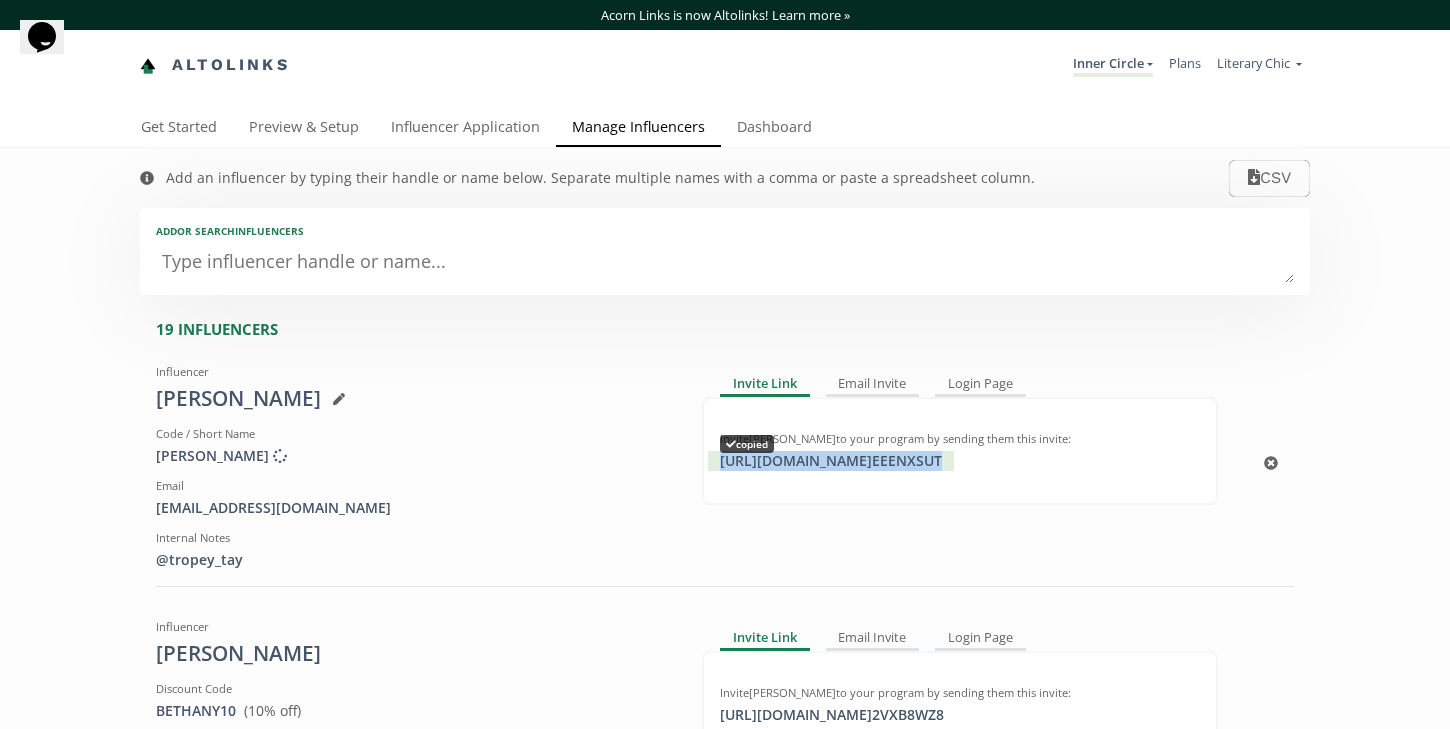 click on "[URL][DOMAIN_NAME] EEENXSUT  copied" at bounding box center [831, 461] 